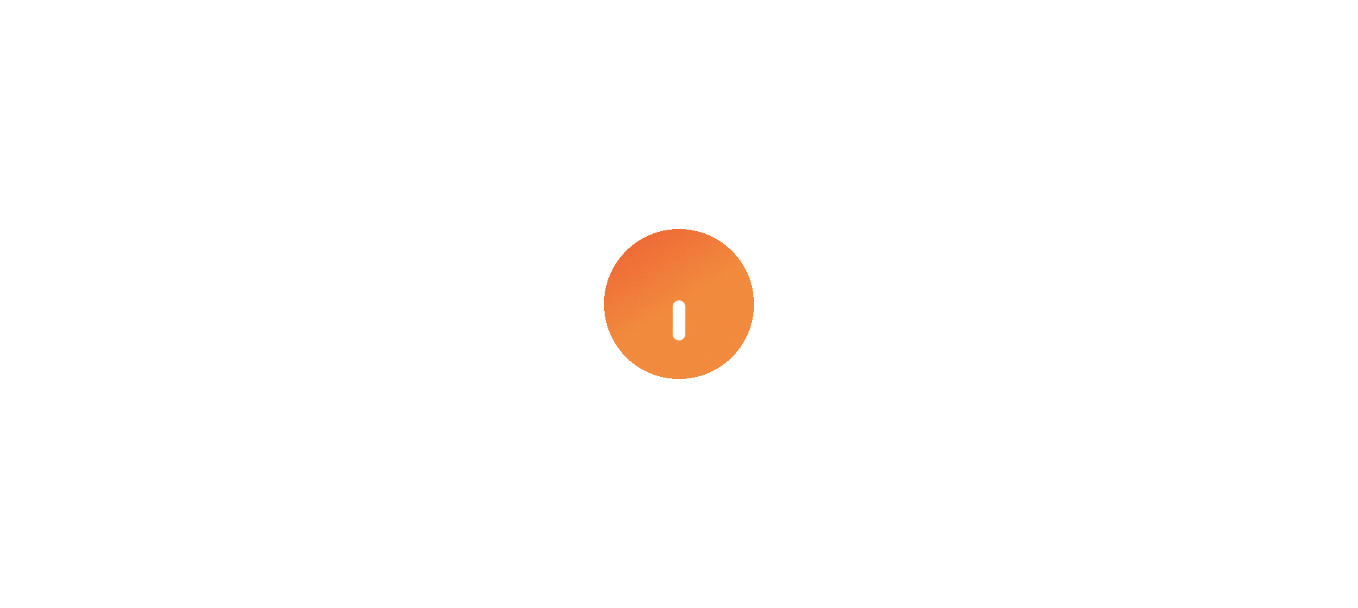 scroll, scrollTop: 0, scrollLeft: 0, axis: both 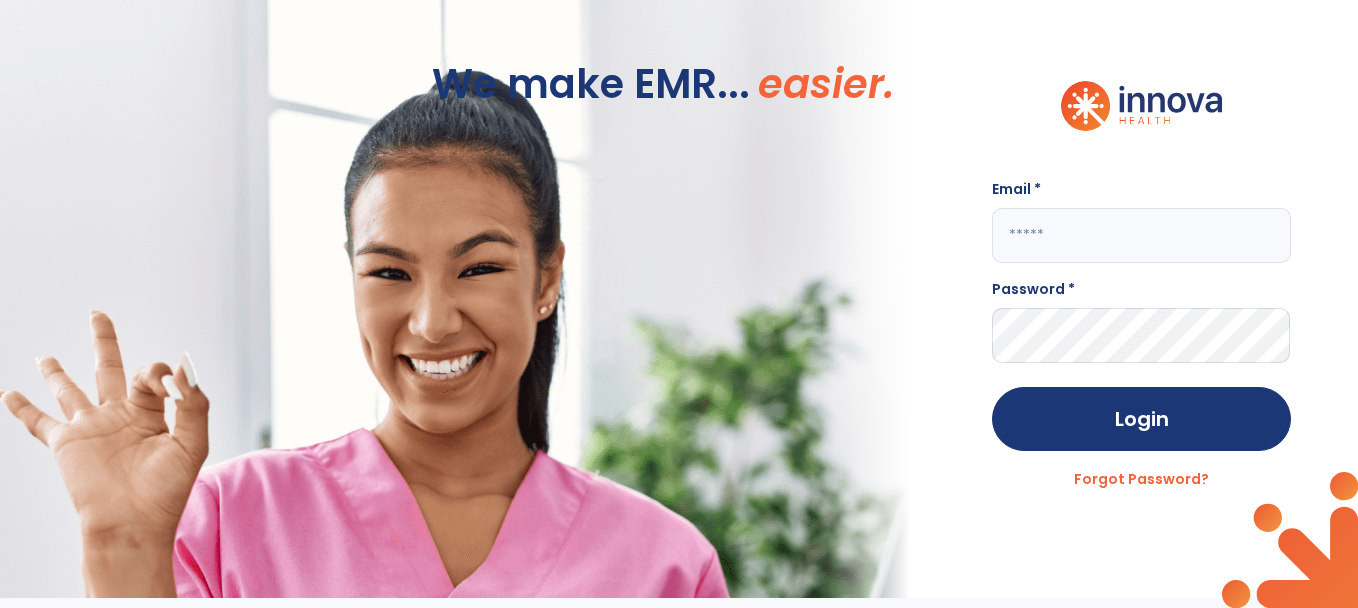 click 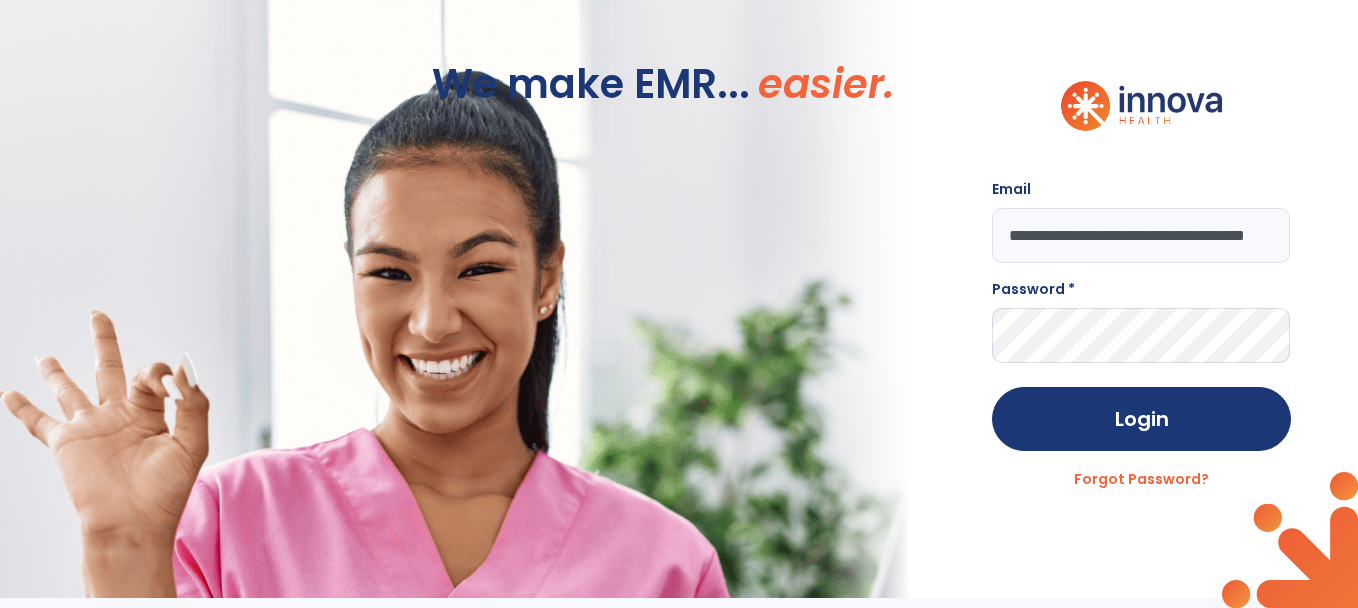 scroll, scrollTop: 0, scrollLeft: 64, axis: horizontal 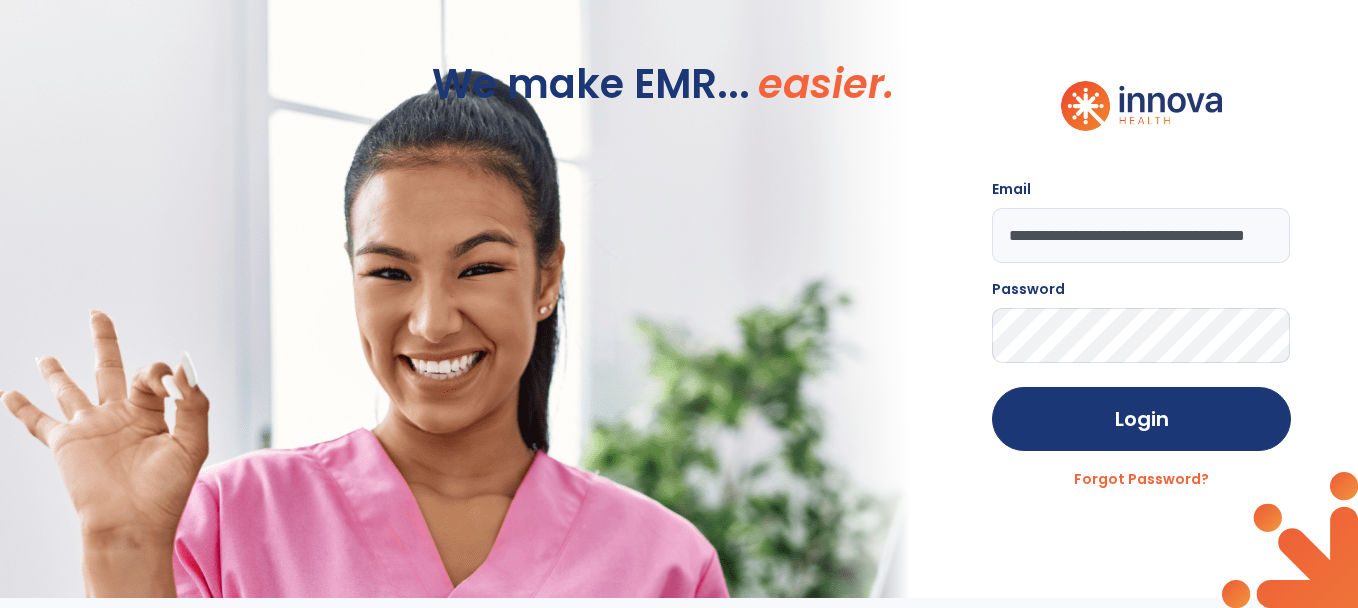 click on "Login" 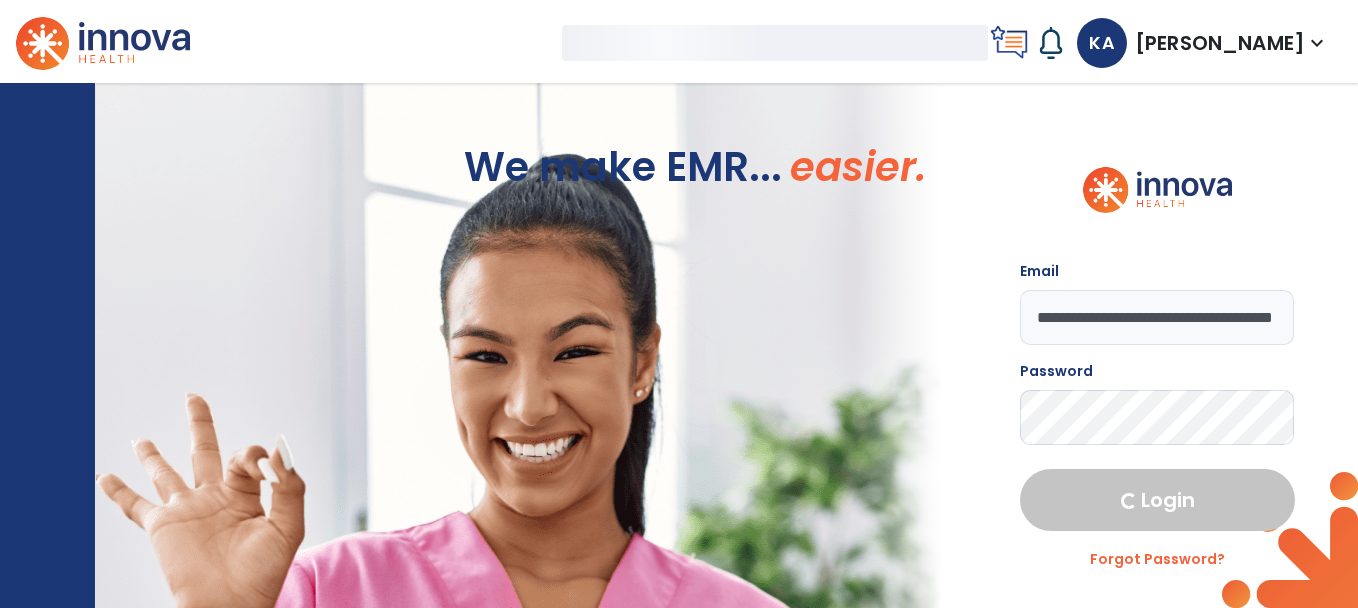select on "****" 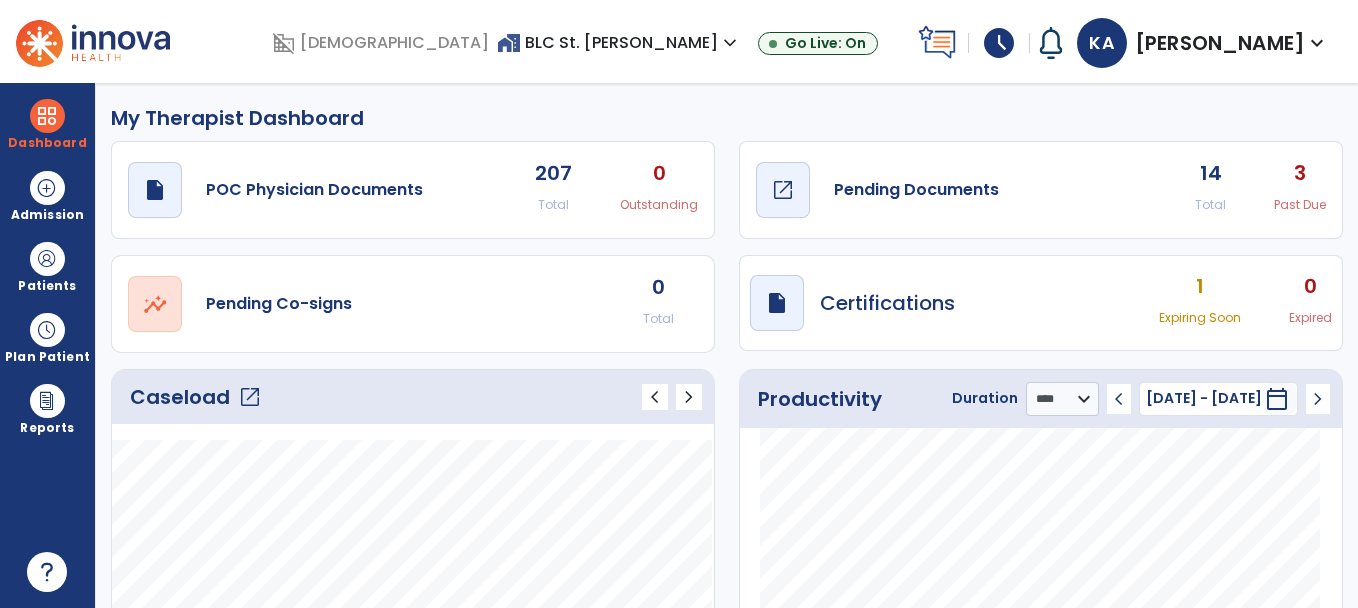 click on "Pending Documents" 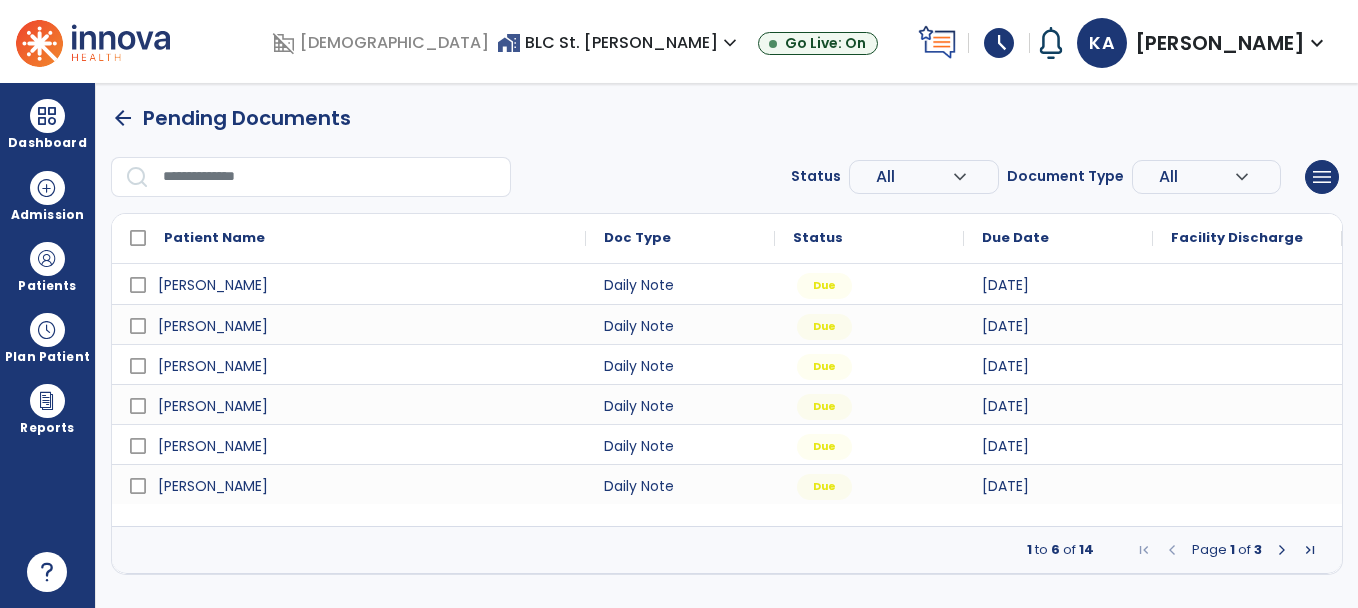 click at bounding box center (1282, 550) 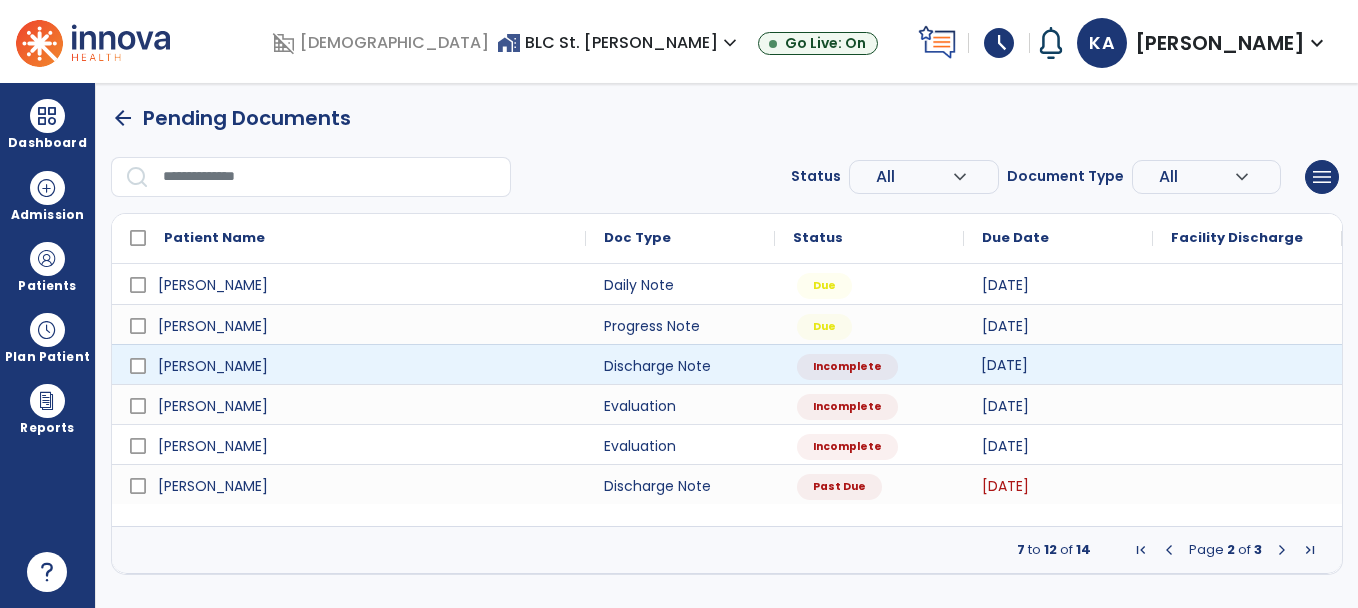 click on "[DATE]" at bounding box center [1004, 365] 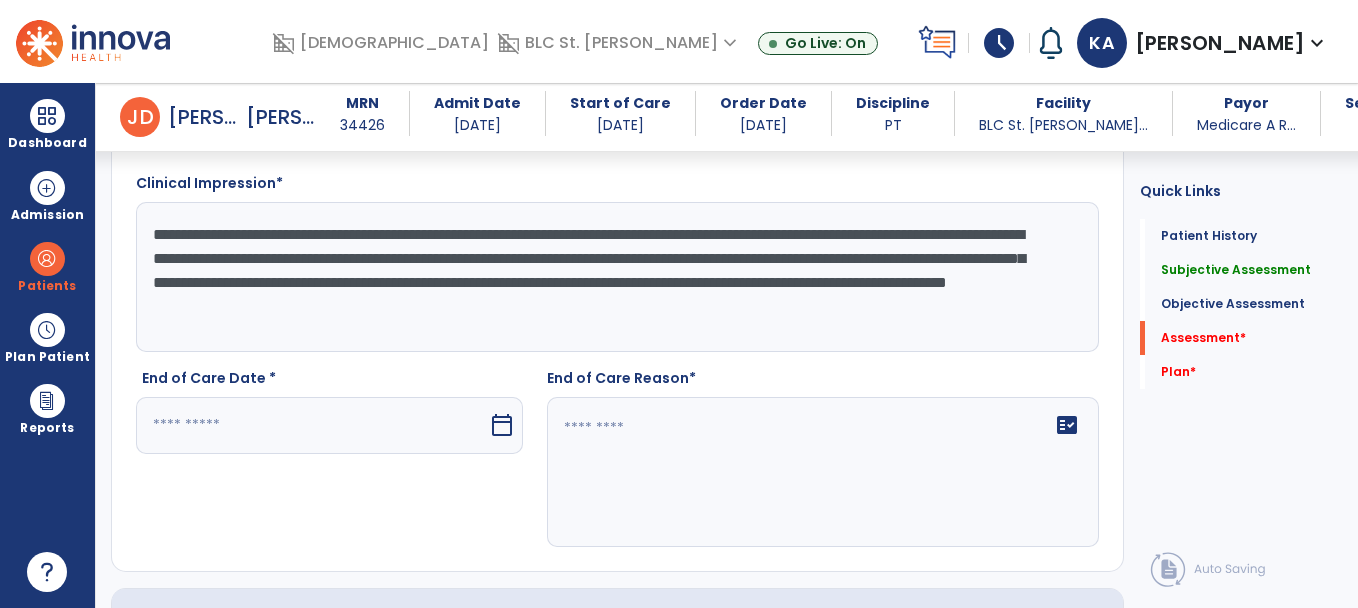 scroll, scrollTop: 3300, scrollLeft: 0, axis: vertical 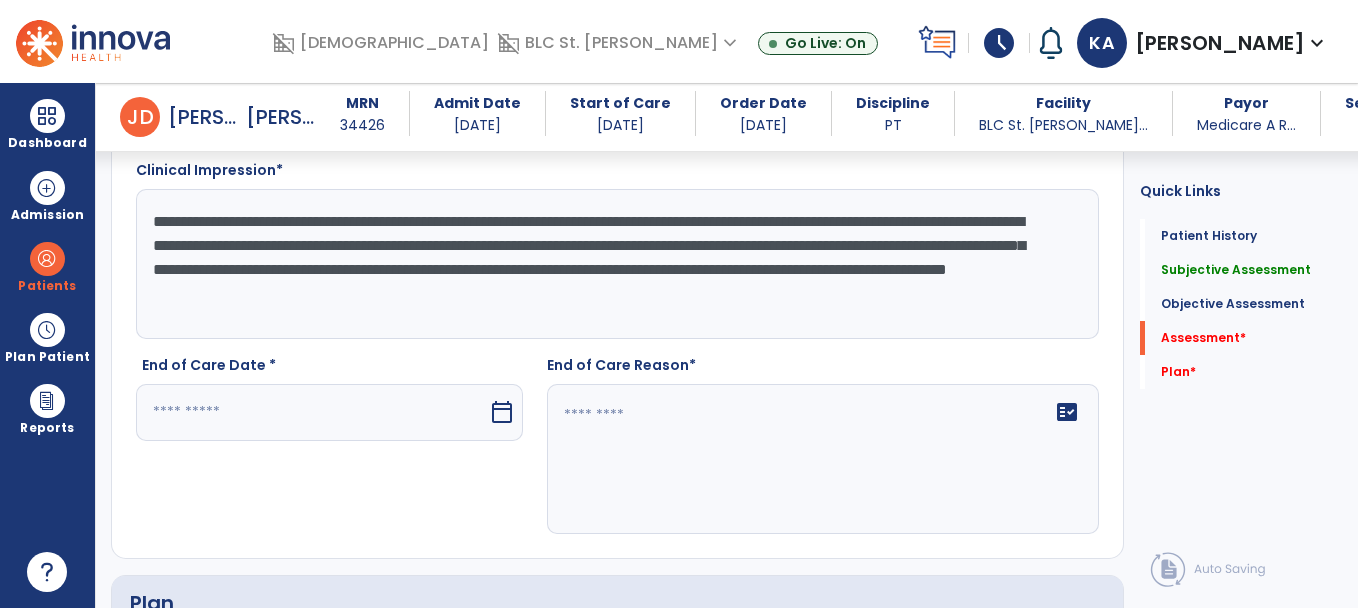 click on "calendar_today" at bounding box center (502, 412) 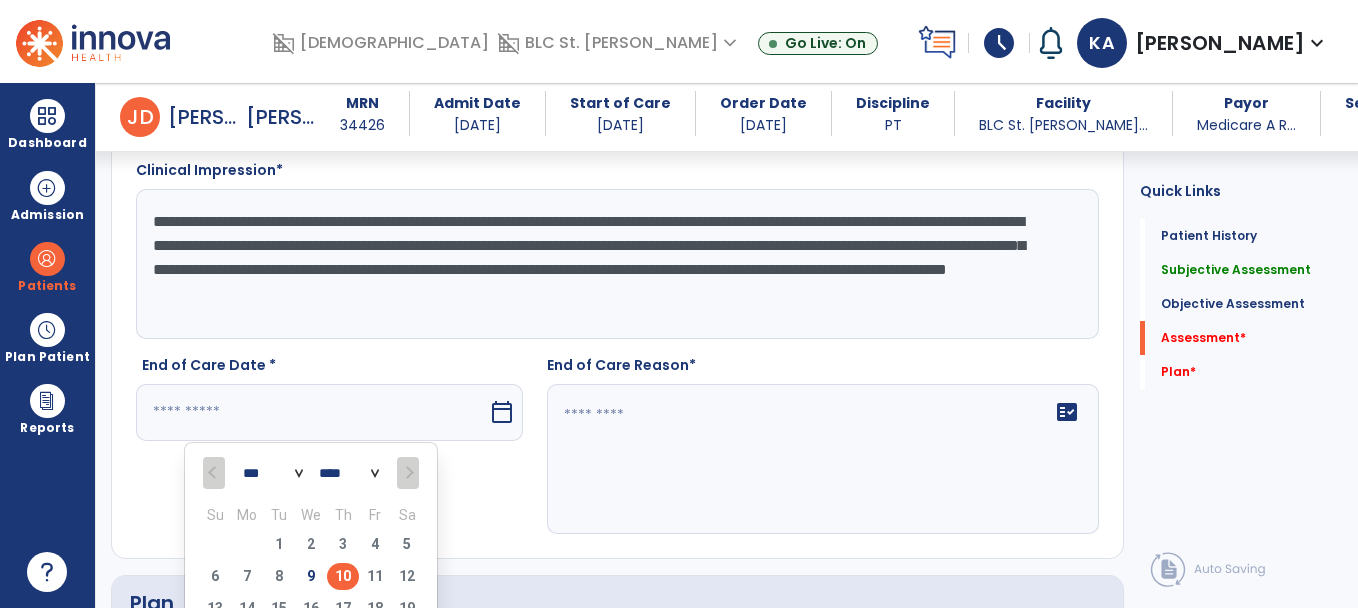 click on "10" at bounding box center (343, 576) 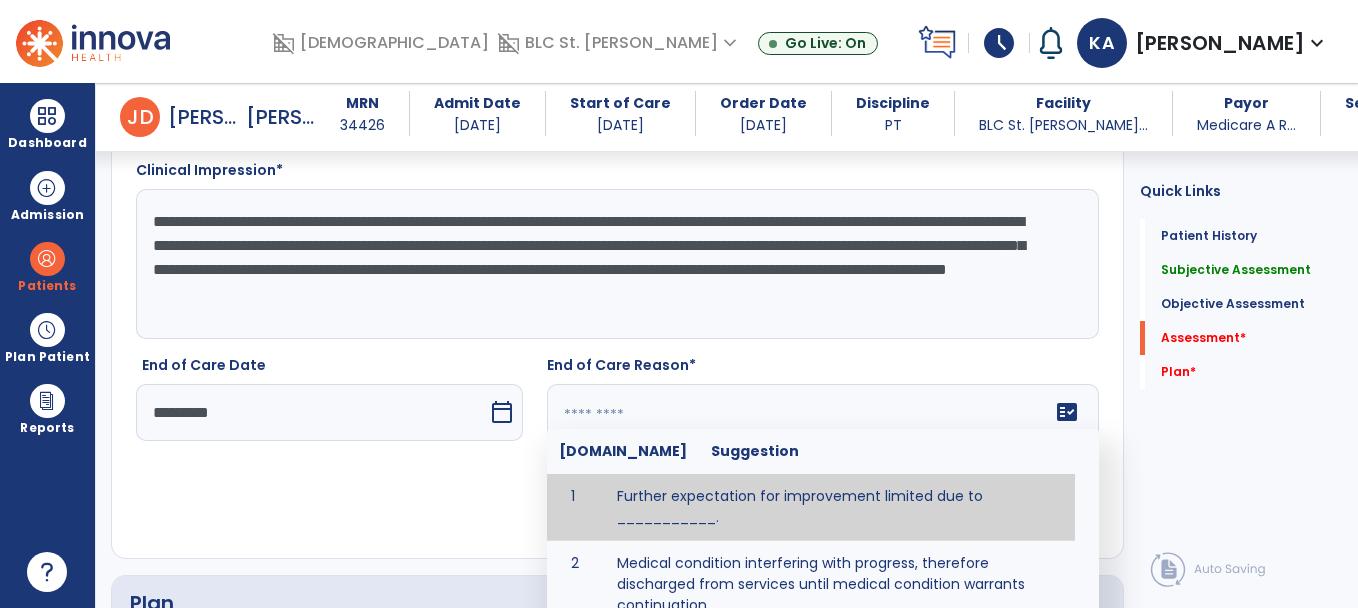 click 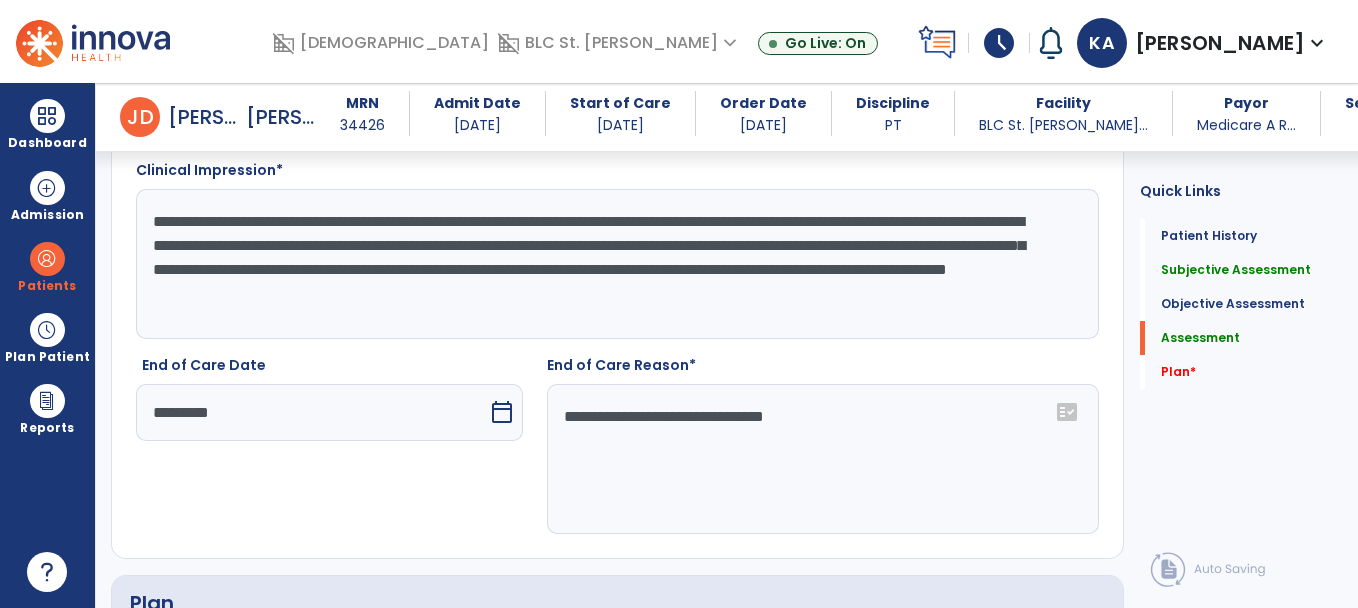 type on "**********" 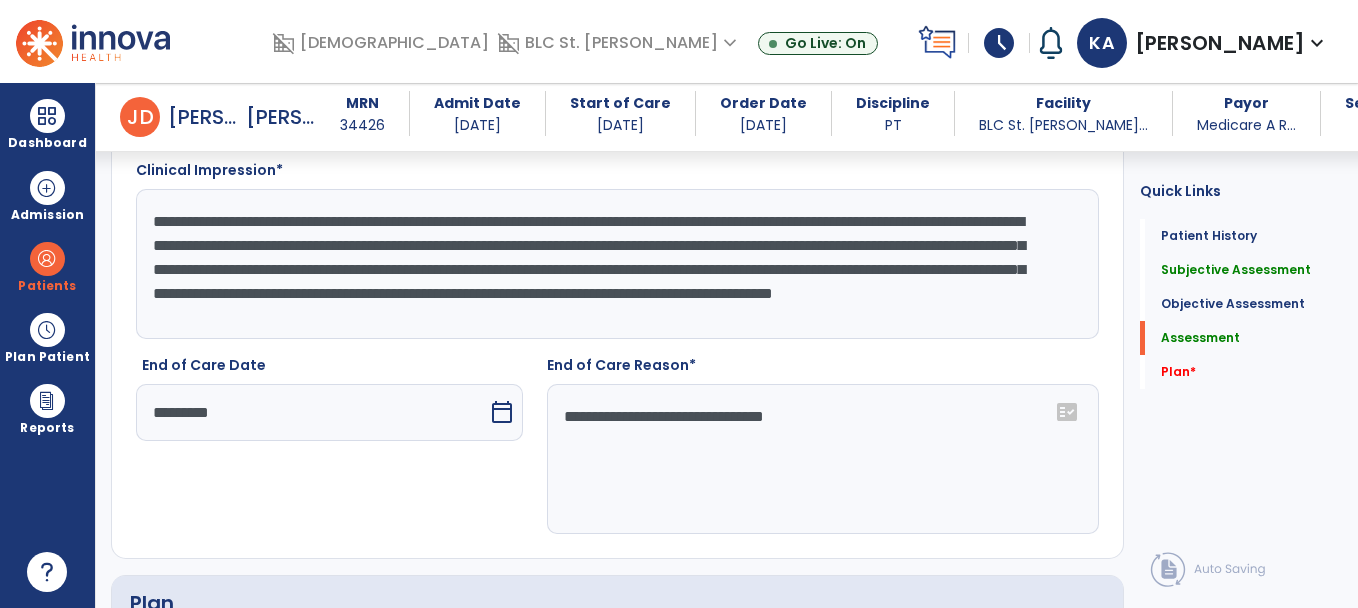 scroll, scrollTop: 15, scrollLeft: 0, axis: vertical 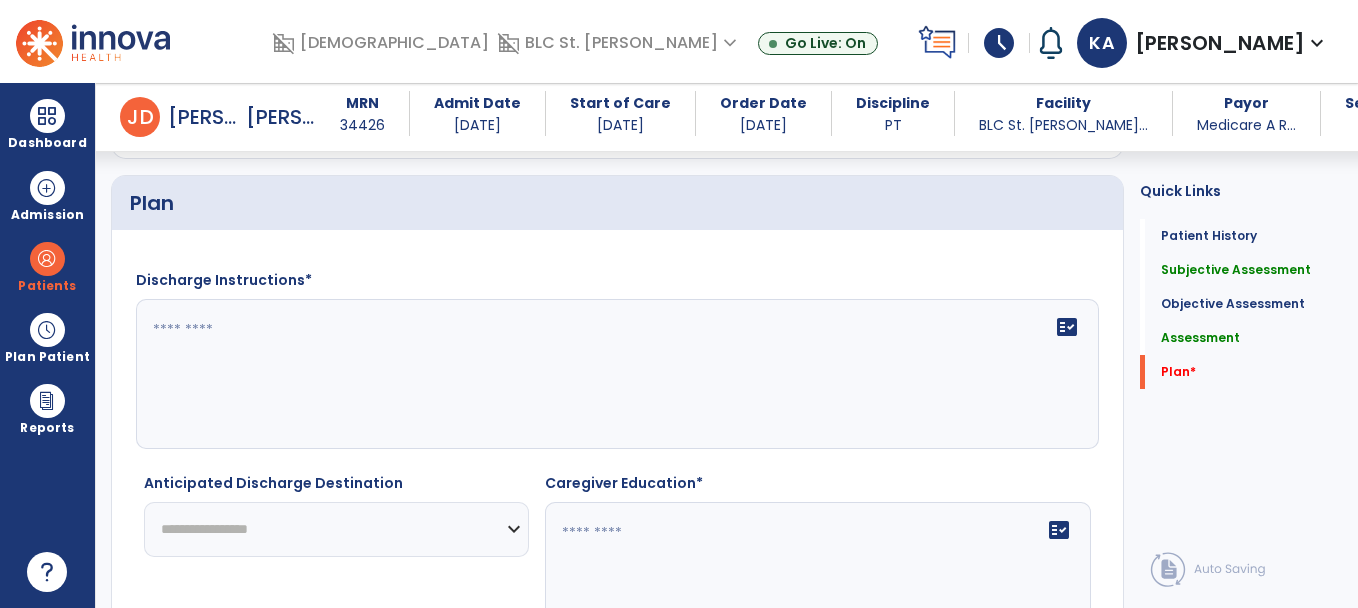 type on "**********" 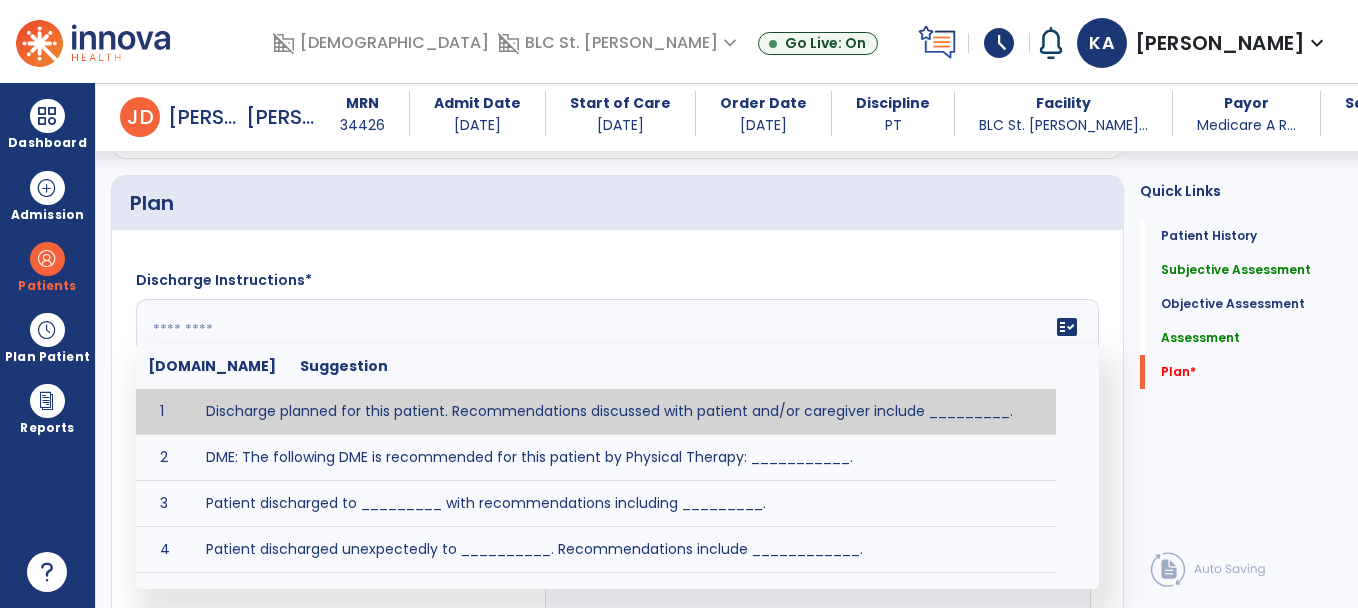 click on "fact_check  [DOMAIN_NAME] Suggestion 1 Discharge planned for this patient. Recommendations discussed with patient and/or caregiver include _________. 2 DME: The following DME is recommended for this patient by Physical Therapy: ___________. 3 Patient discharged to _________ with recommendations including _________. 4 Patient discharged unexpectedly to __________. Recommendations include ____________." 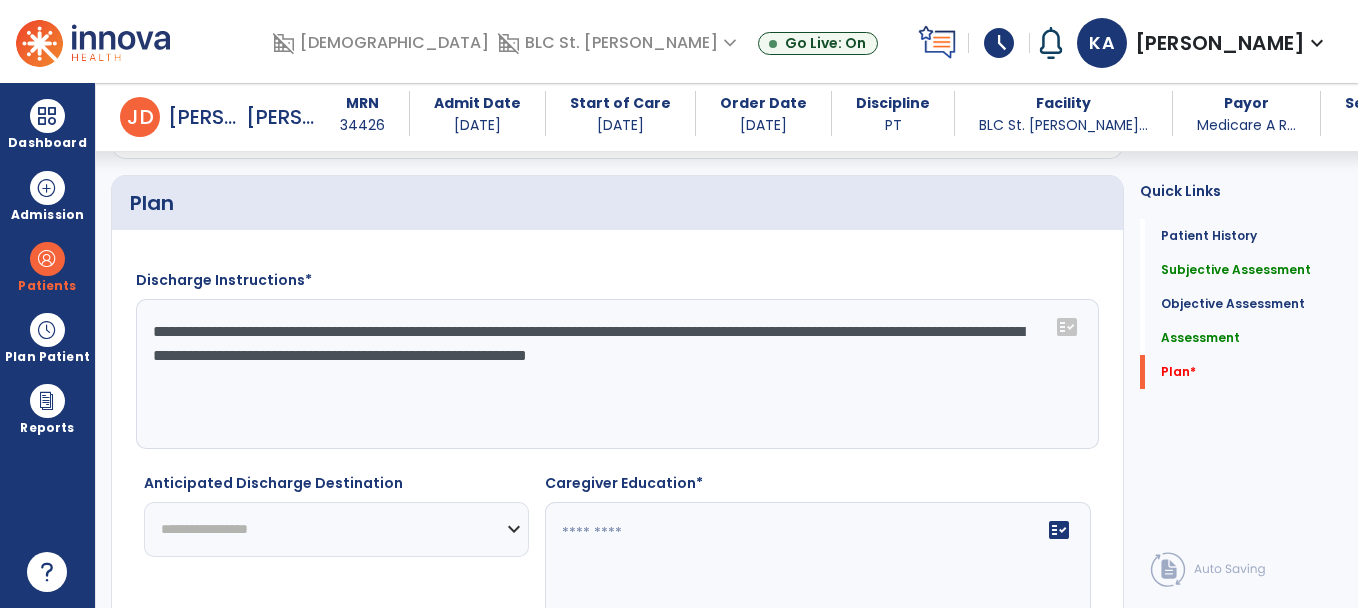 type on "**********" 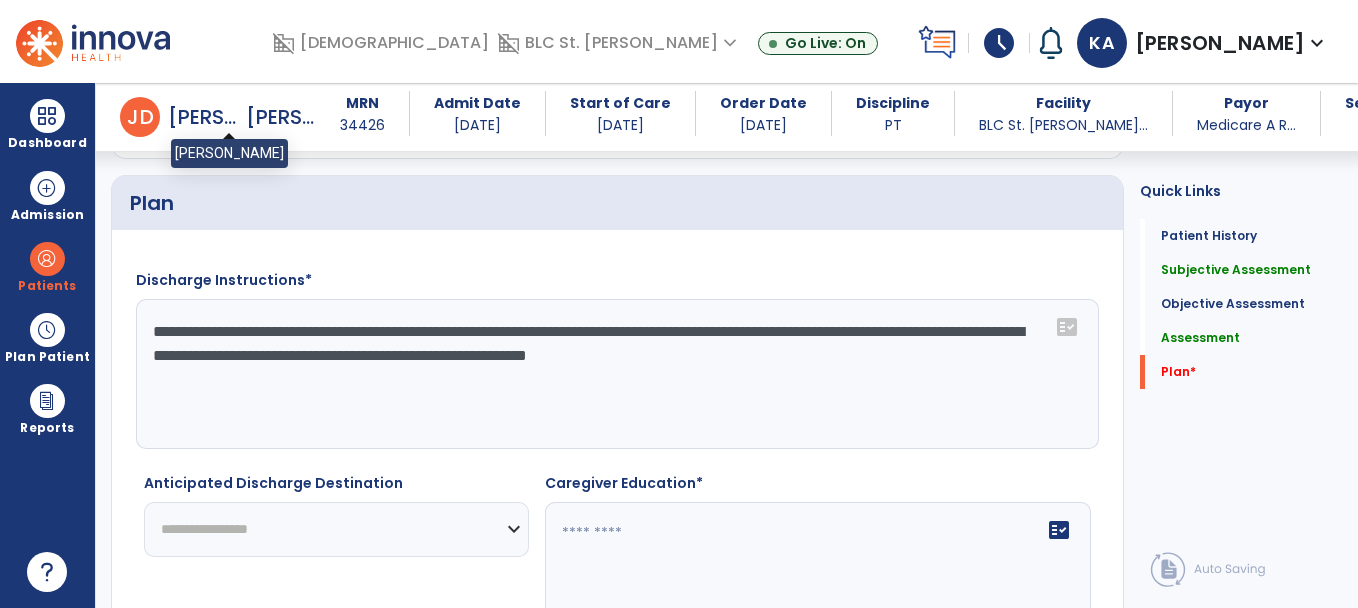 select on "****" 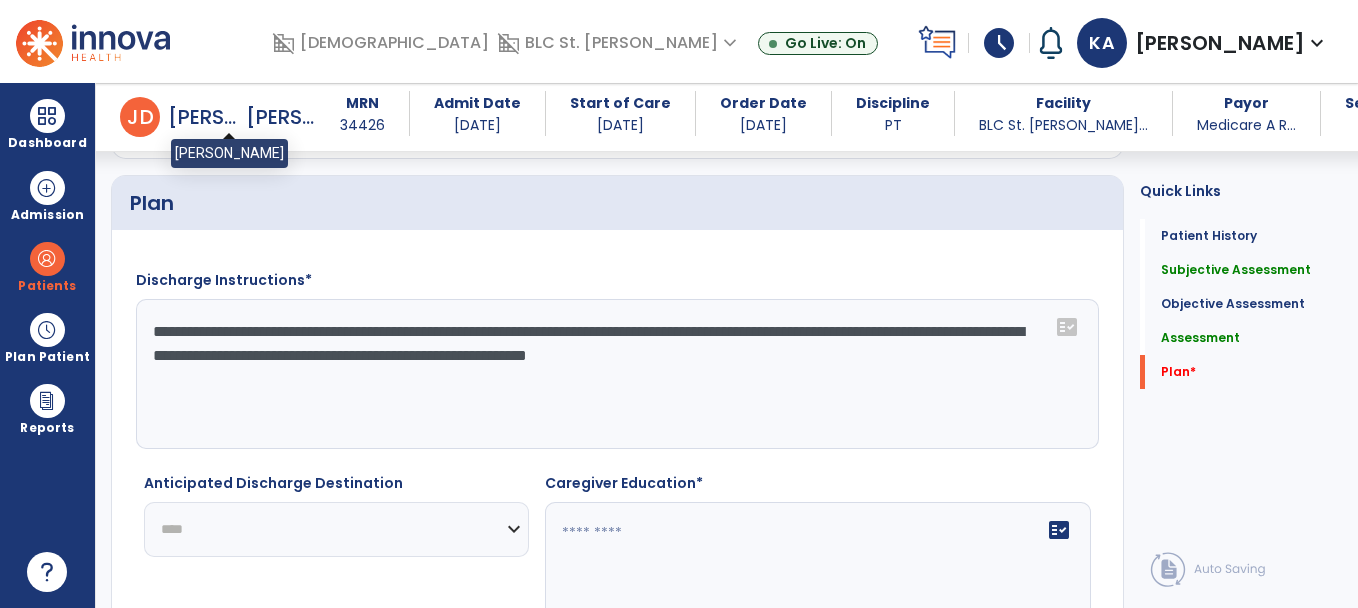click on "**********" 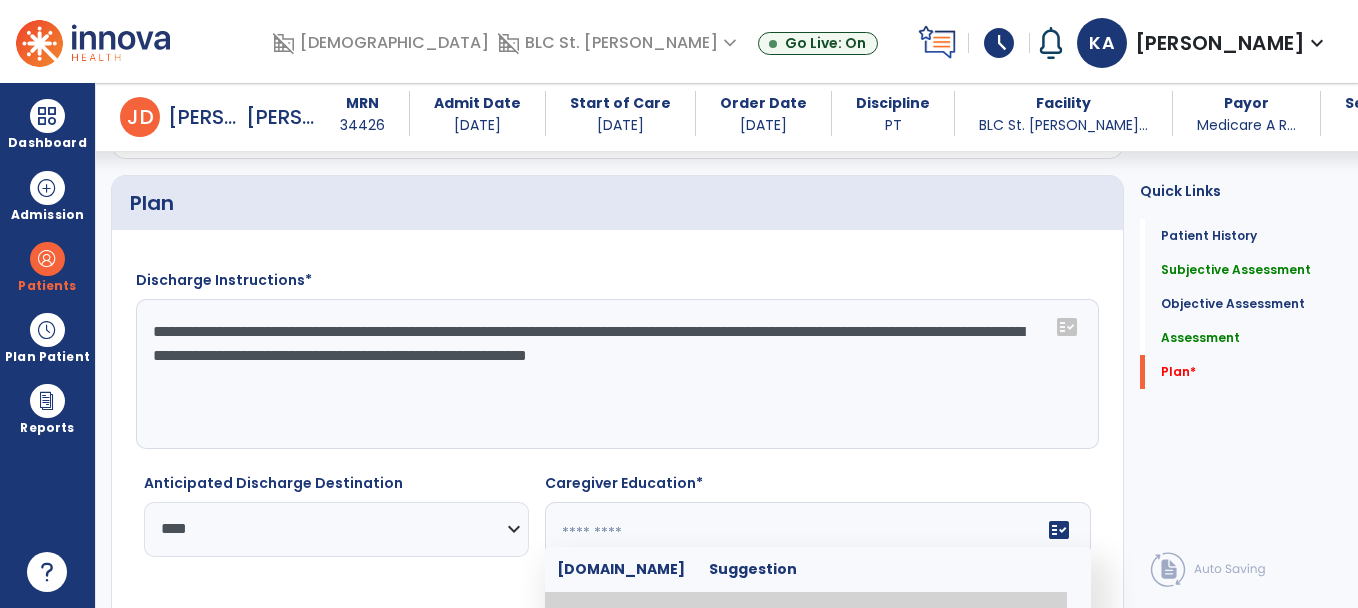 click 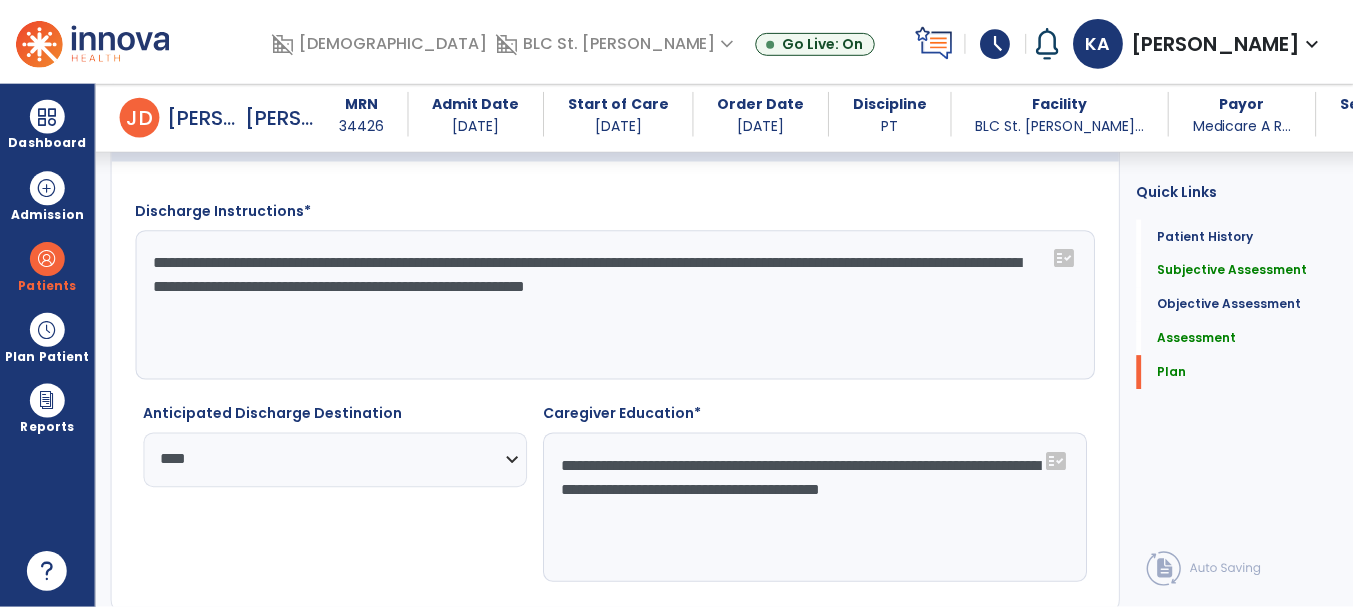 scroll, scrollTop: 3851, scrollLeft: 0, axis: vertical 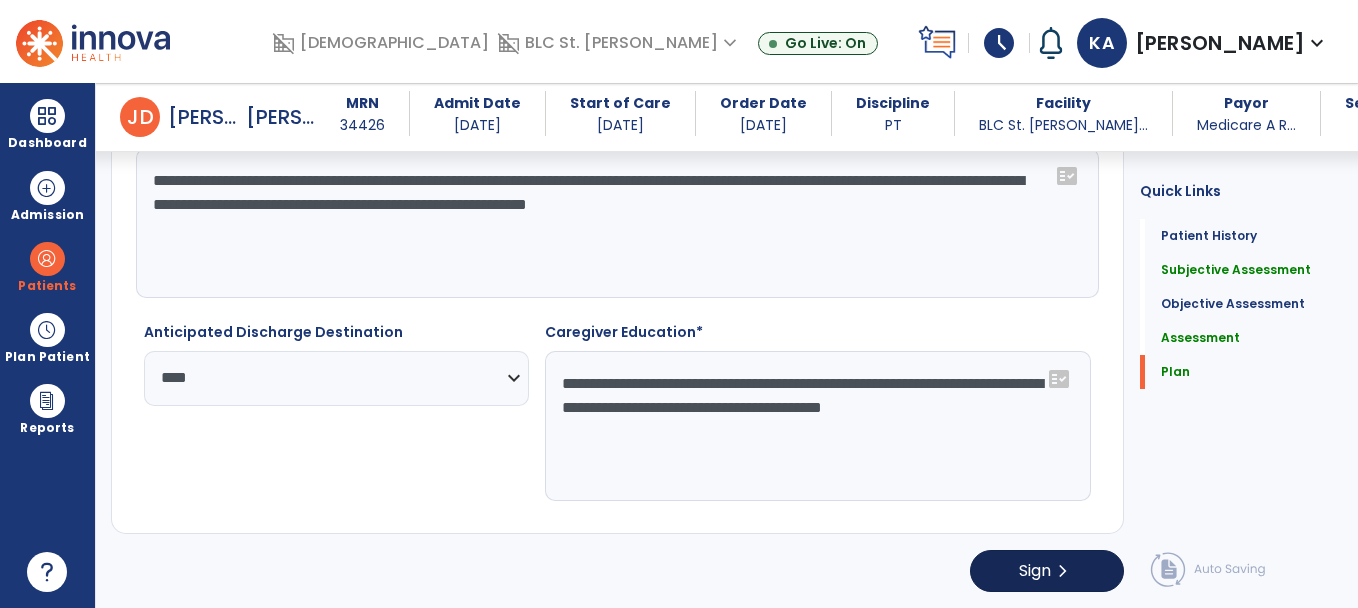 type on "**********" 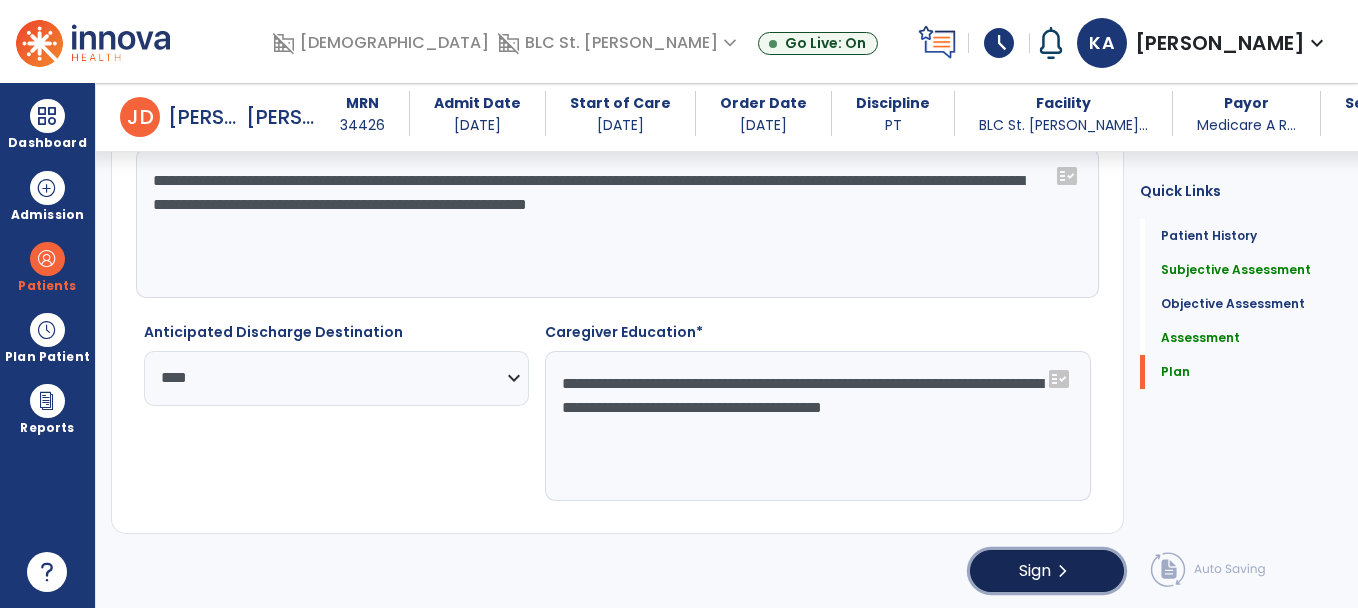 click on "Sign  chevron_right" 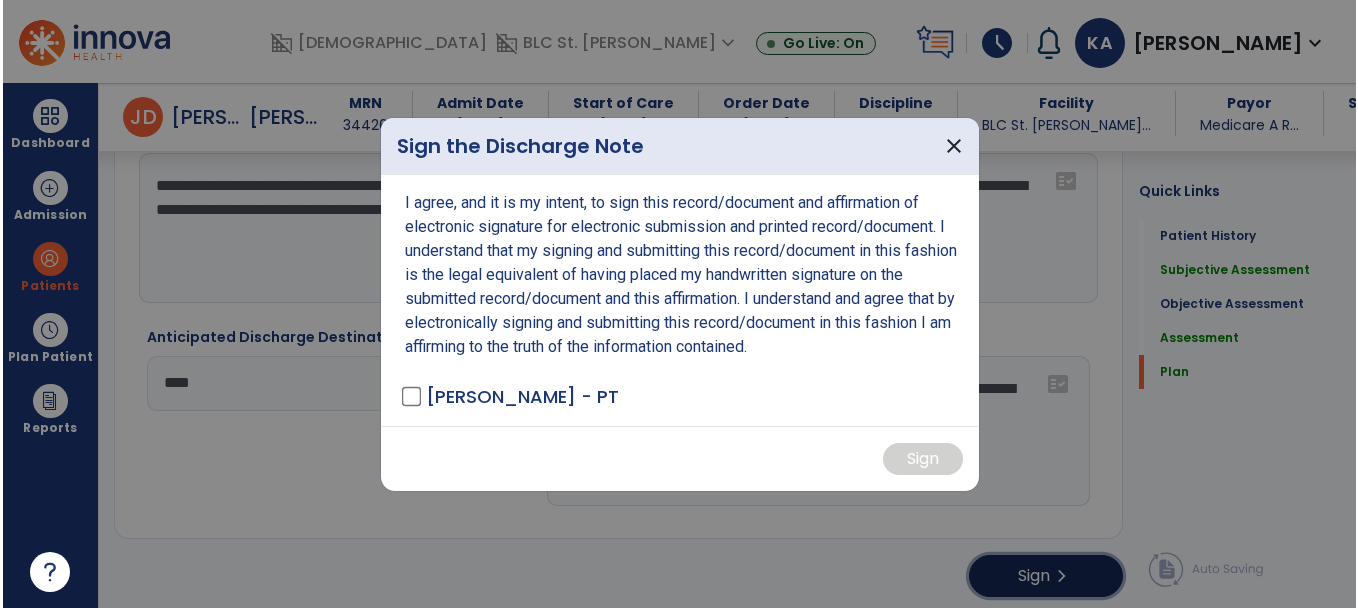 scroll, scrollTop: 3851, scrollLeft: 0, axis: vertical 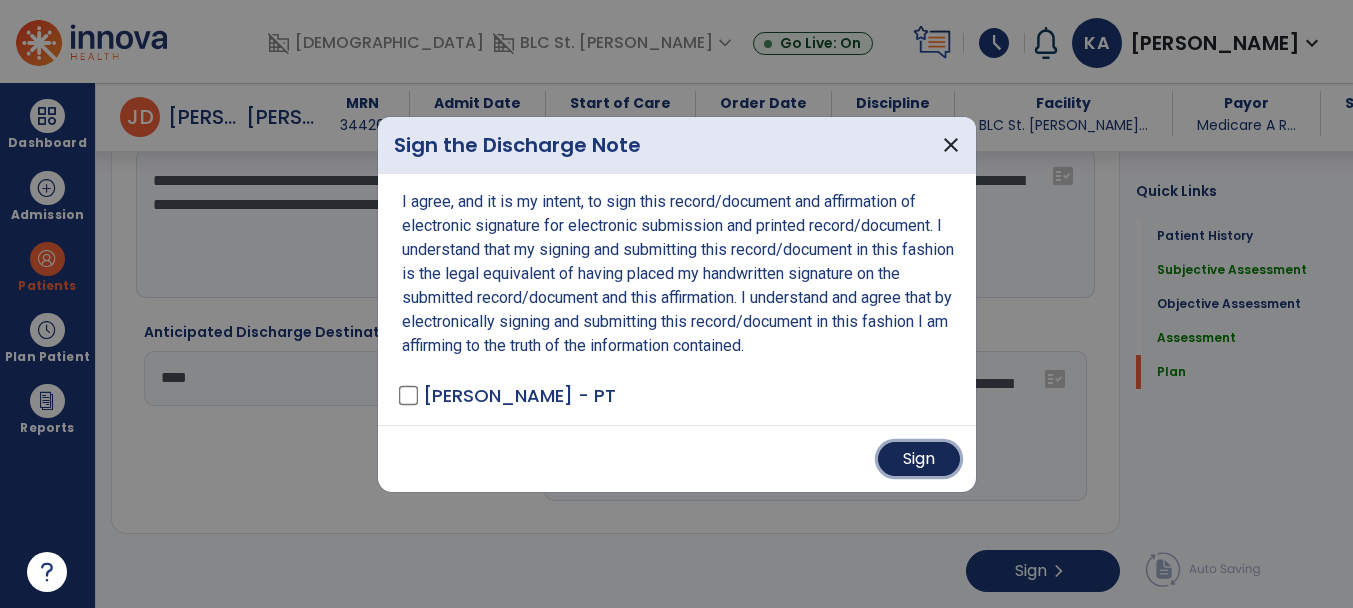 click on "Sign" at bounding box center (919, 459) 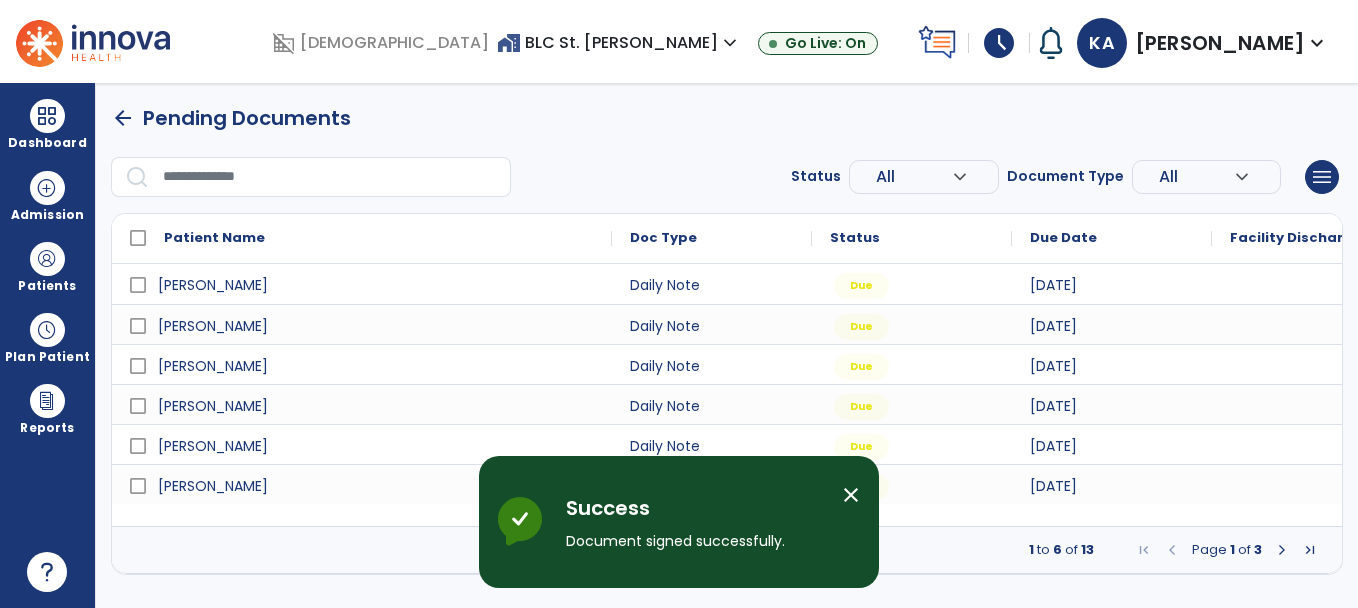 scroll, scrollTop: 0, scrollLeft: 0, axis: both 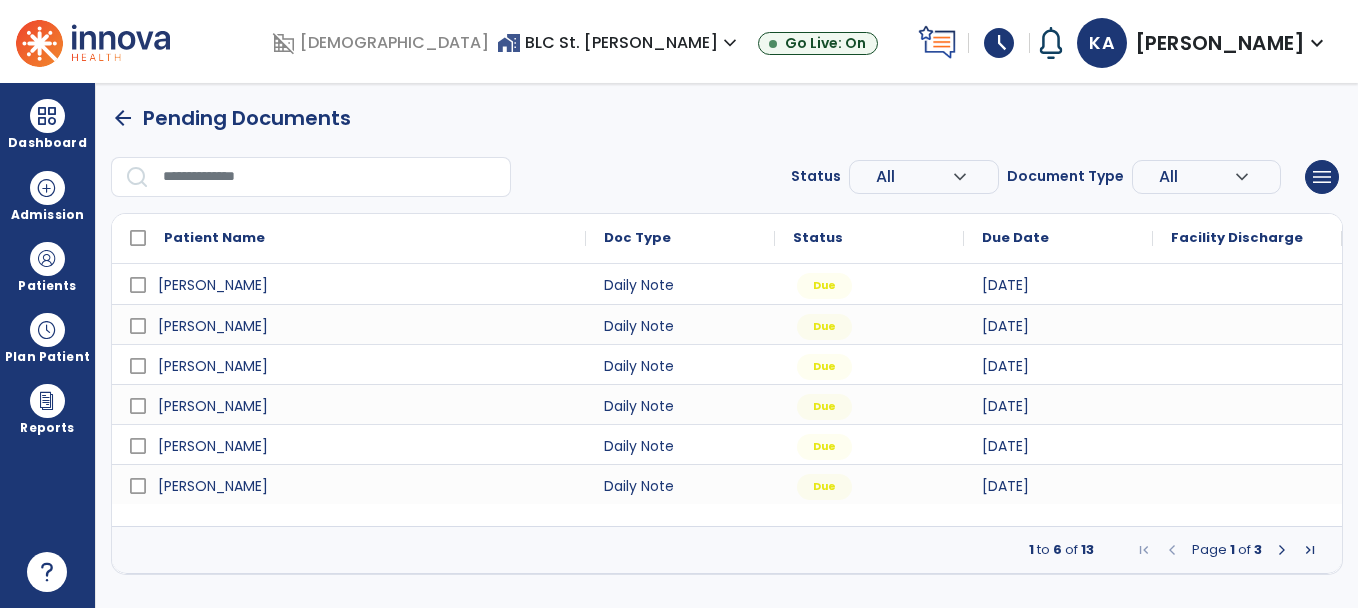 click at bounding box center (1282, 550) 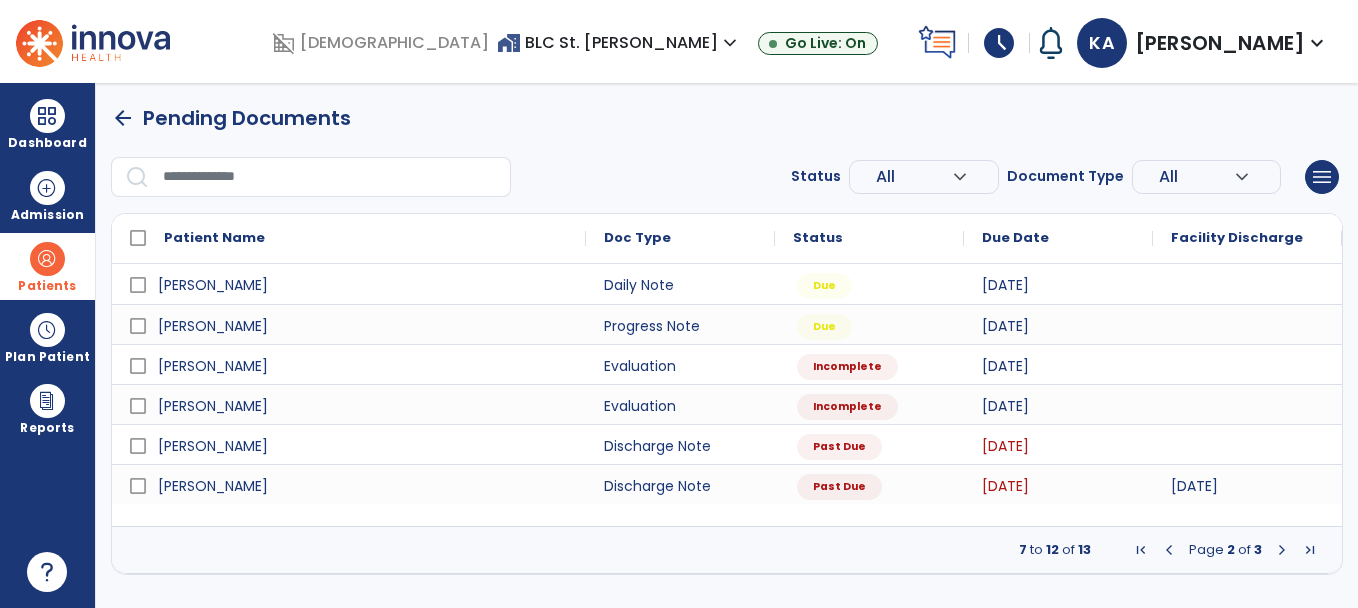 click at bounding box center (47, 259) 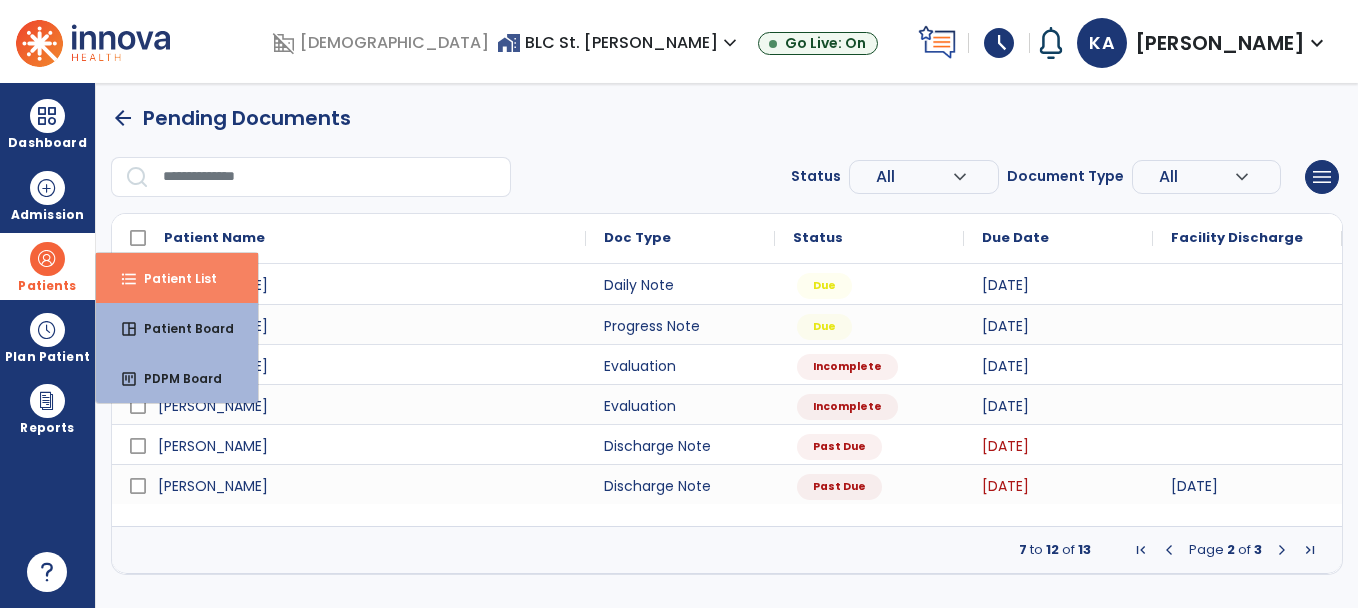 click on "format_list_bulleted  Patient List" at bounding box center [177, 278] 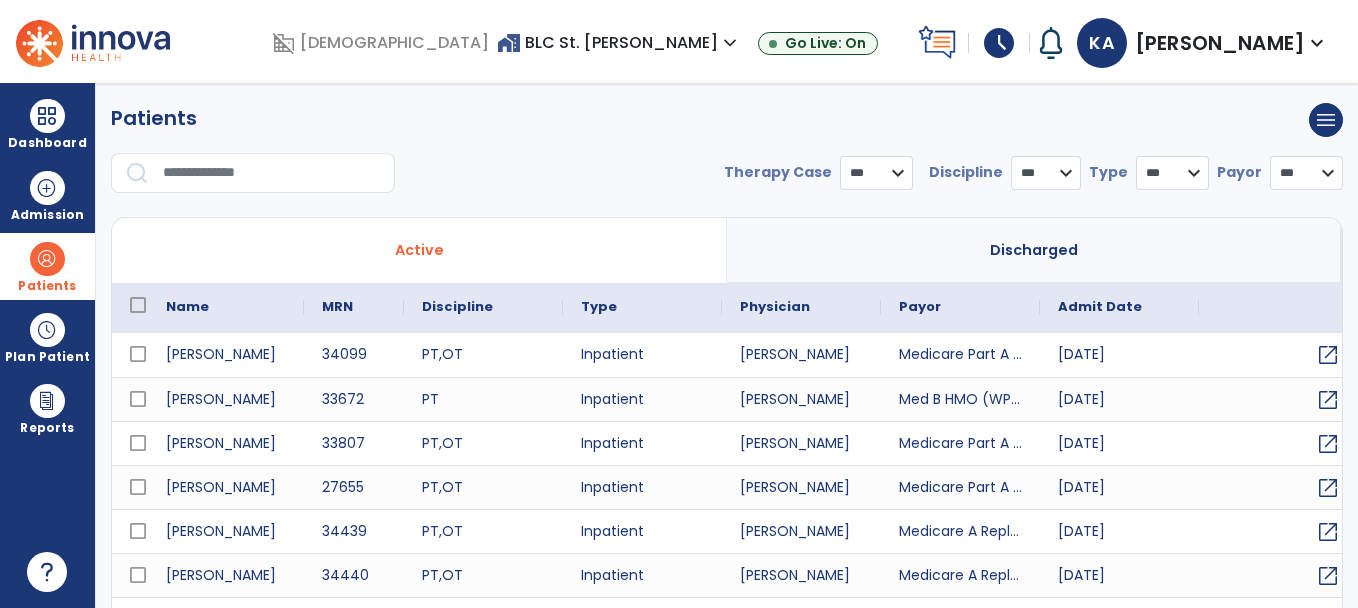 select on "***" 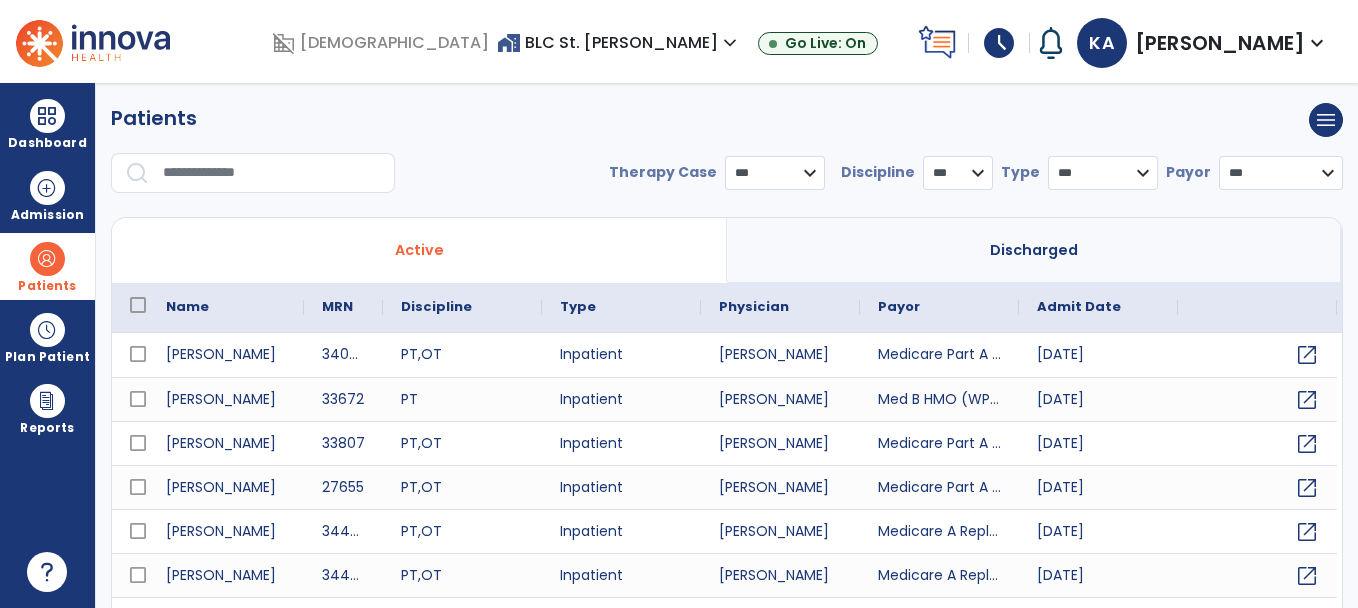 click at bounding box center [272, 173] 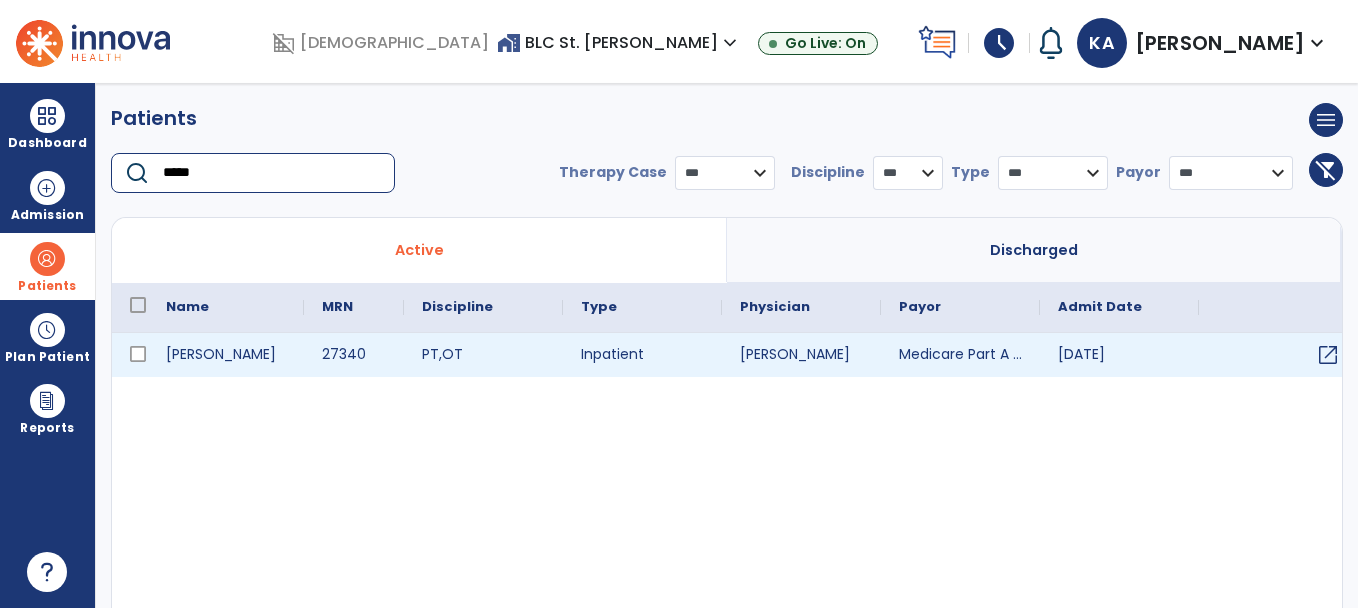 type on "*****" 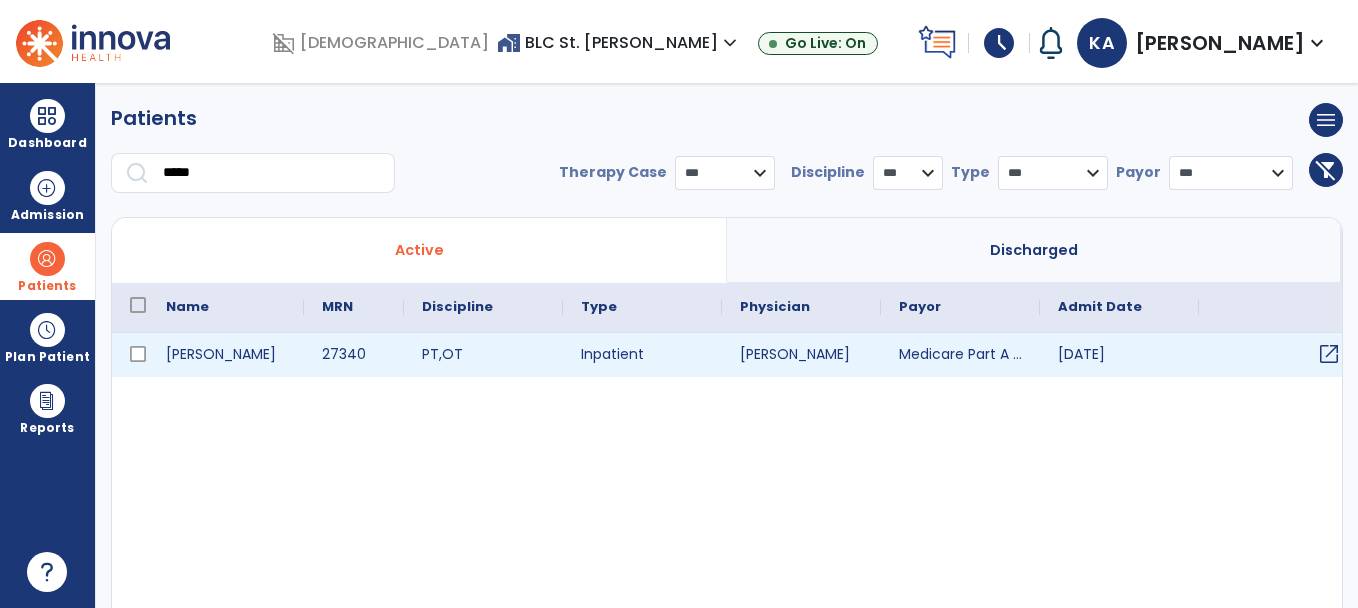 click on "open_in_new" at bounding box center (1329, 354) 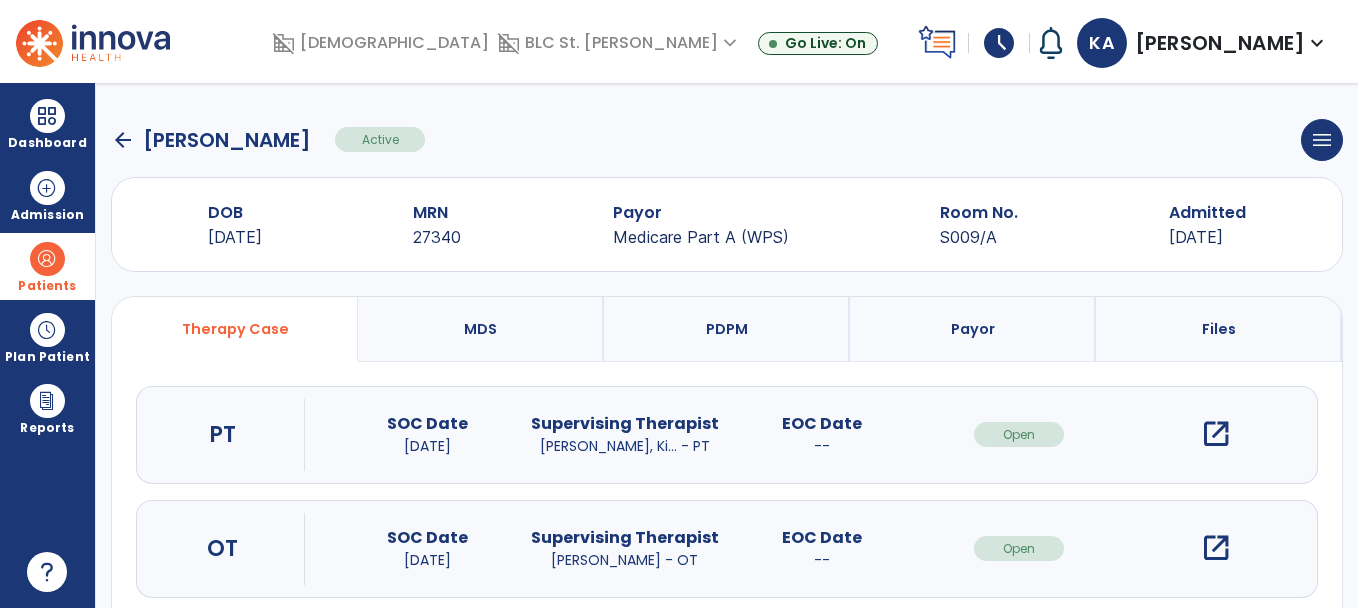 click on "open_in_new" at bounding box center [1216, 434] 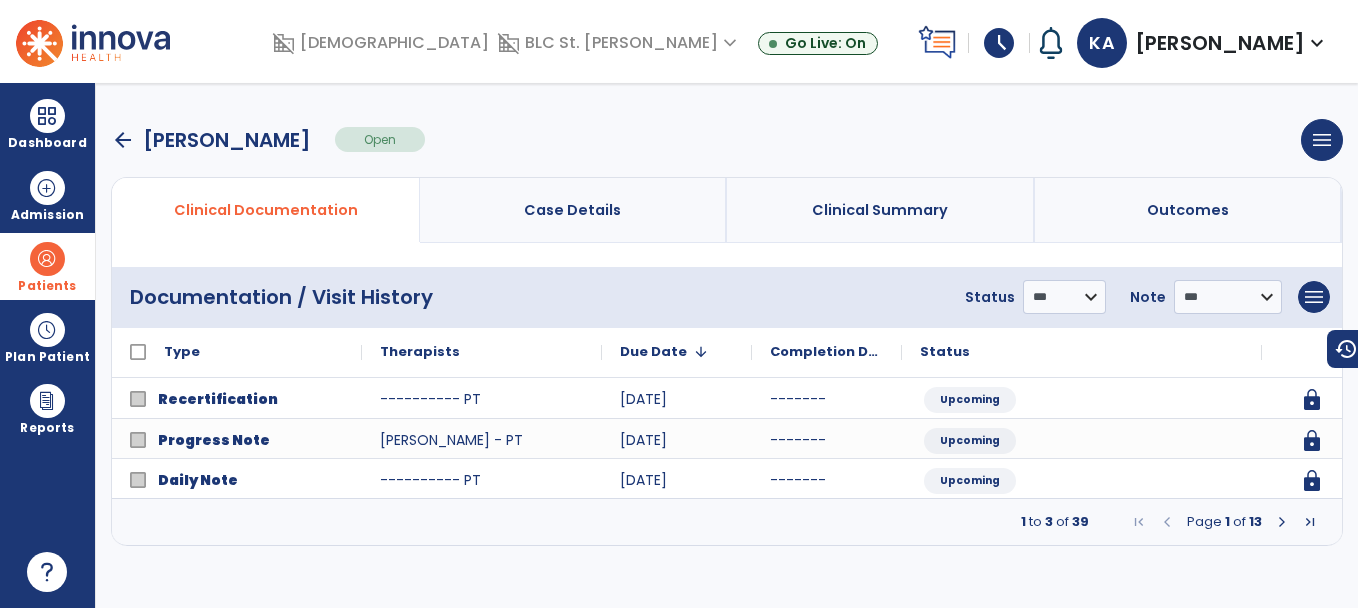 click at bounding box center [1282, 522] 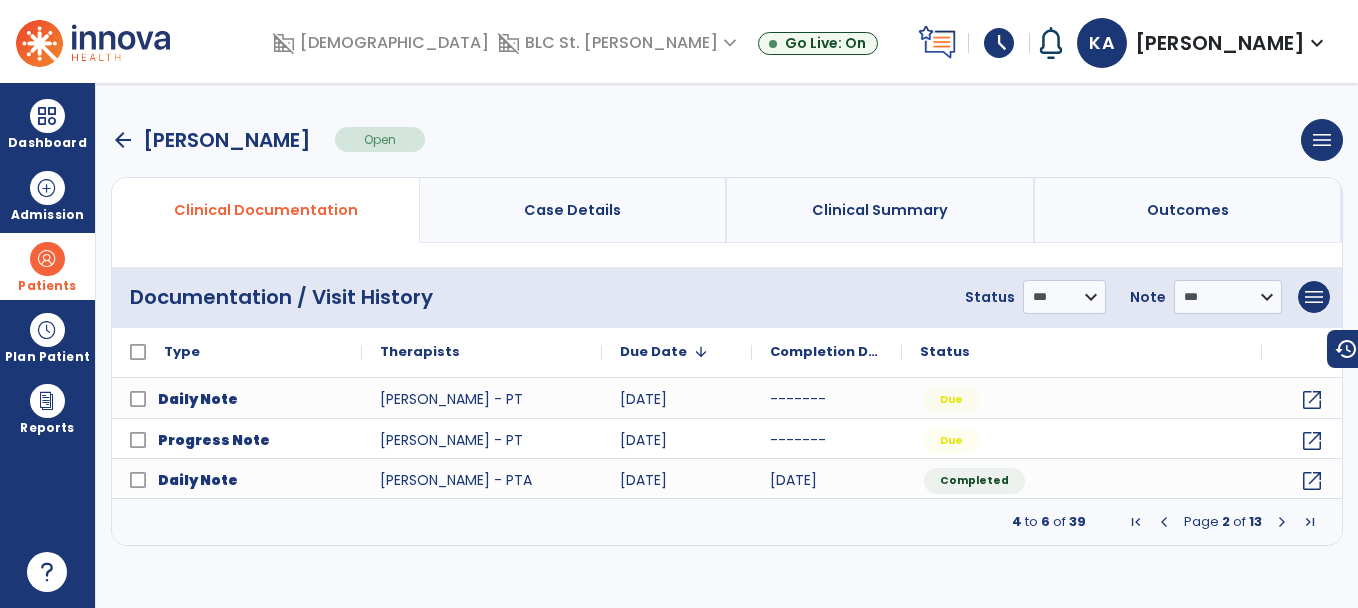 click at bounding box center (1164, 522) 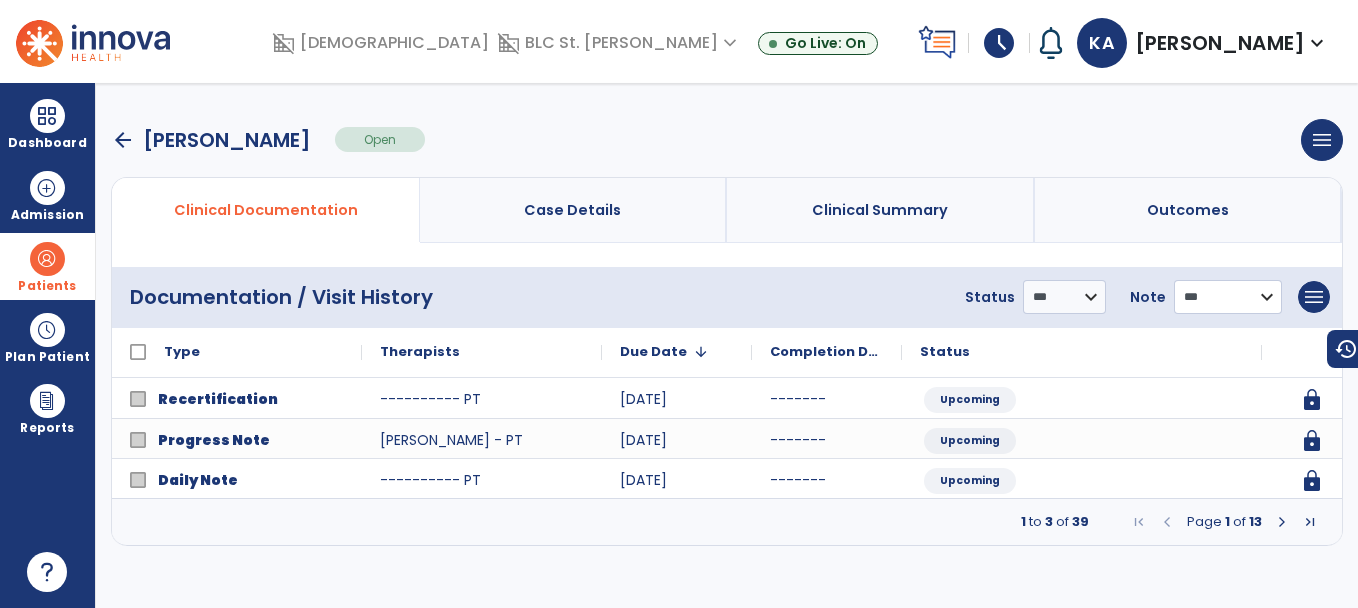 click on "**********" at bounding box center (1064, 297) 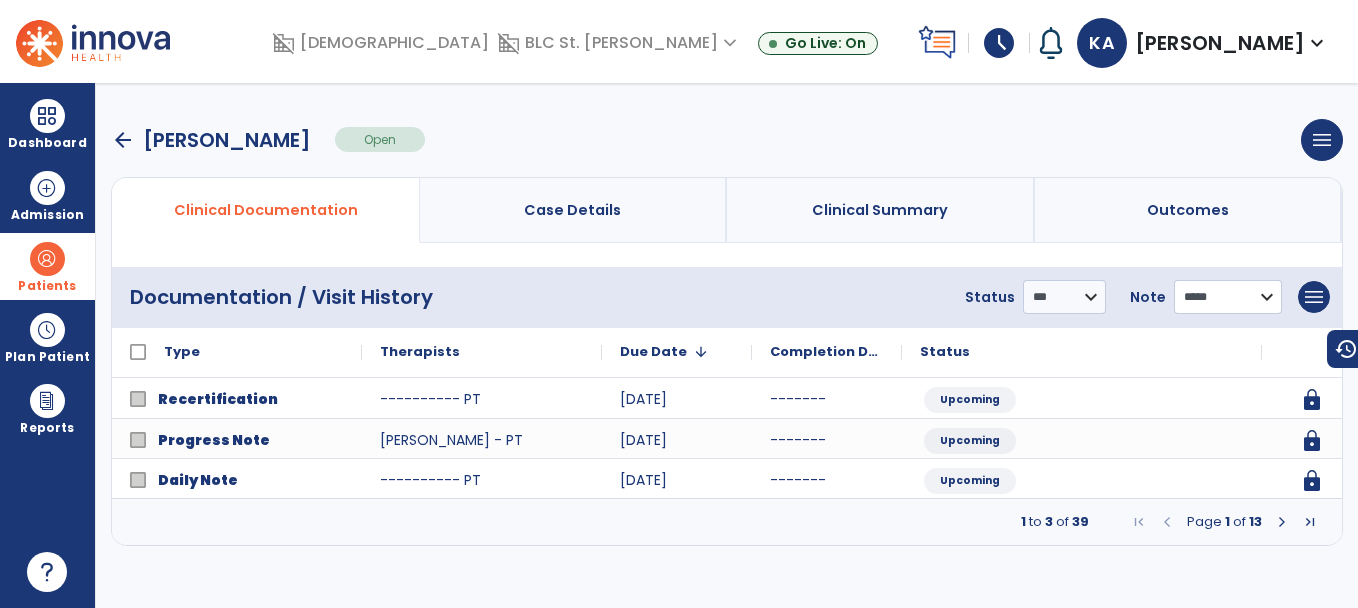 click on "**********" at bounding box center [1064, 297] 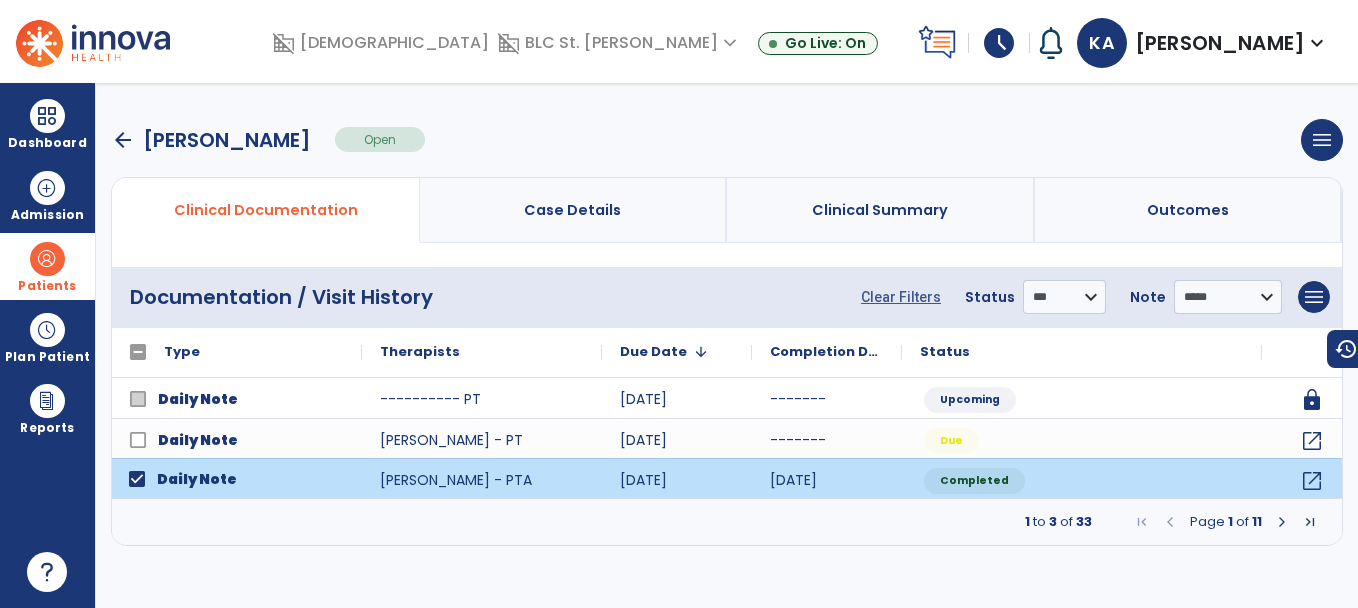 click at bounding box center [1282, 522] 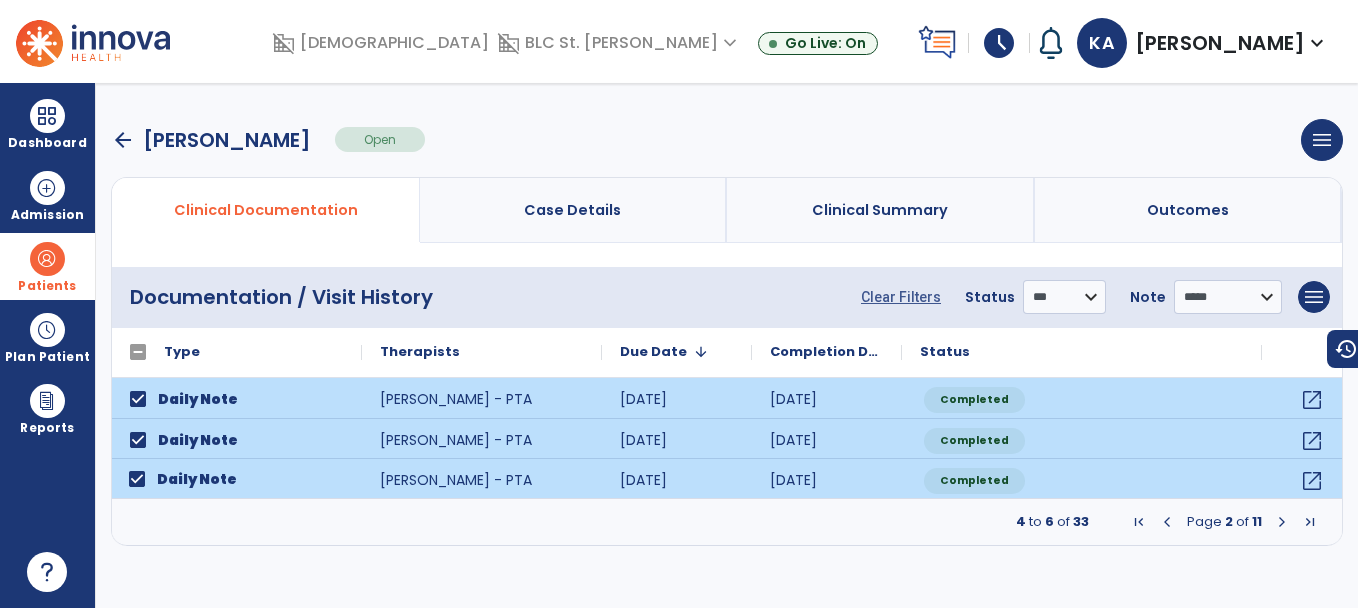 click at bounding box center (1282, 522) 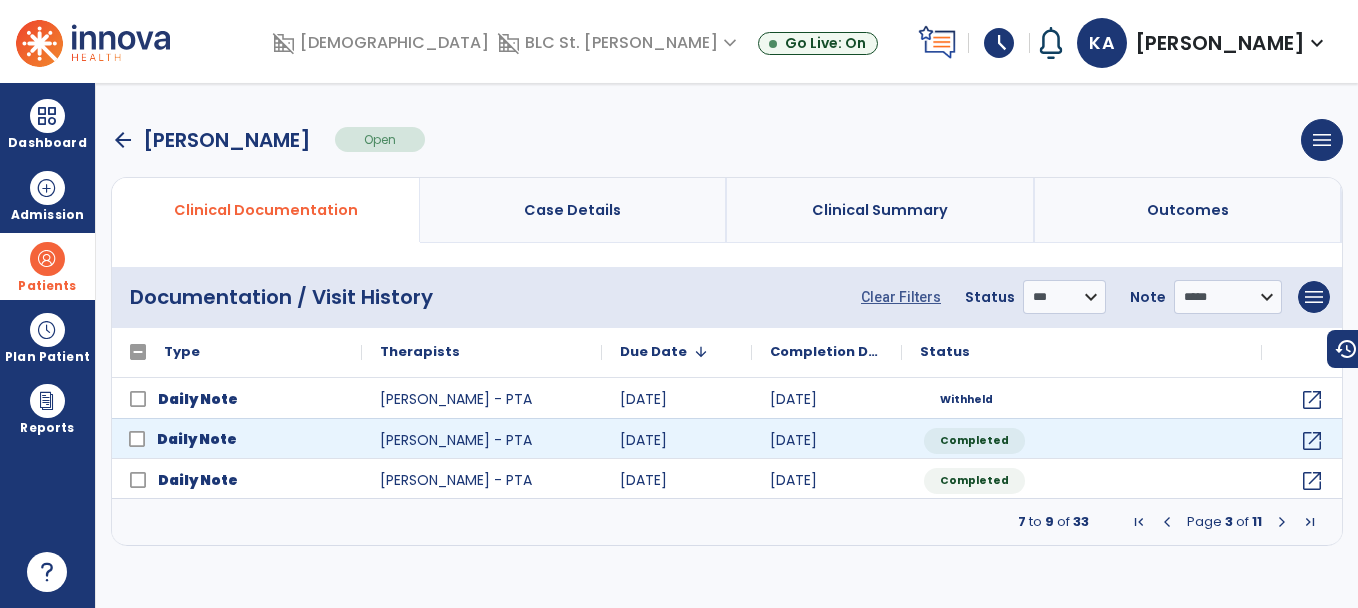 click on "Daily Note" 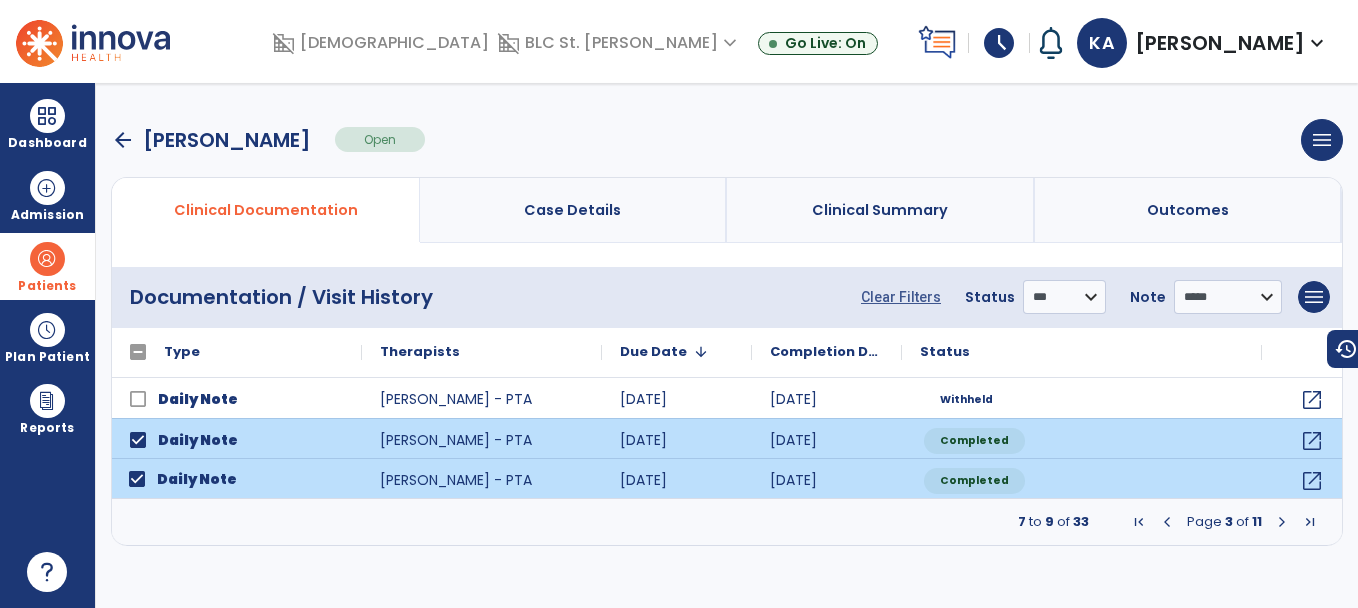 click at bounding box center [1282, 522] 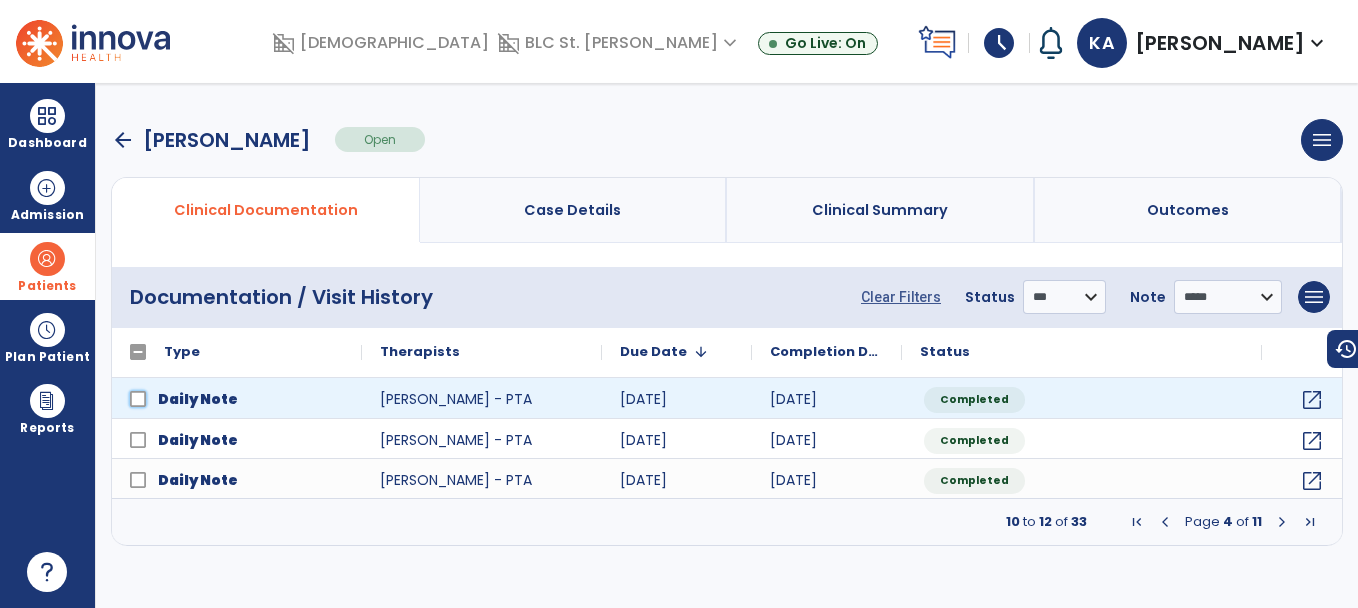 click on "Daily Note" 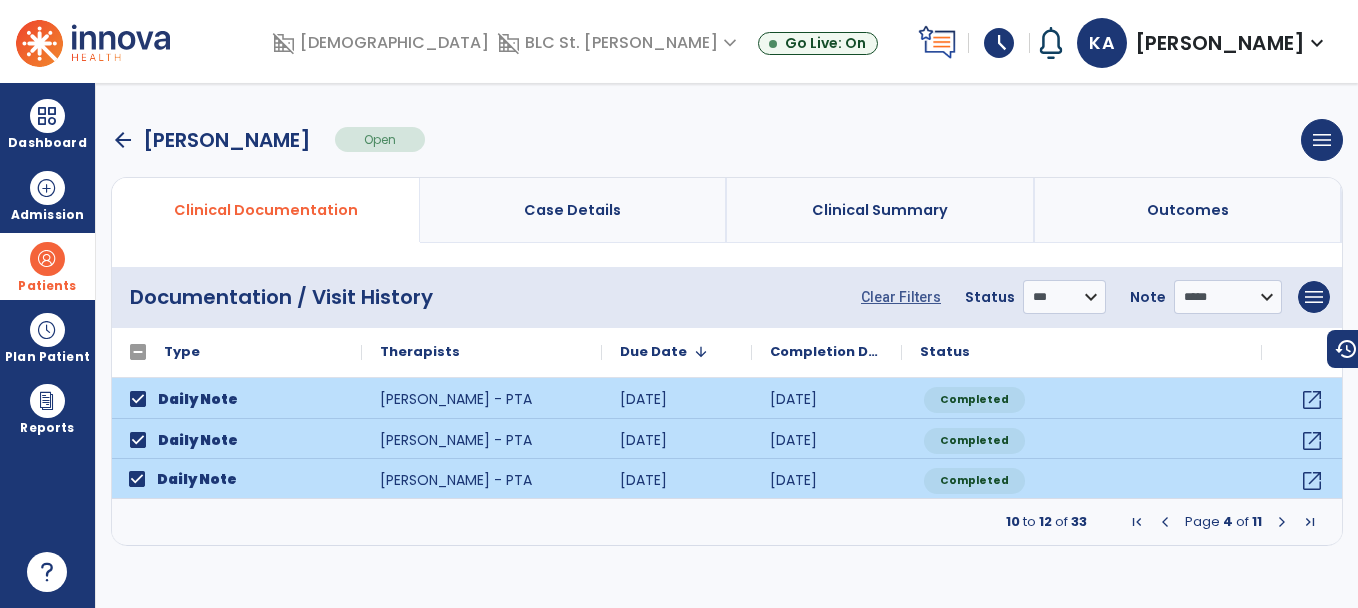 click at bounding box center [1282, 522] 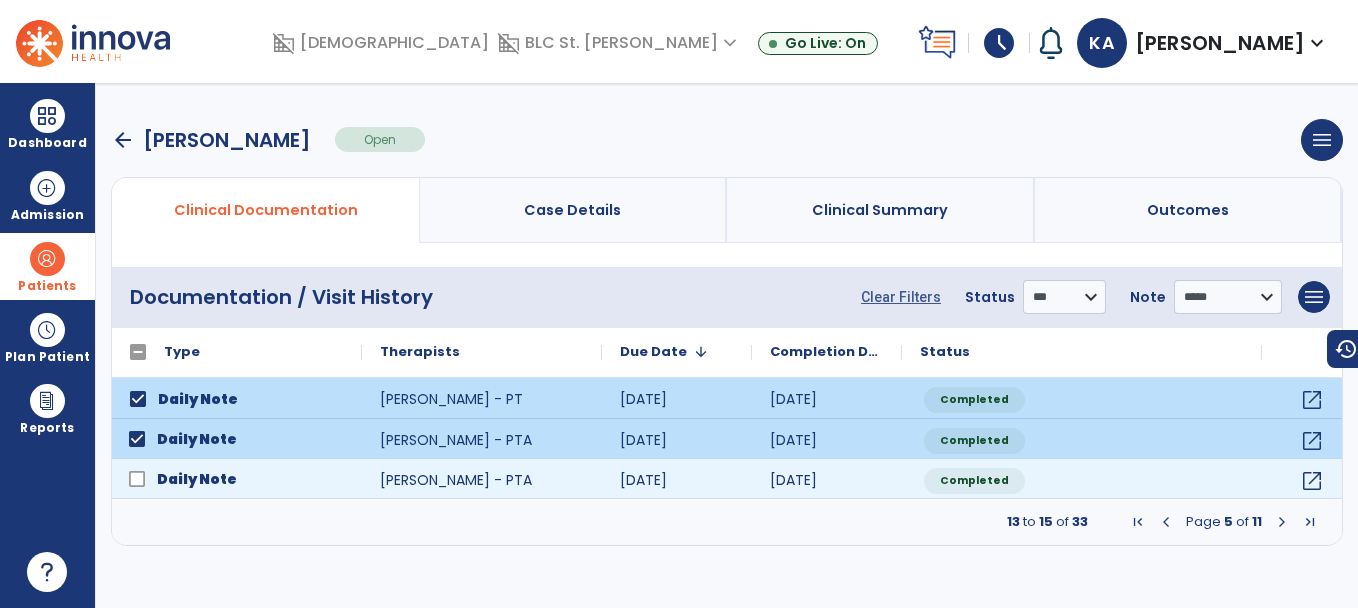 click on "Daily Note" 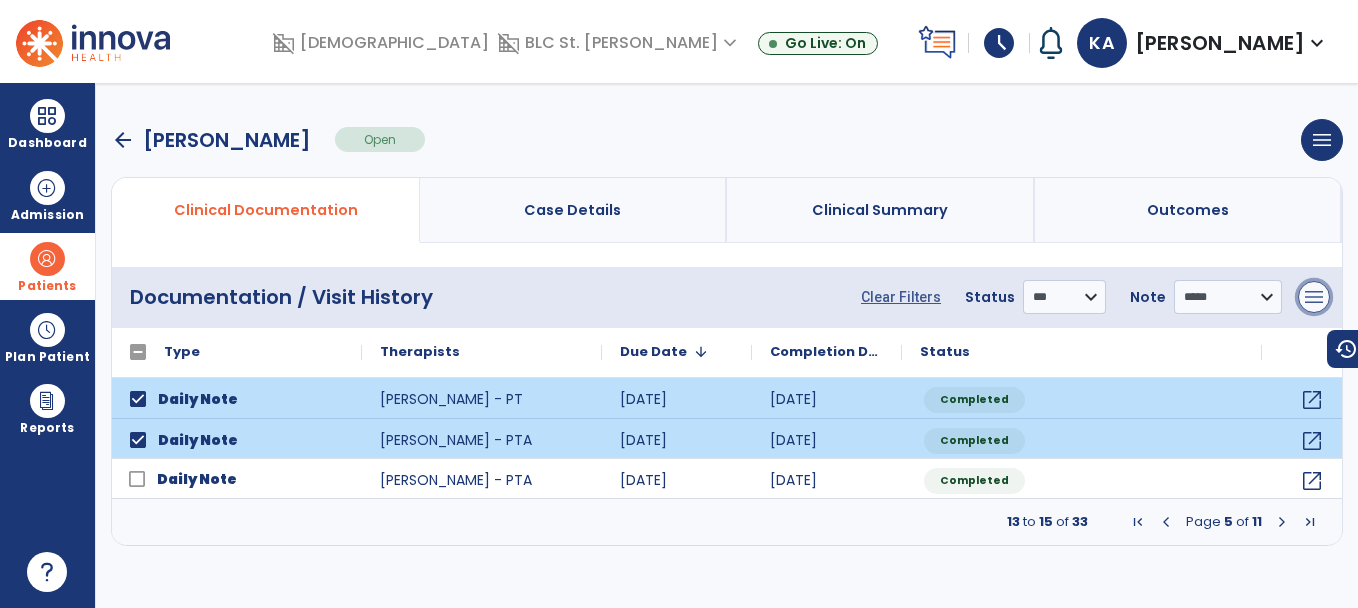 click on "menu" at bounding box center (1314, 297) 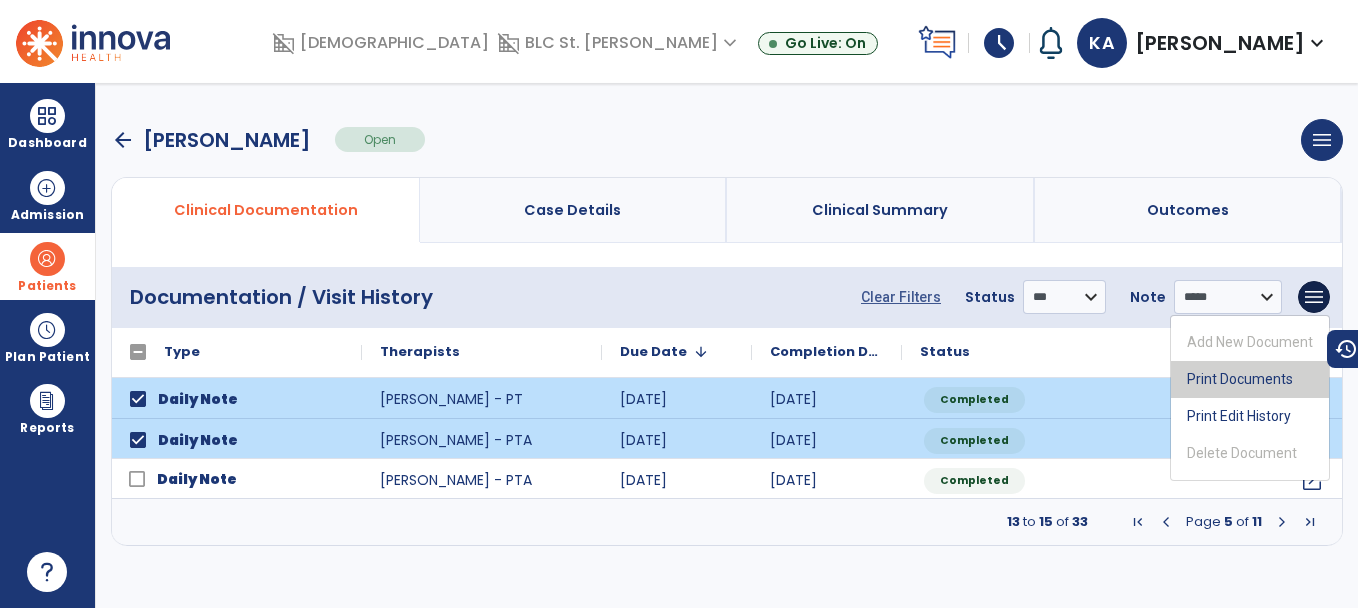 click on "Print Documents" at bounding box center (1250, 379) 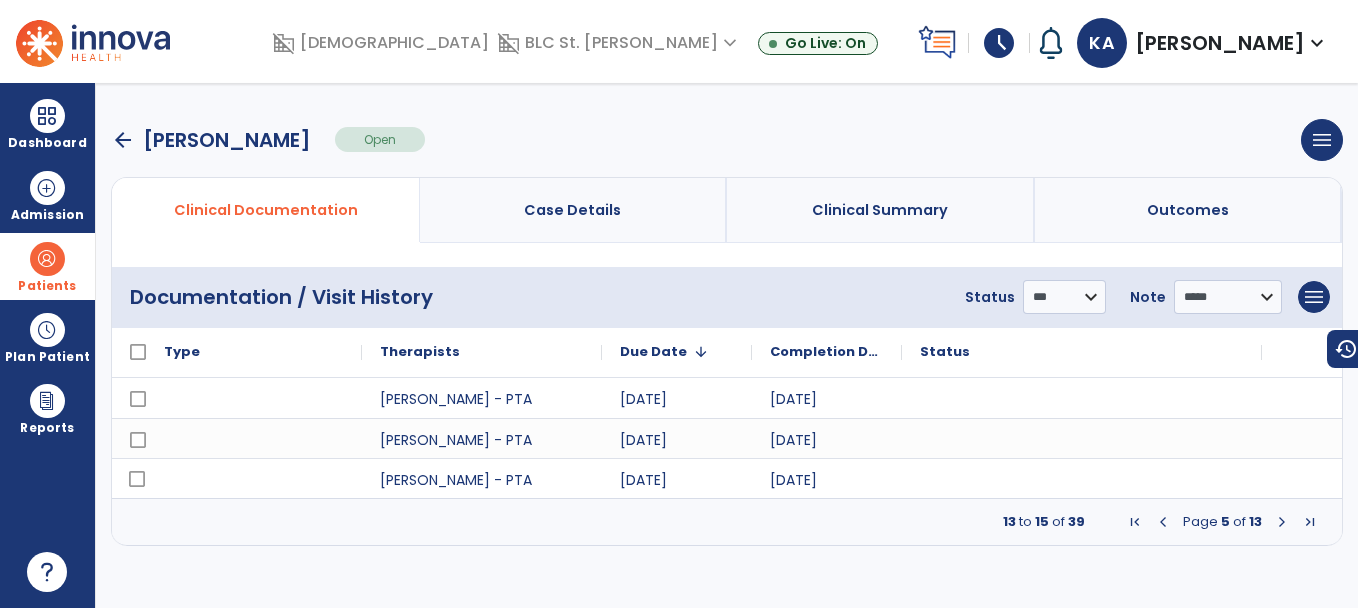 select on "***" 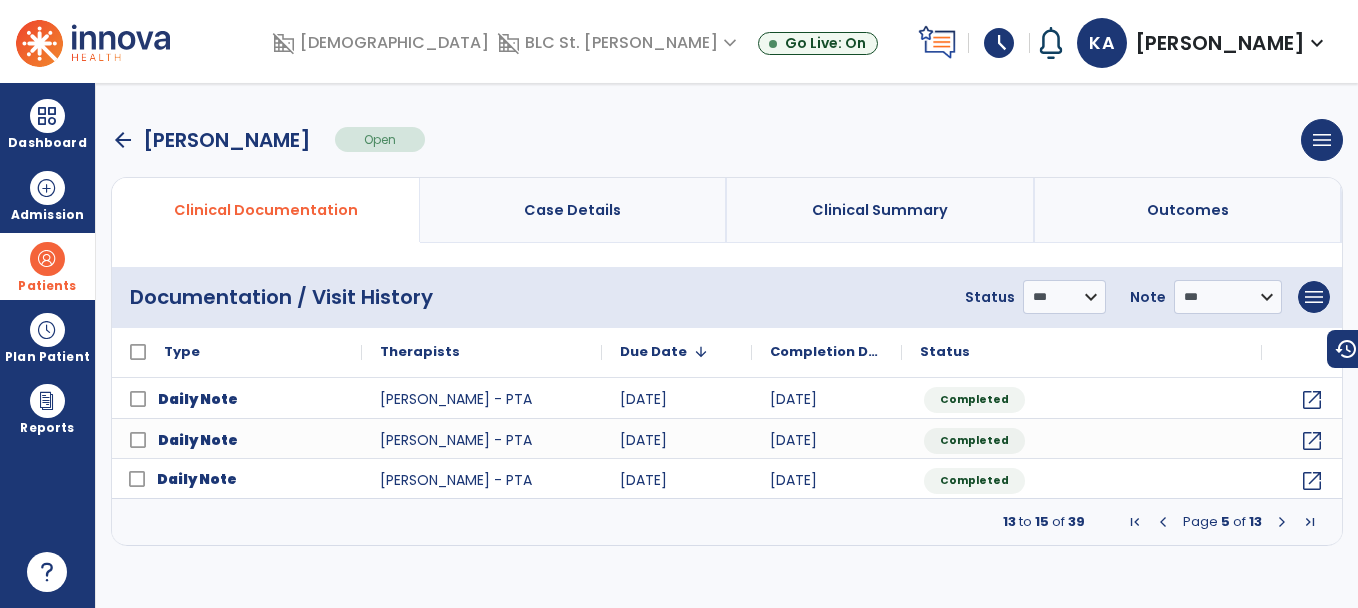 click at bounding box center [1135, 522] 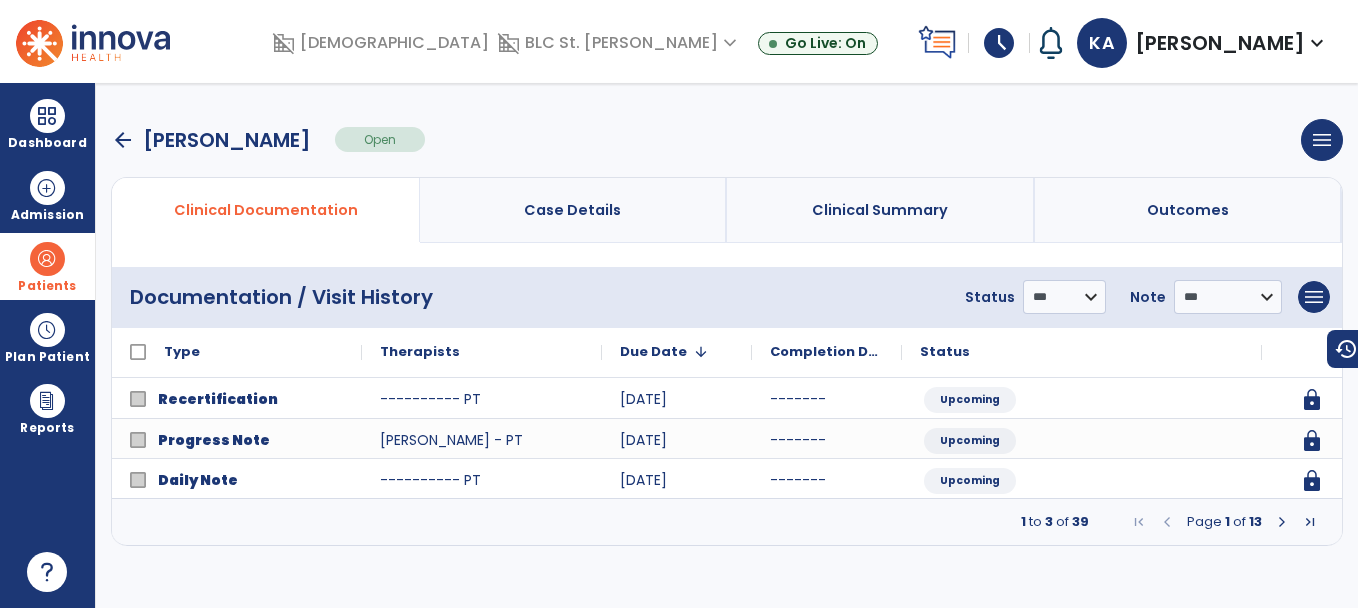 click at bounding box center (1282, 522) 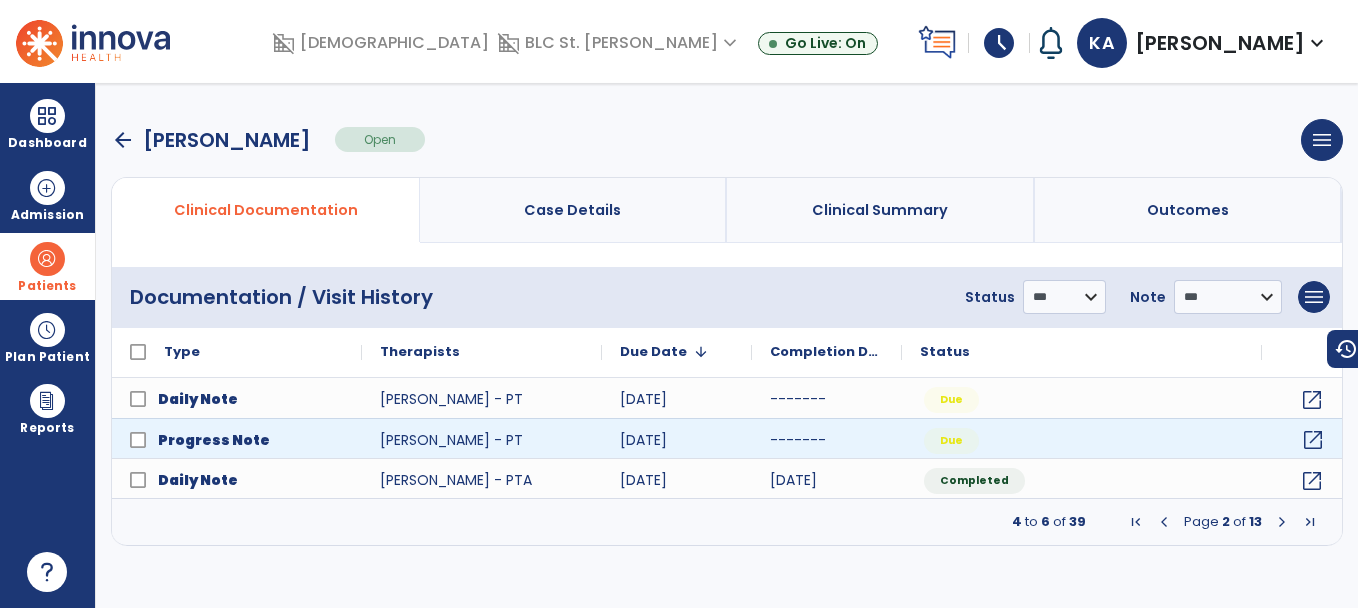 click on "open_in_new" 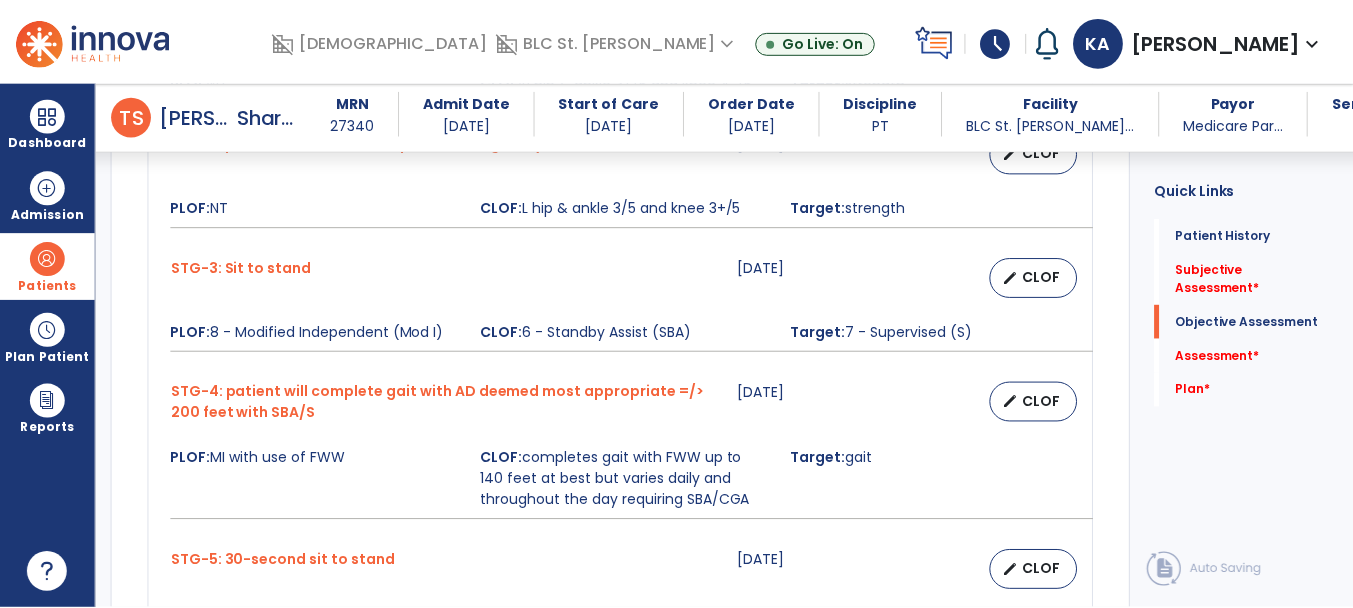scroll, scrollTop: 1700, scrollLeft: 0, axis: vertical 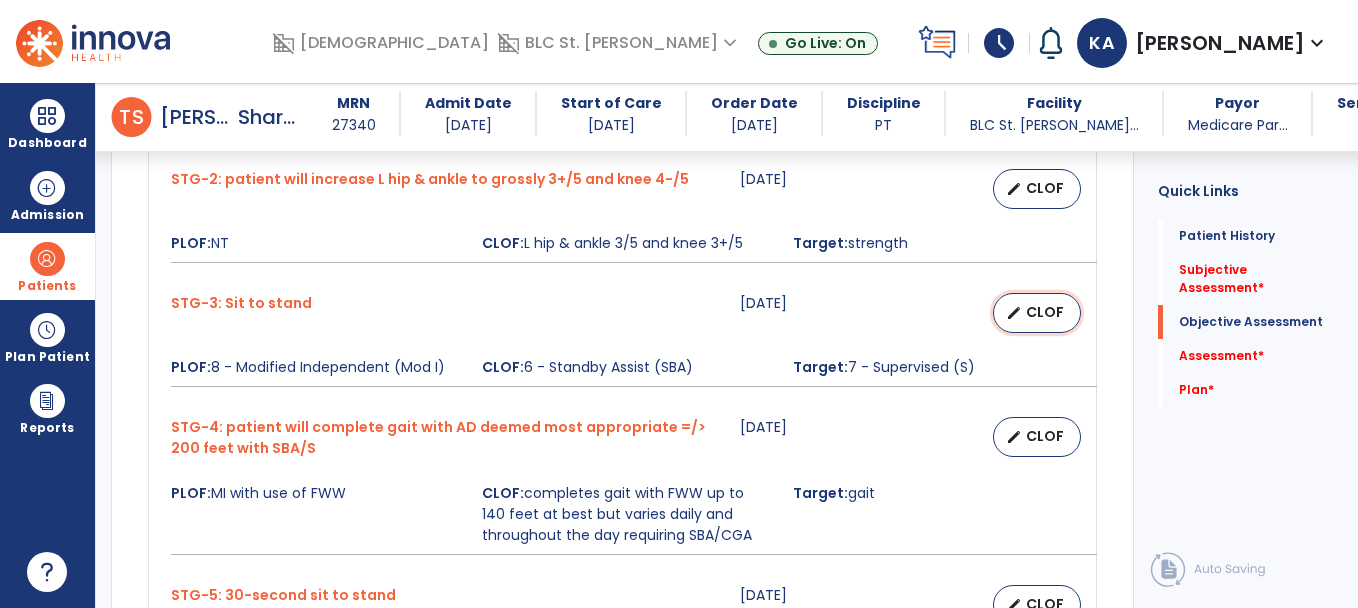 click on "CLOF" at bounding box center (1045, 312) 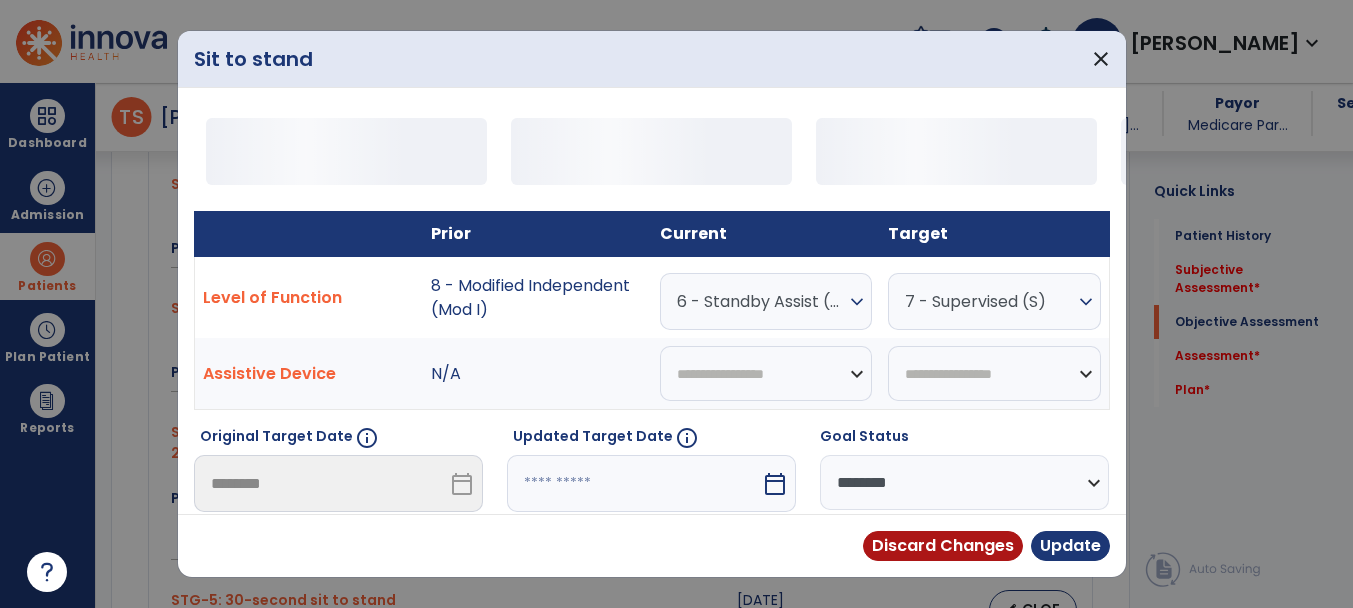 scroll, scrollTop: 1700, scrollLeft: 0, axis: vertical 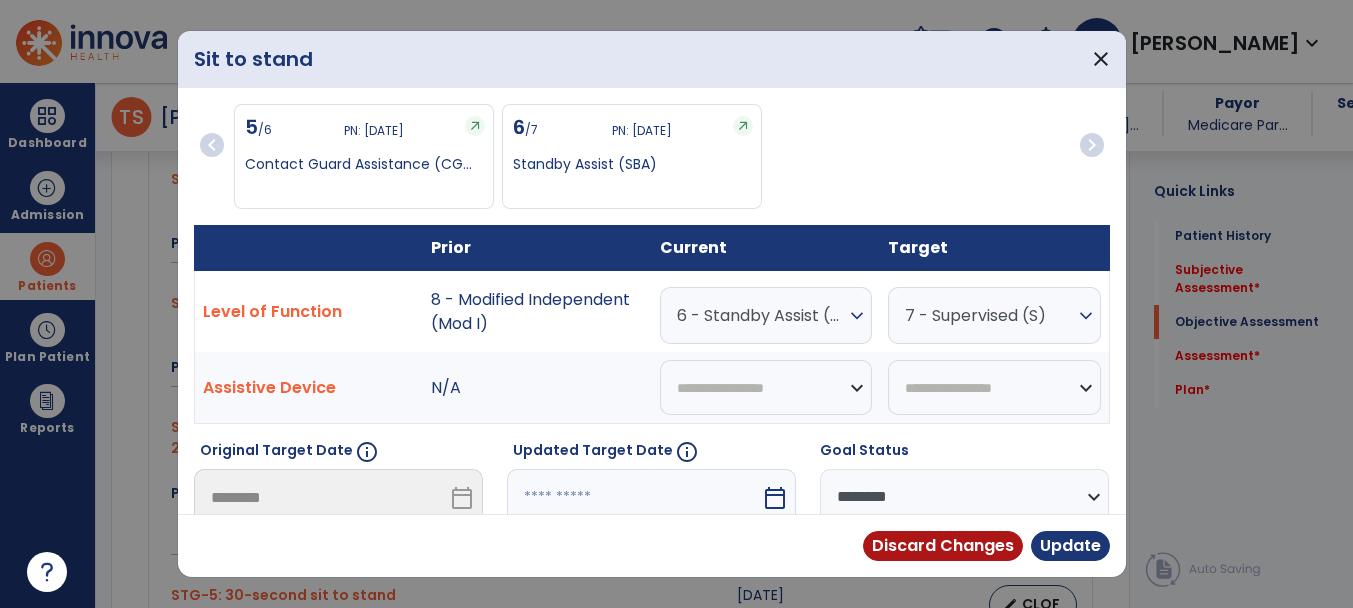 click on "calendar_today" at bounding box center (775, 498) 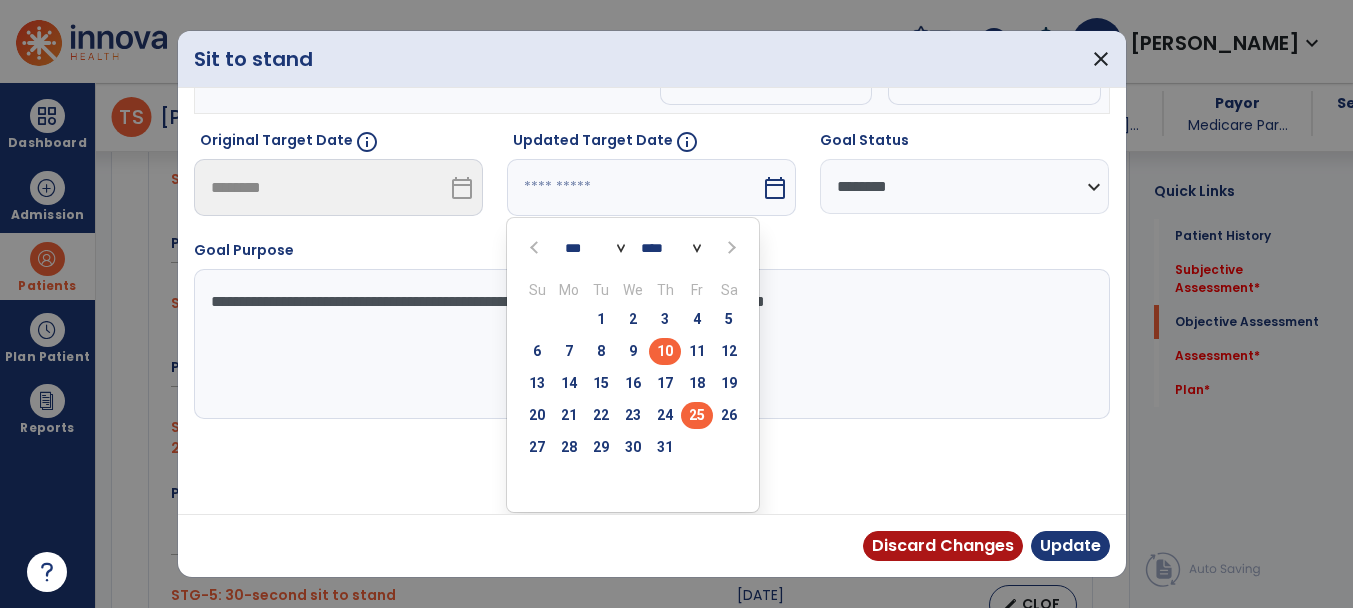 click on "25" at bounding box center (697, 415) 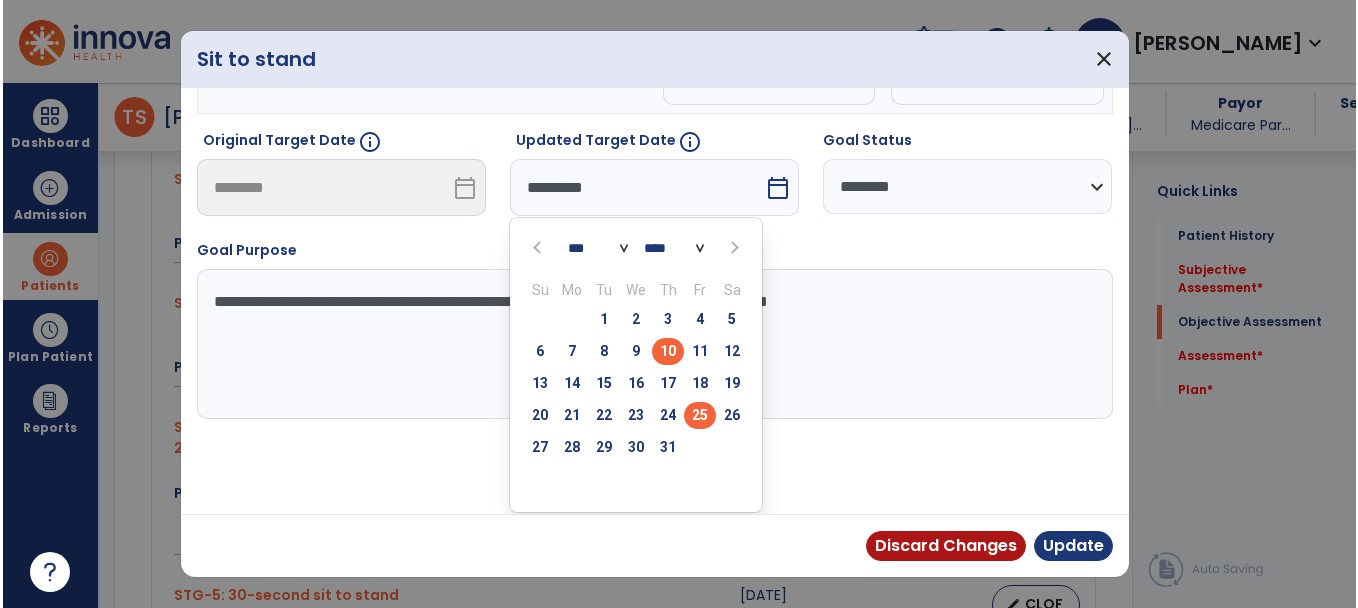 scroll, scrollTop: 232, scrollLeft: 0, axis: vertical 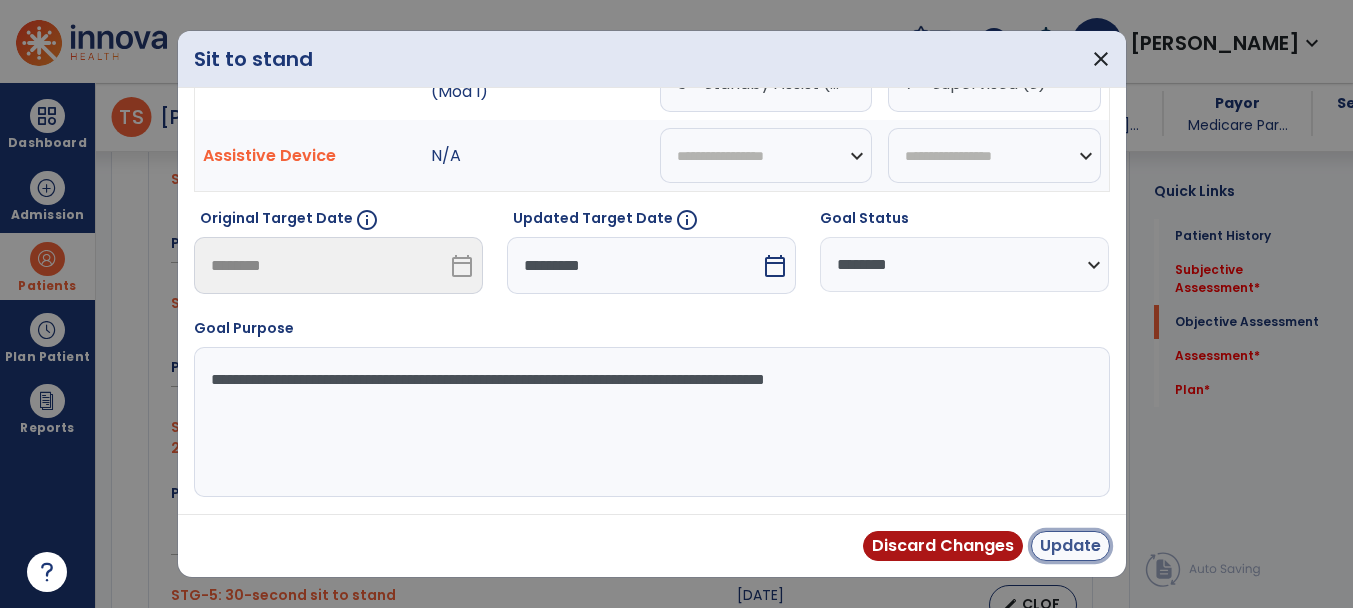 click on "Update" at bounding box center [1070, 546] 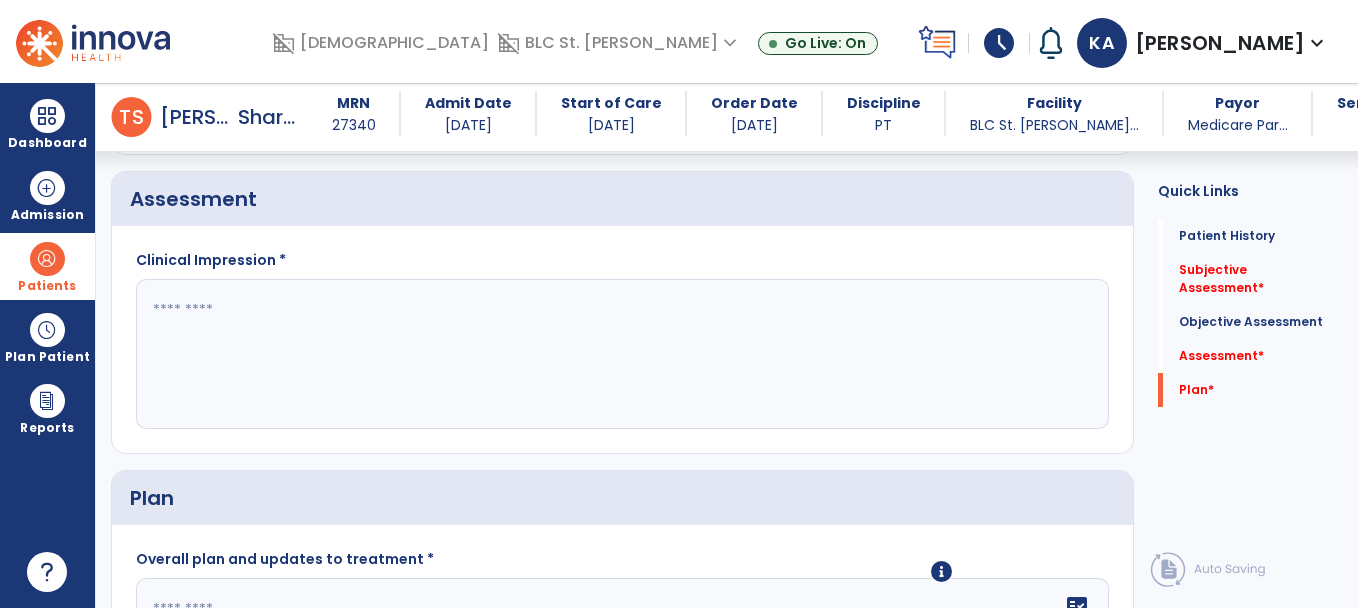 scroll, scrollTop: 2575, scrollLeft: 0, axis: vertical 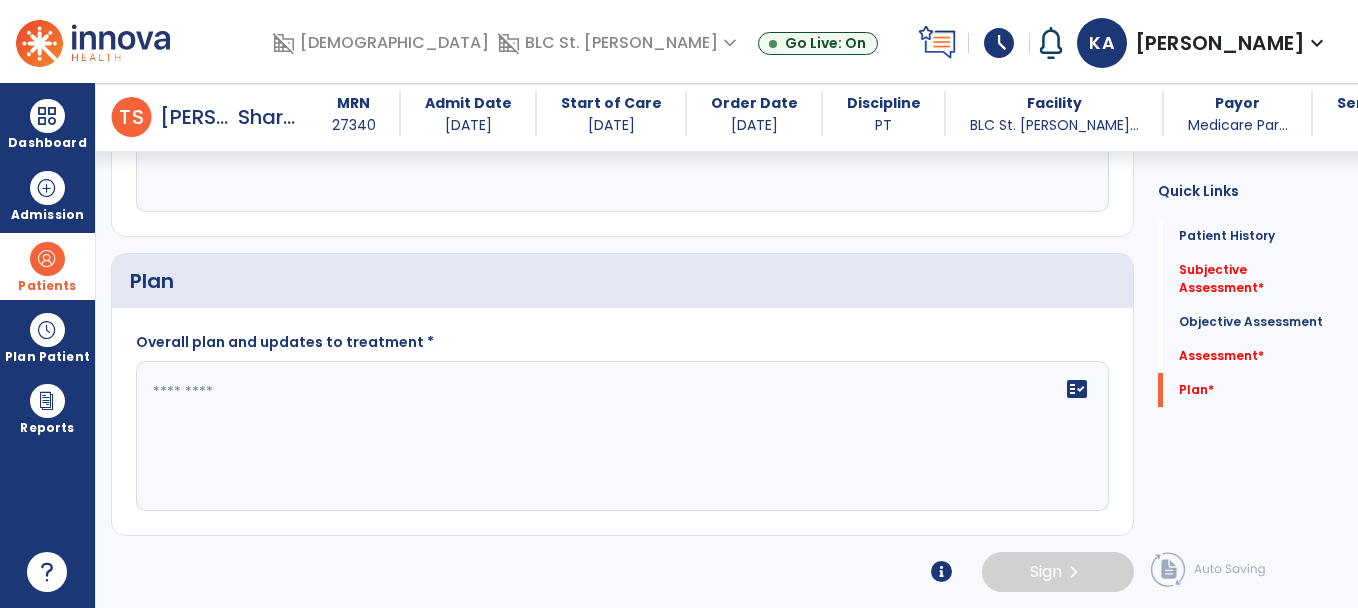 click on "fact_check" 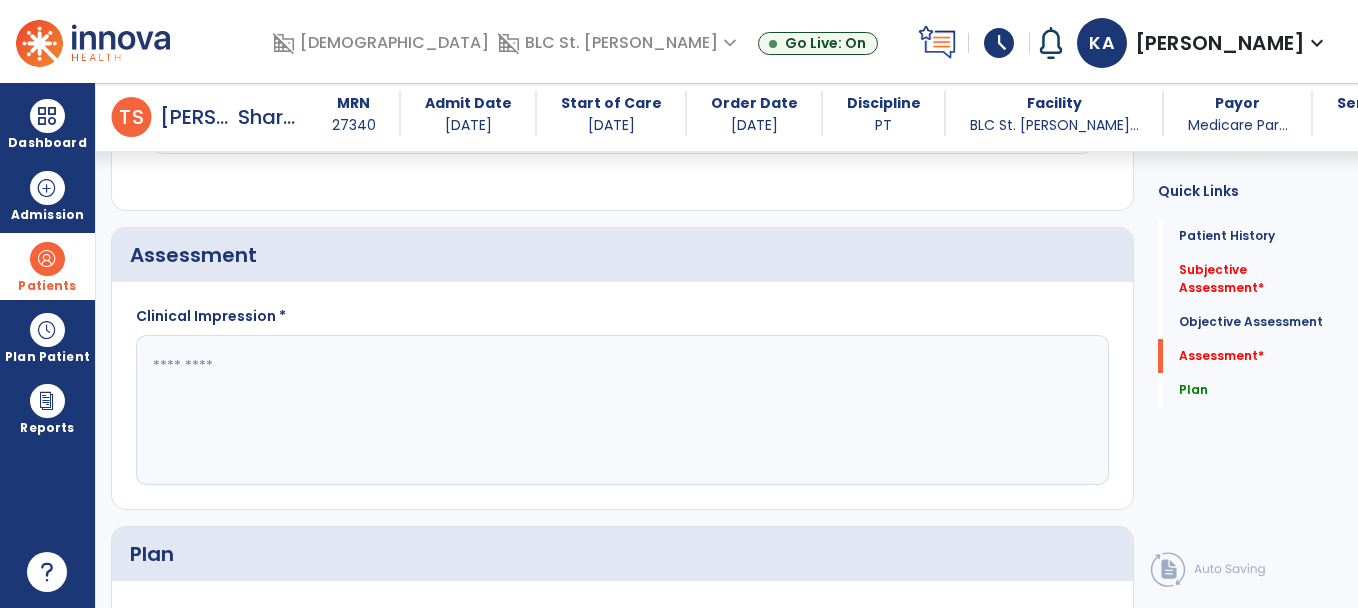scroll, scrollTop: 2275, scrollLeft: 0, axis: vertical 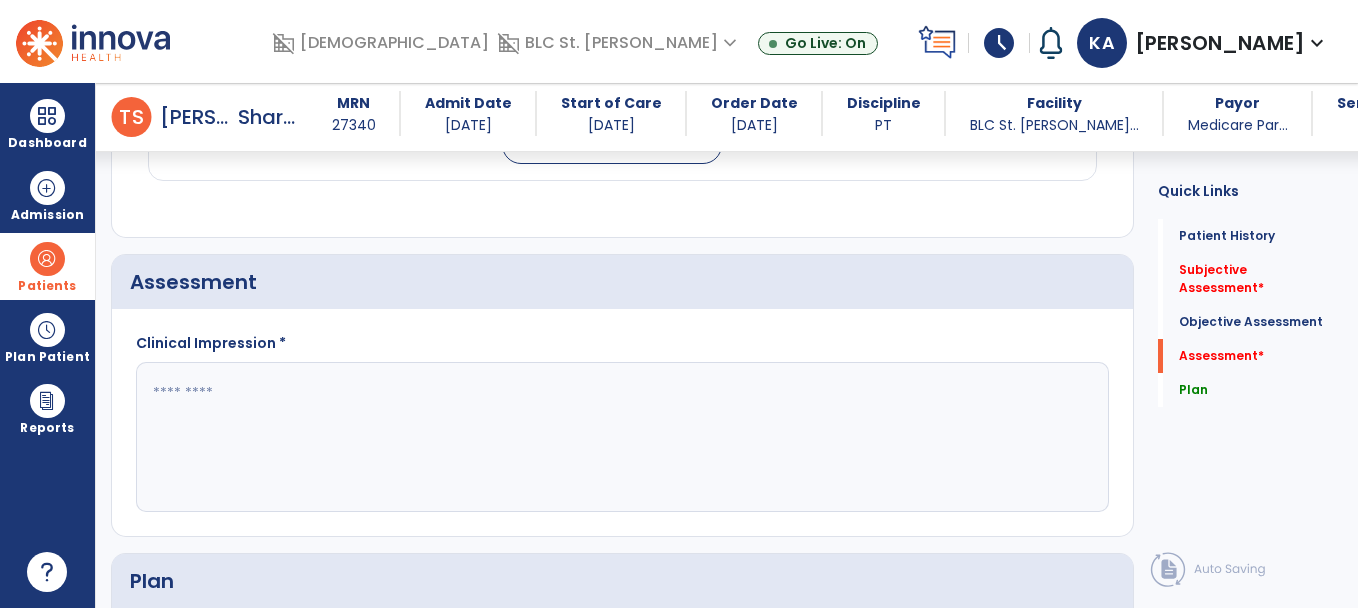 type on "**********" 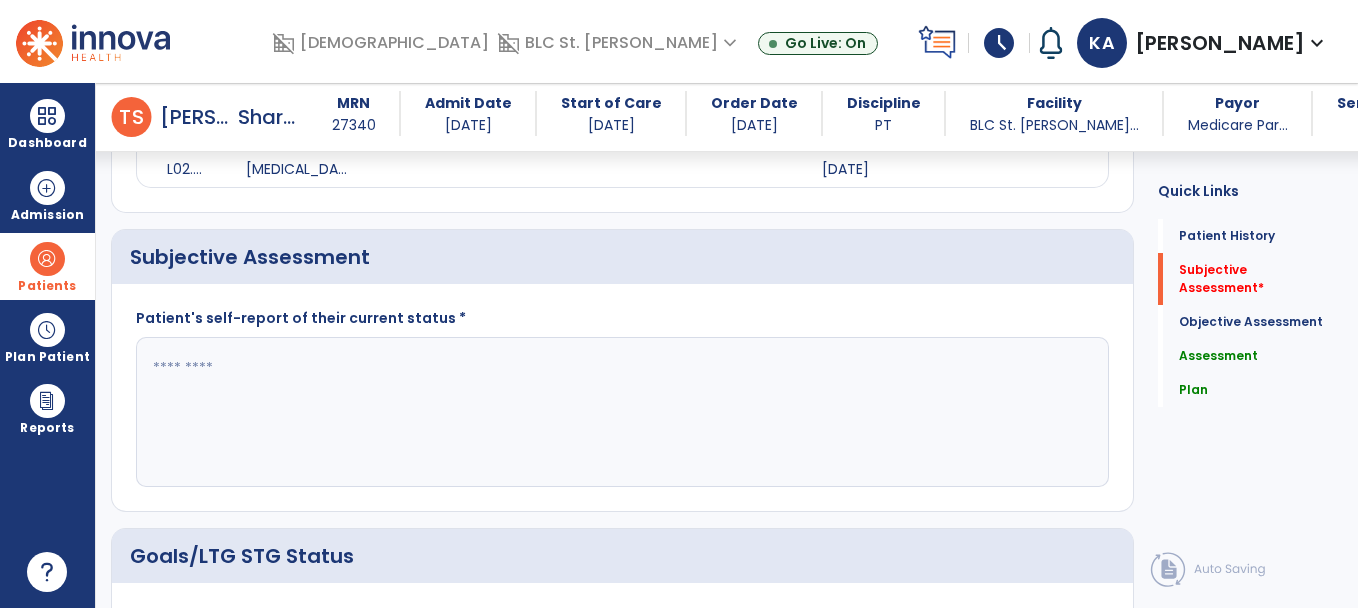 scroll, scrollTop: 875, scrollLeft: 0, axis: vertical 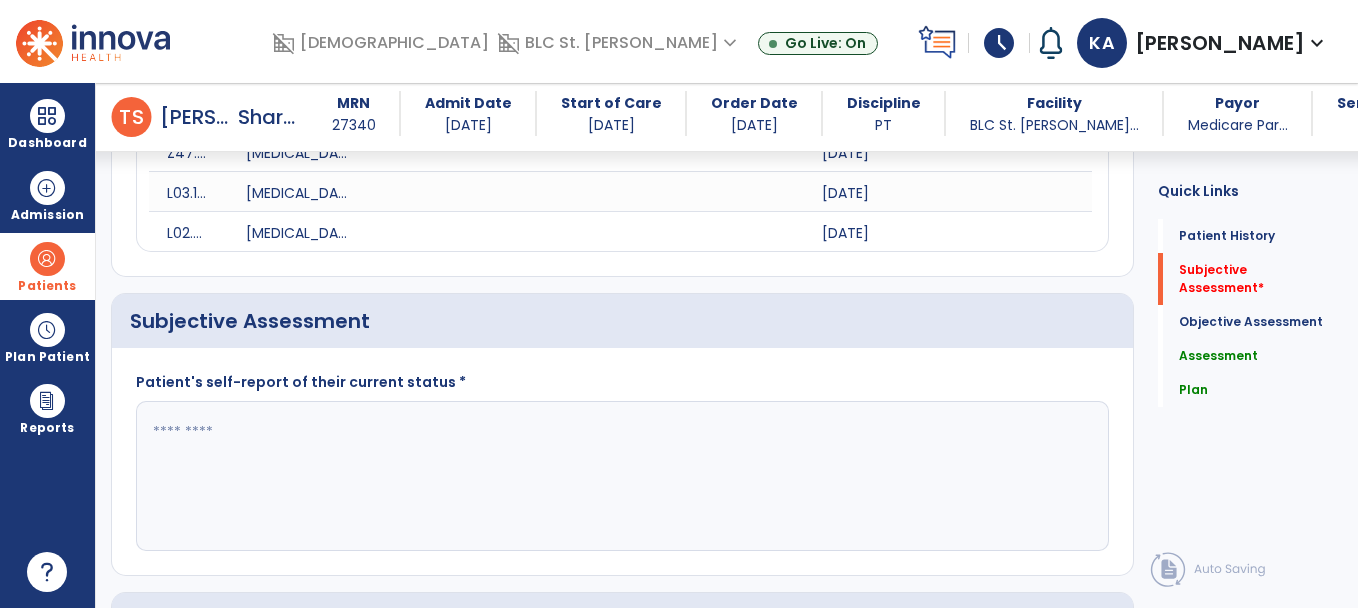 type on "**********" 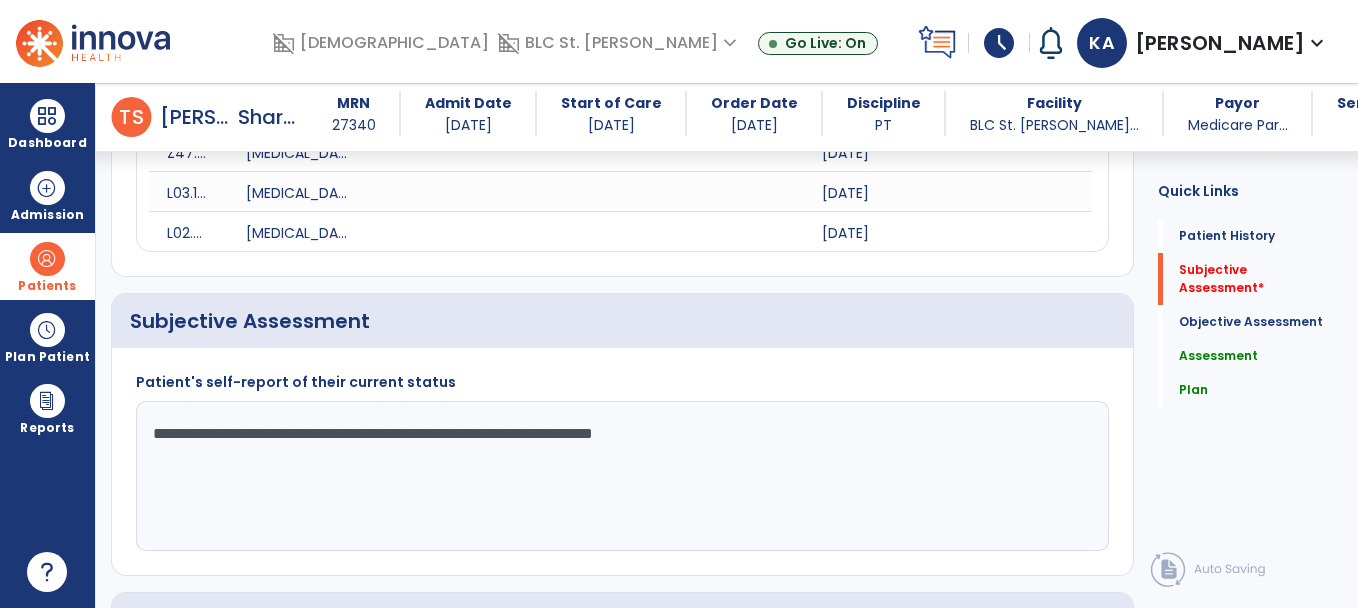 type on "**********" 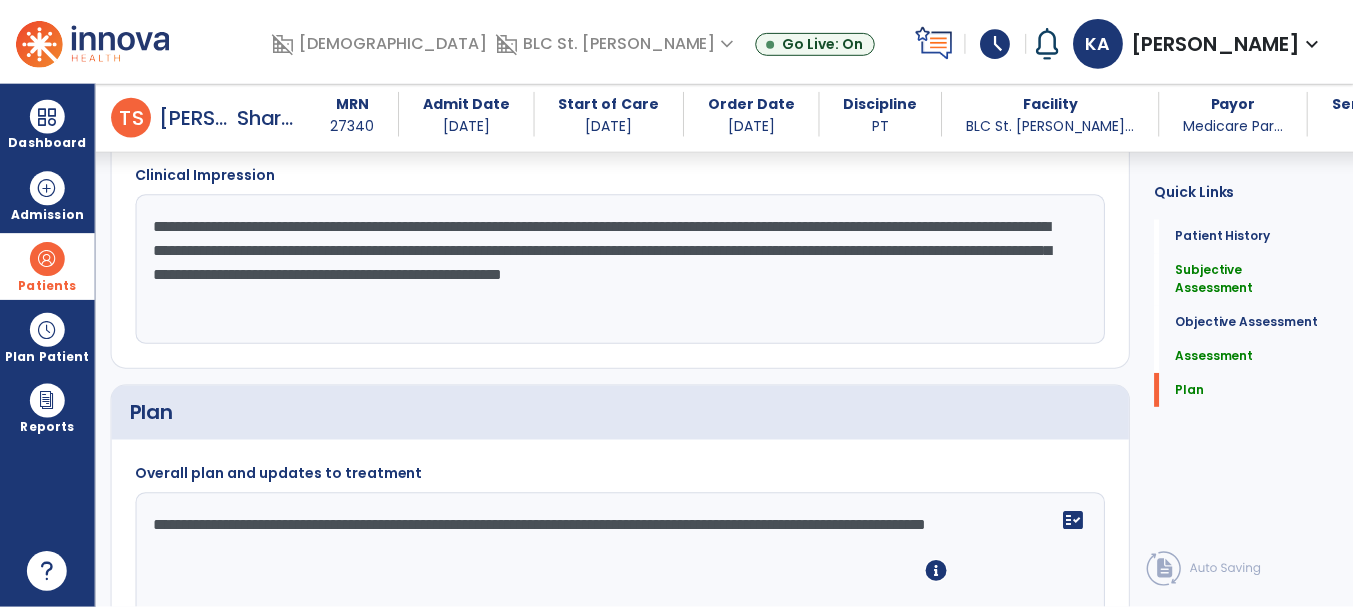 scroll, scrollTop: 2577, scrollLeft: 0, axis: vertical 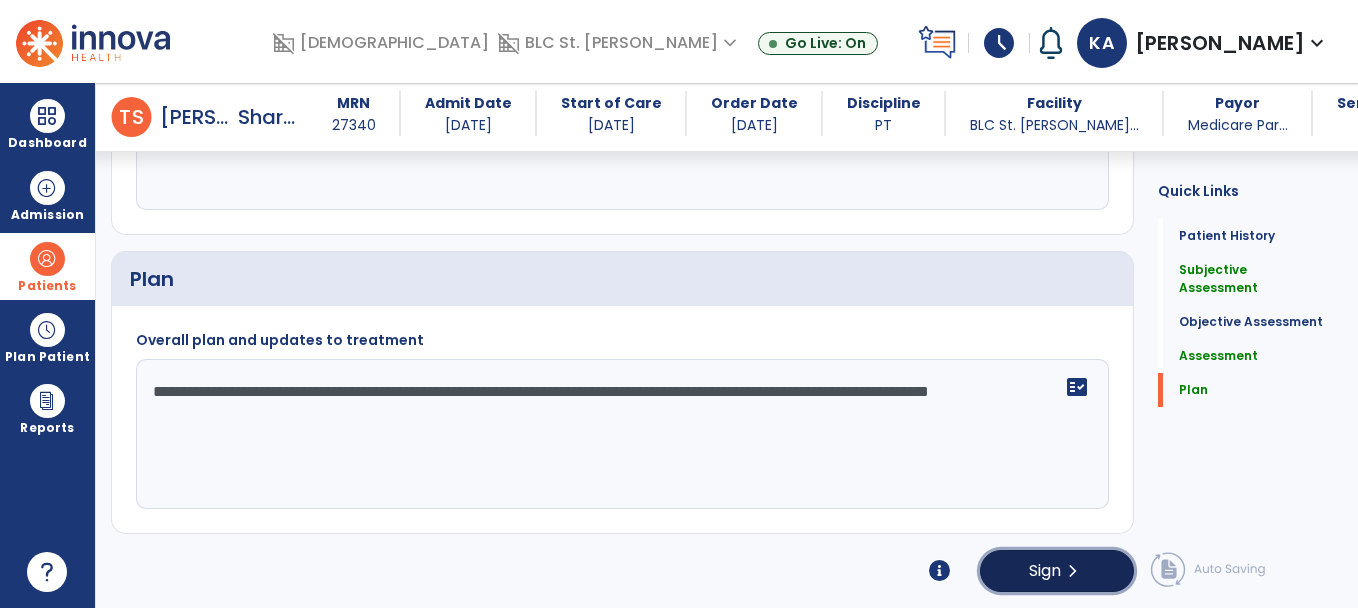 click on "Sign" 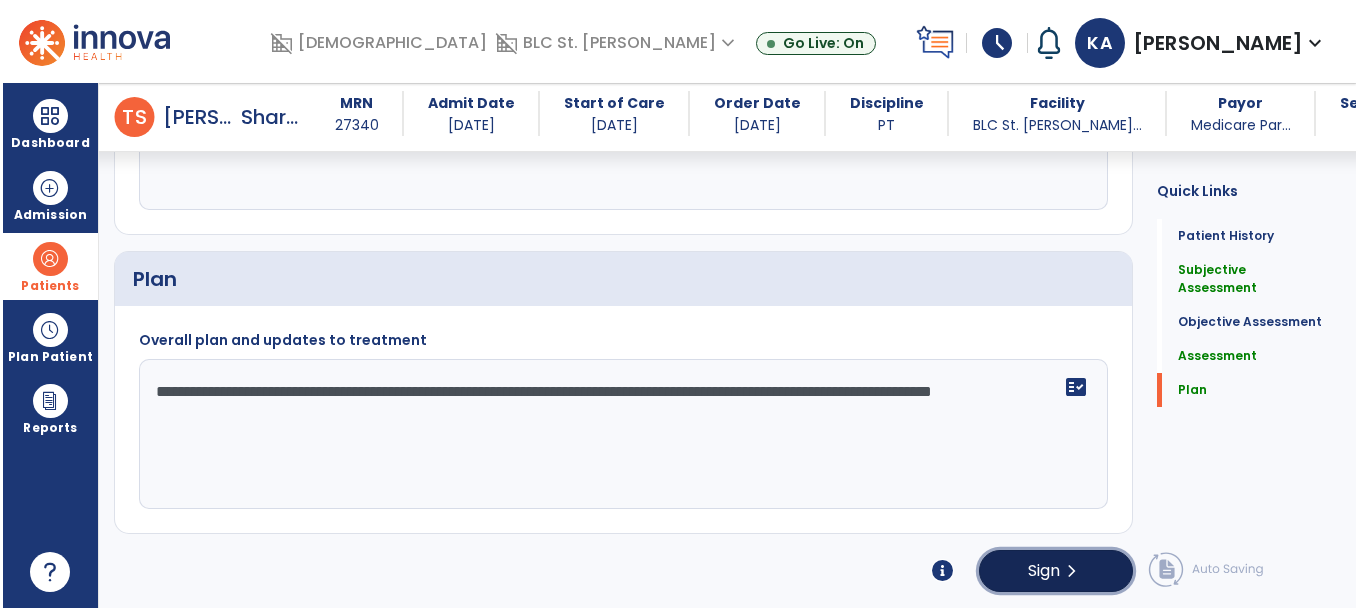 scroll, scrollTop: 2577, scrollLeft: 0, axis: vertical 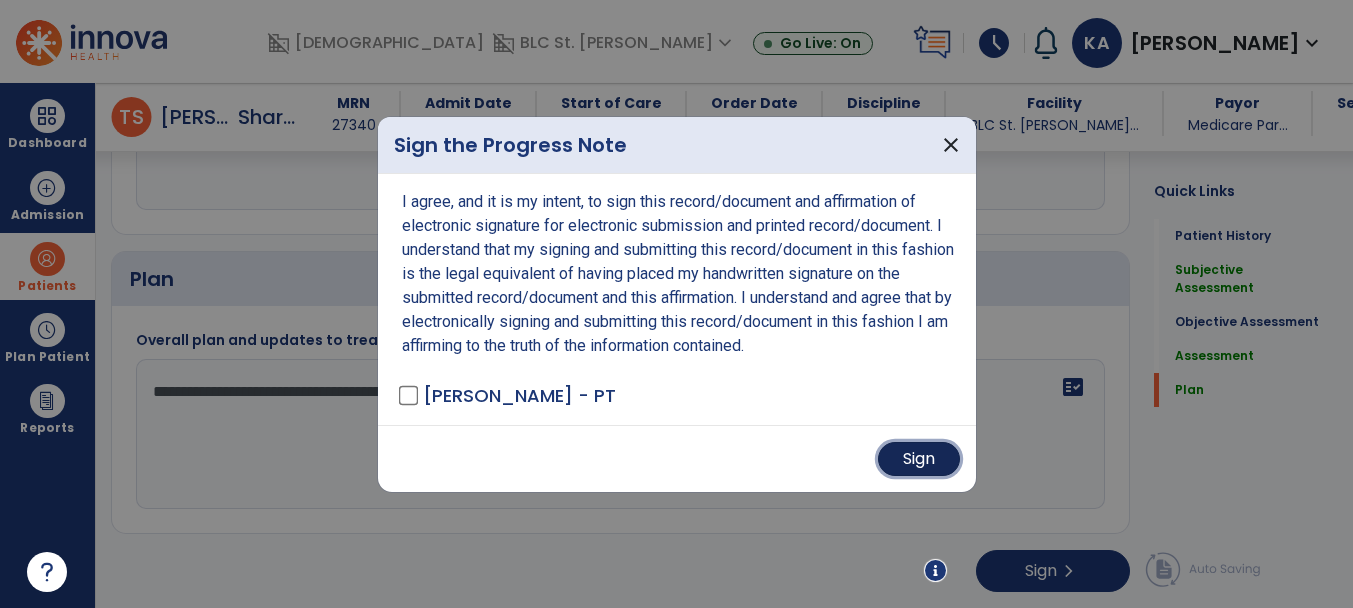 click on "Sign" at bounding box center (919, 459) 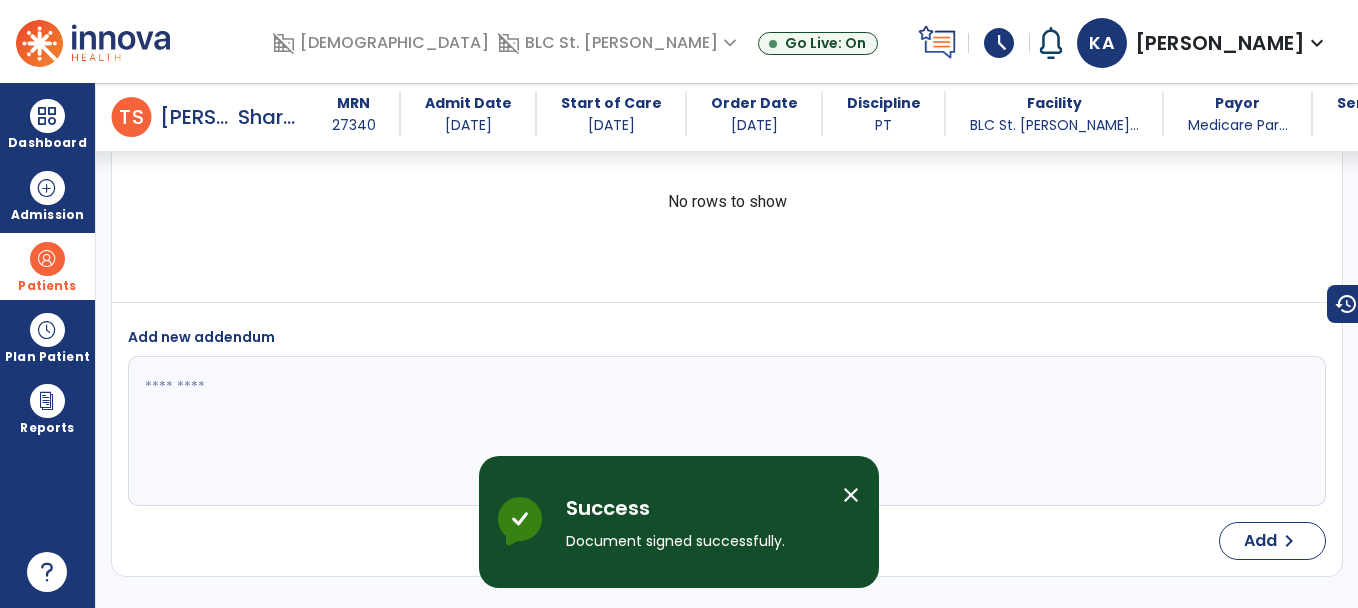 scroll, scrollTop: 4227, scrollLeft: 0, axis: vertical 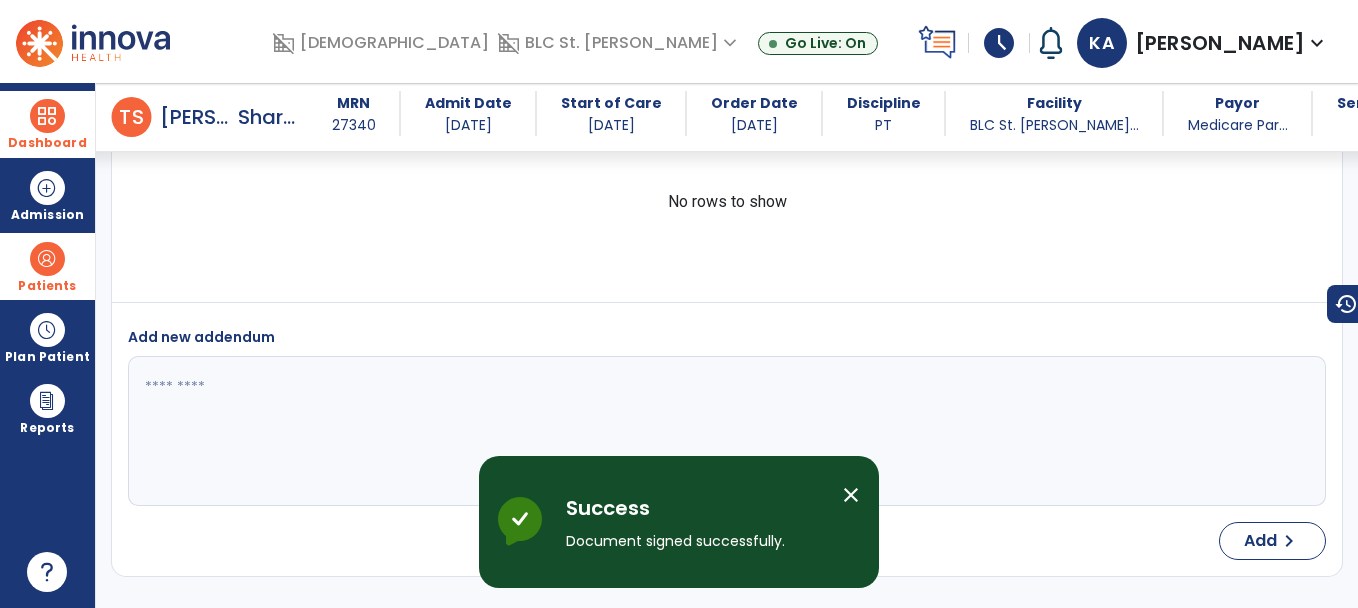 click at bounding box center (47, 116) 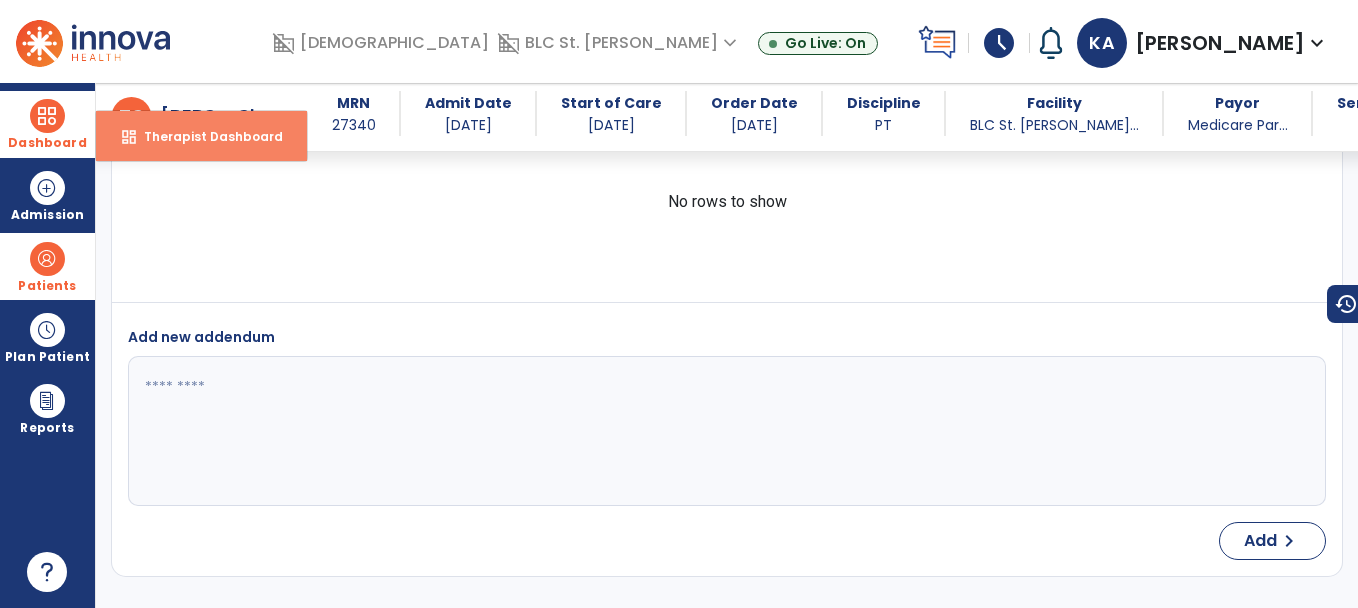 click on "Therapist Dashboard" at bounding box center (205, 136) 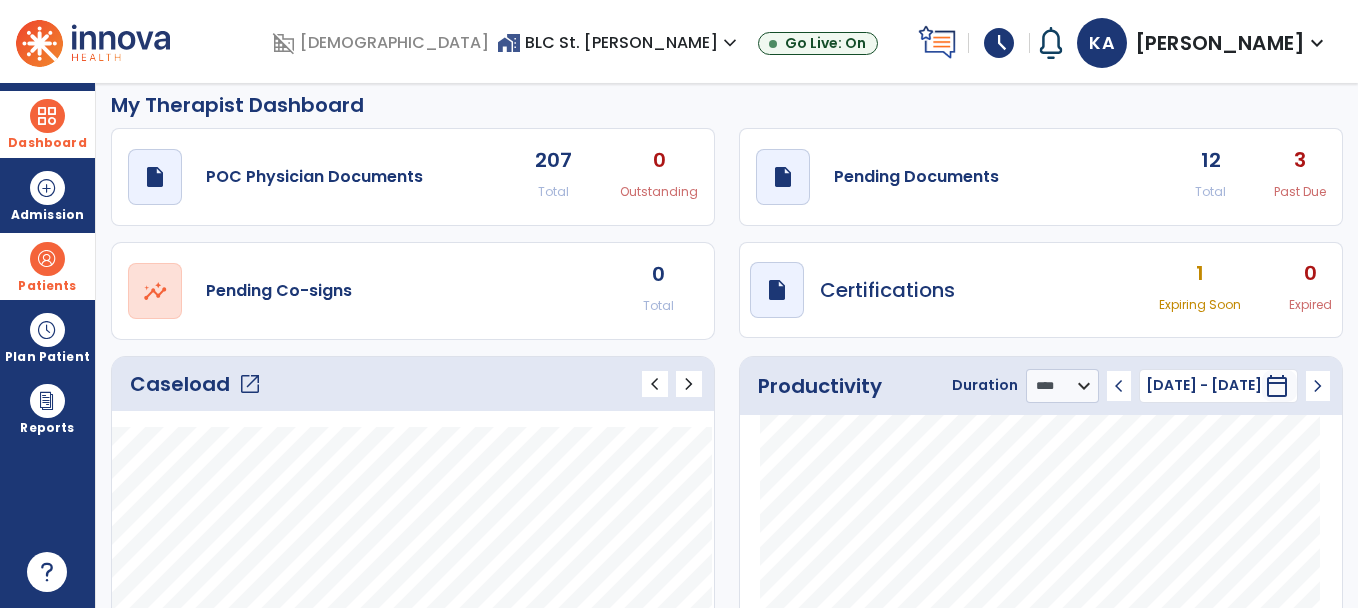 scroll, scrollTop: 0, scrollLeft: 0, axis: both 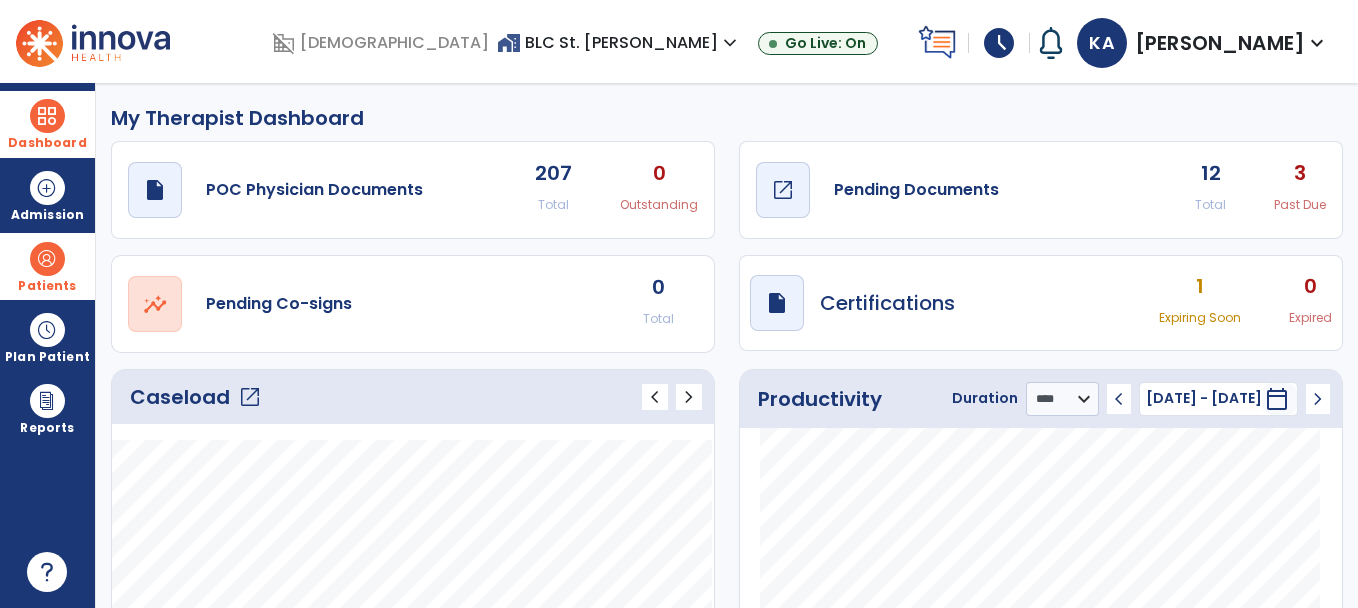 click on "Pending Documents" 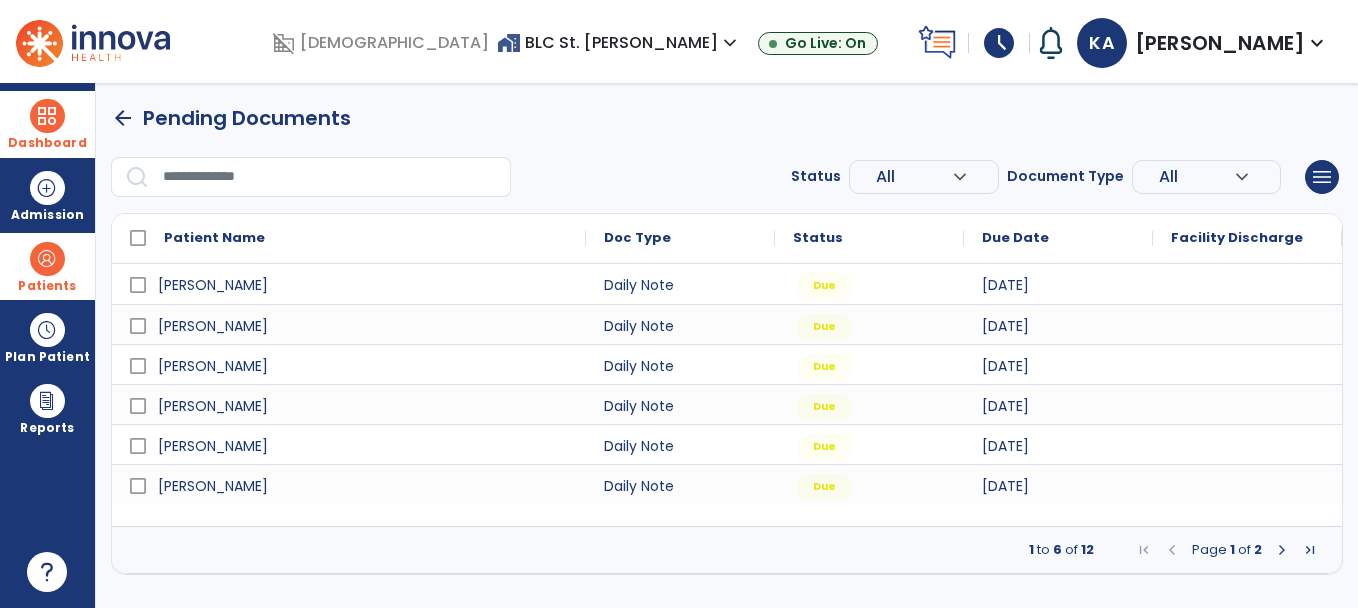 click at bounding box center (1282, 550) 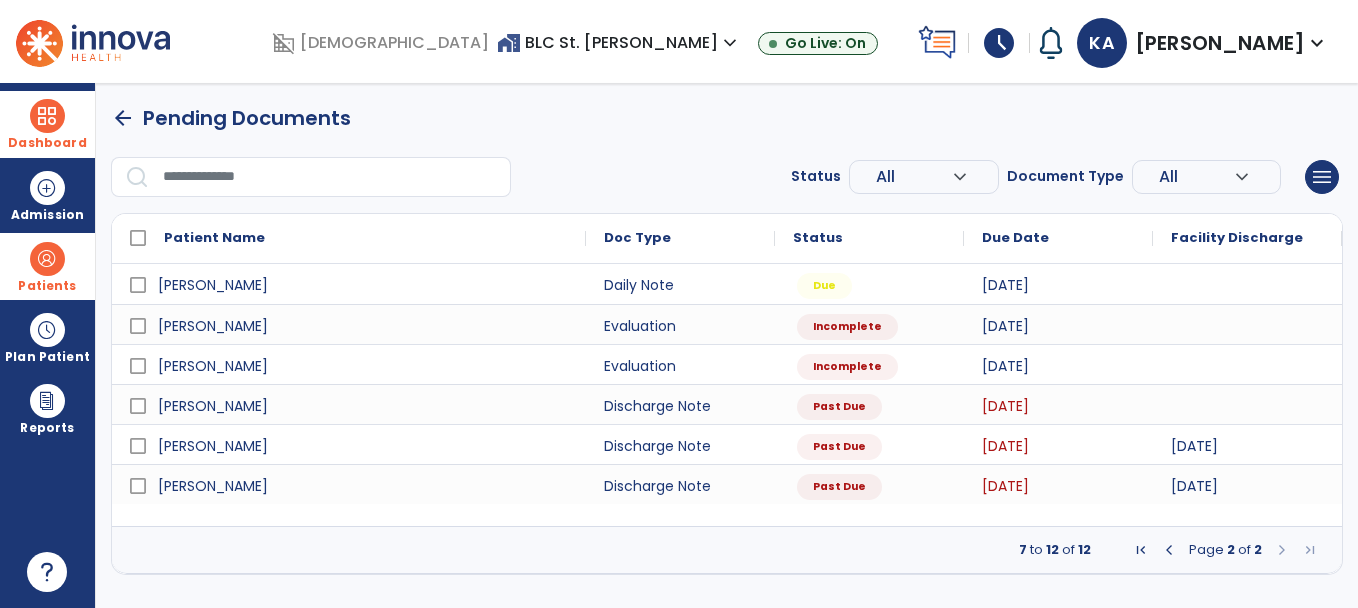 click on "expand_more" at bounding box center [1317, 43] 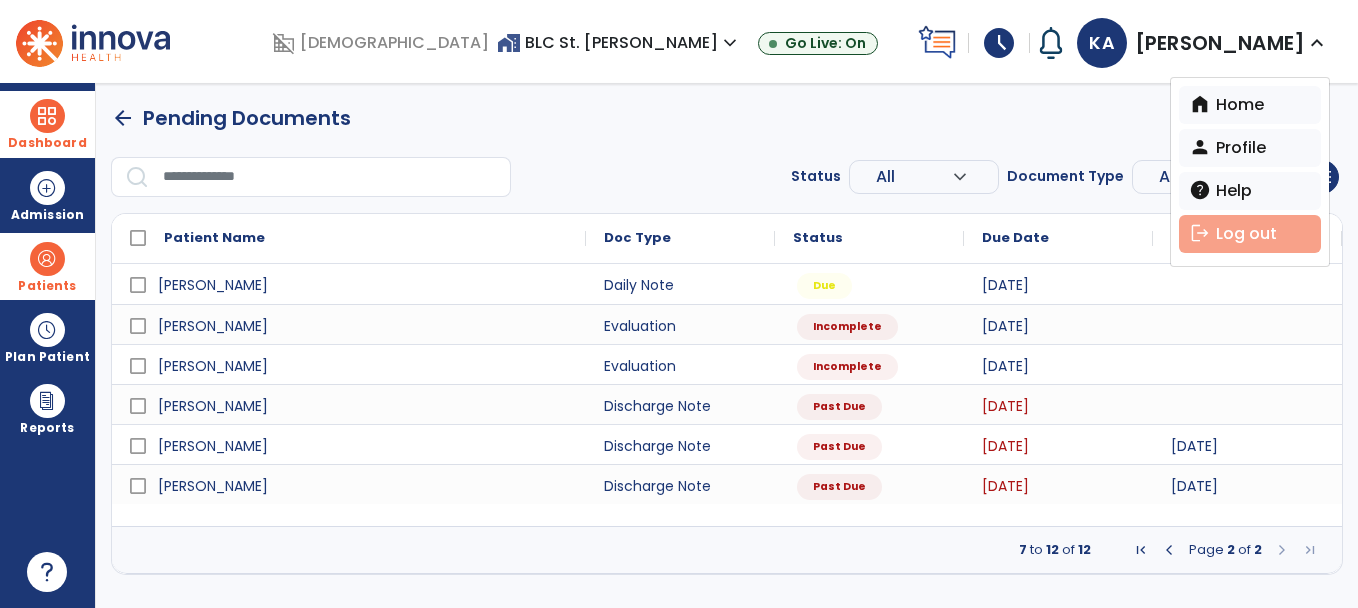 click on "logout   Log out" at bounding box center (1250, 234) 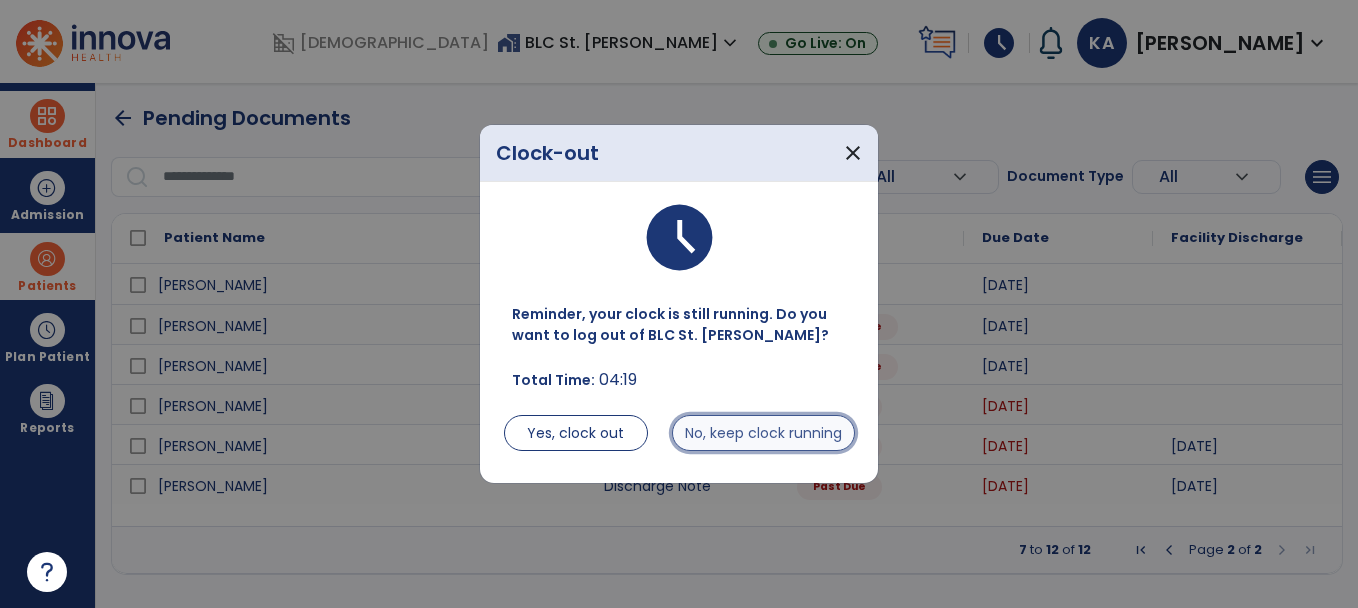 click on "No, keep clock running" at bounding box center (763, 433) 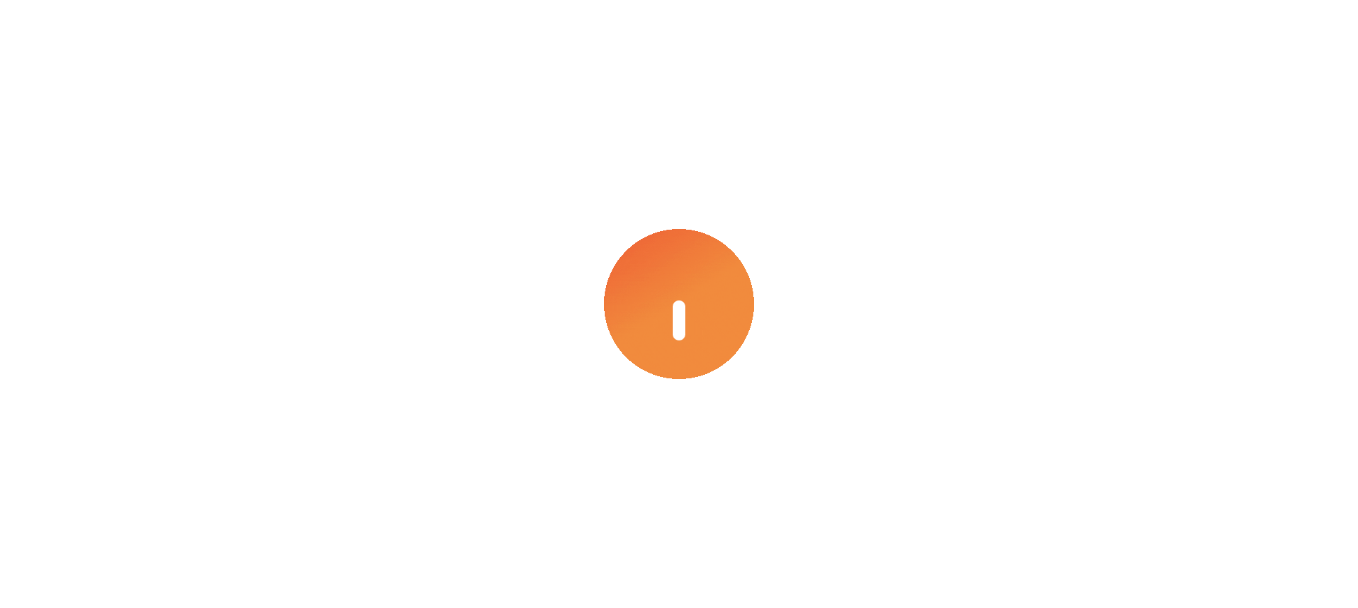 scroll, scrollTop: 0, scrollLeft: 0, axis: both 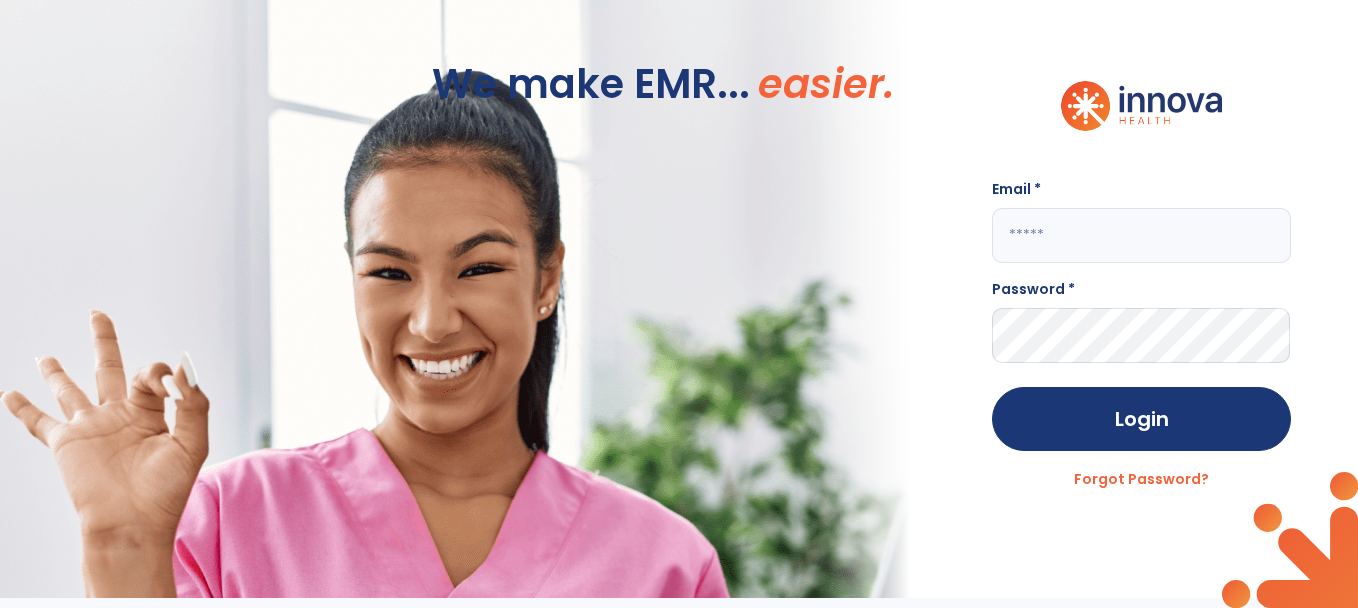 click 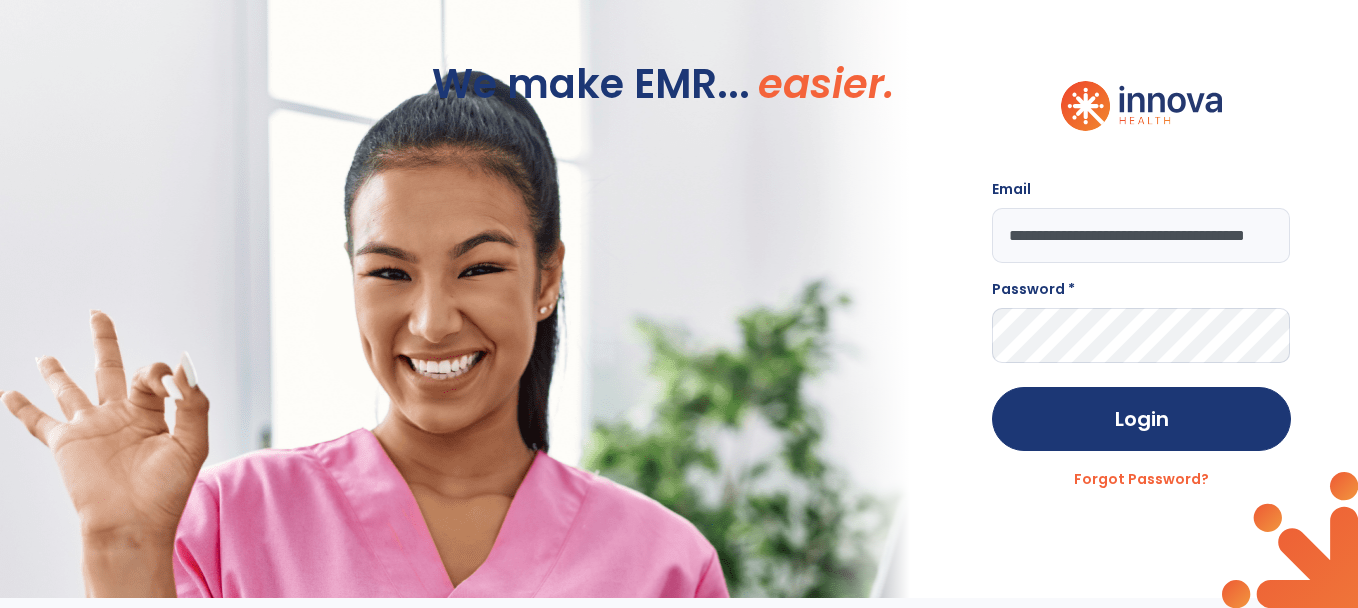 scroll, scrollTop: 0, scrollLeft: 64, axis: horizontal 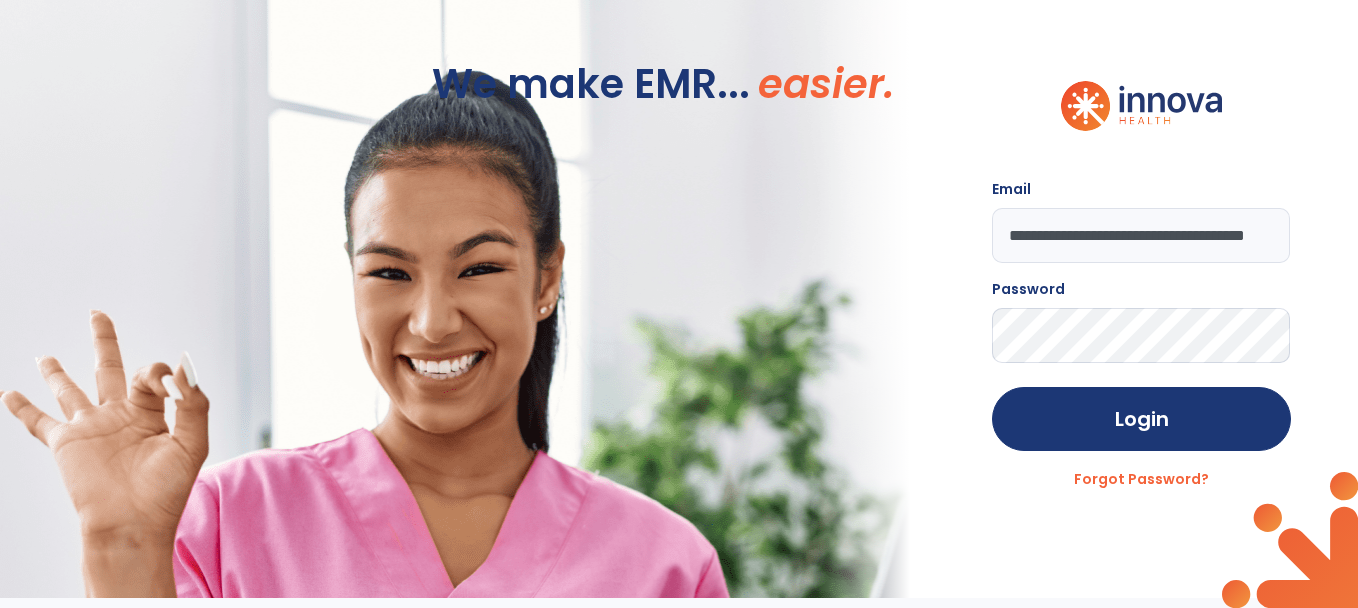 click on "Login" 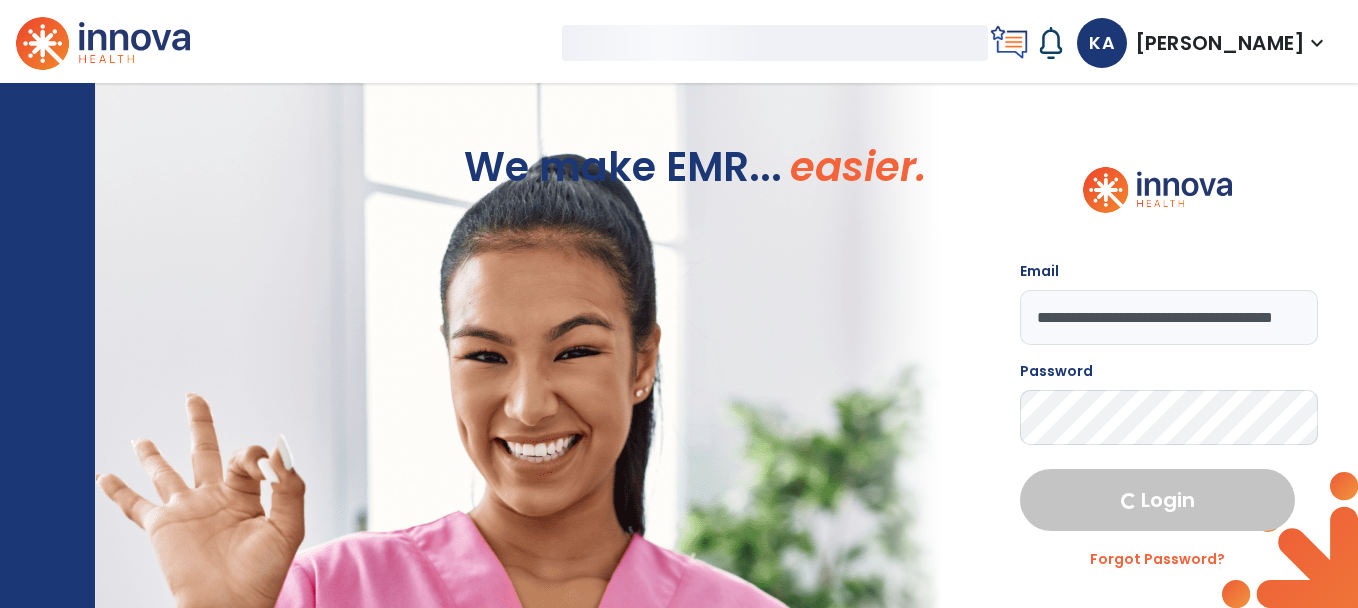 select on "****" 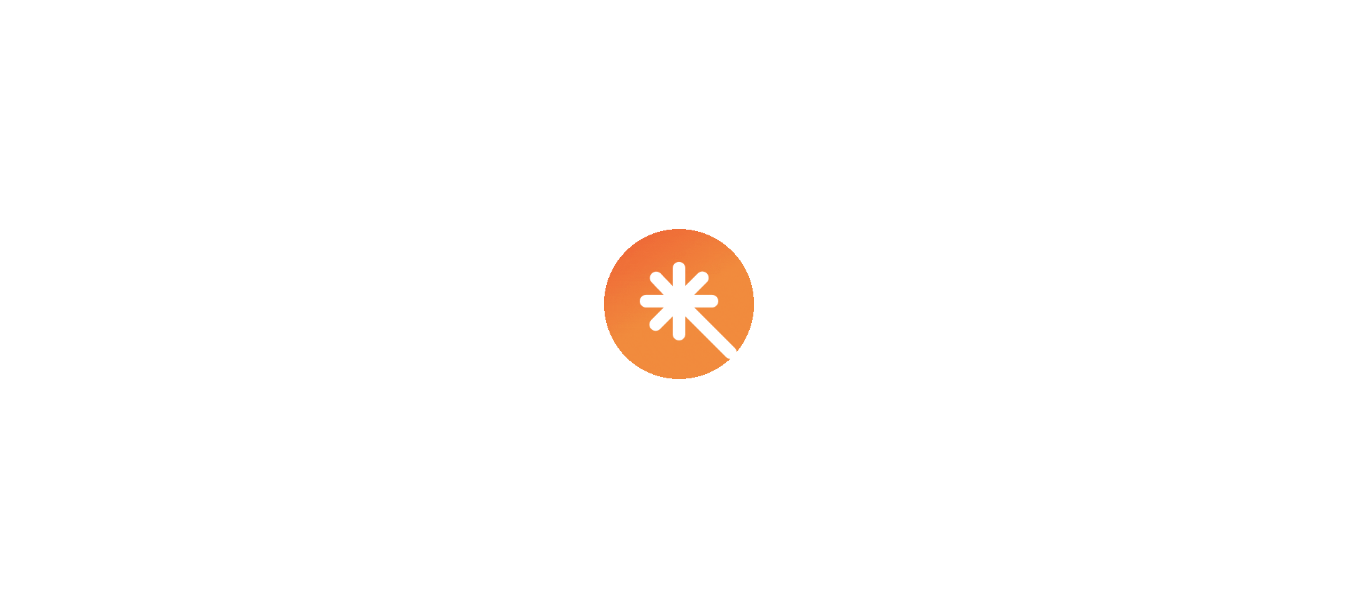 scroll, scrollTop: 0, scrollLeft: 0, axis: both 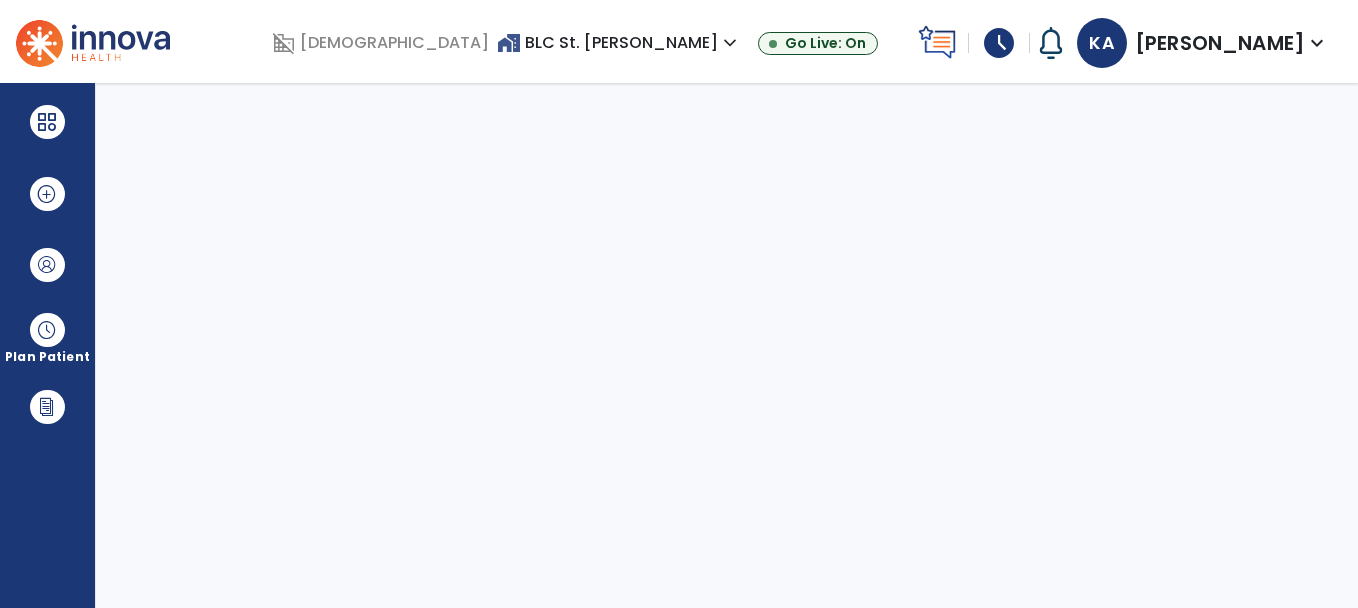 select on "****" 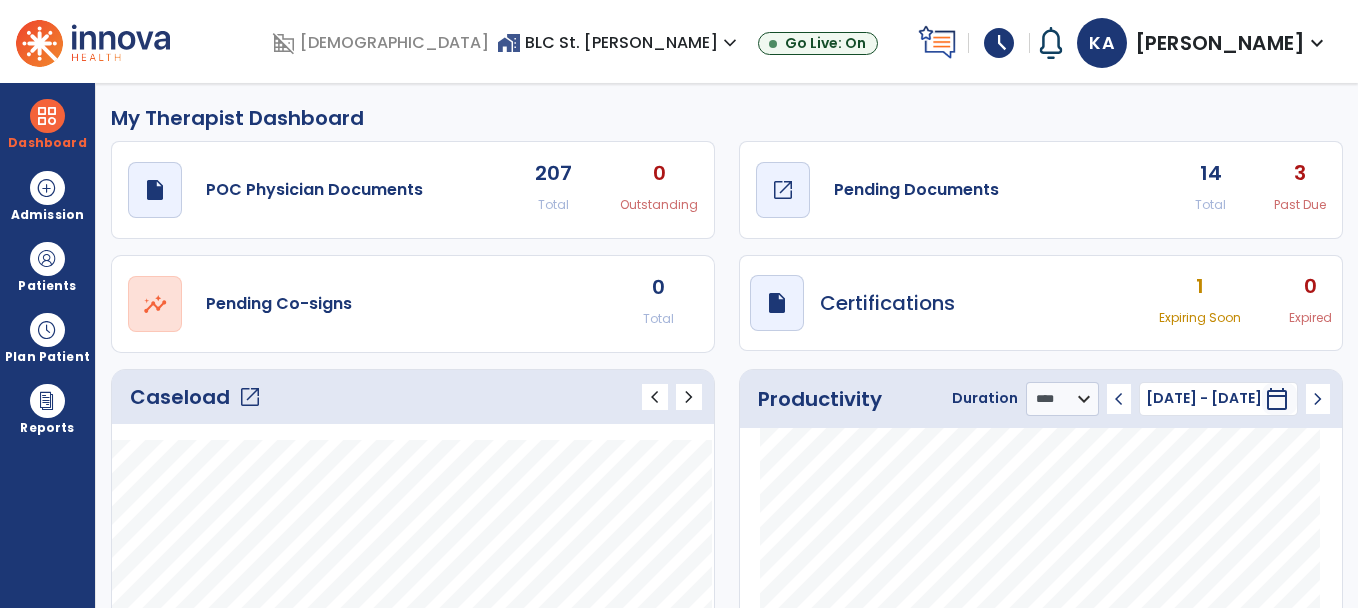click on "Pending Documents" 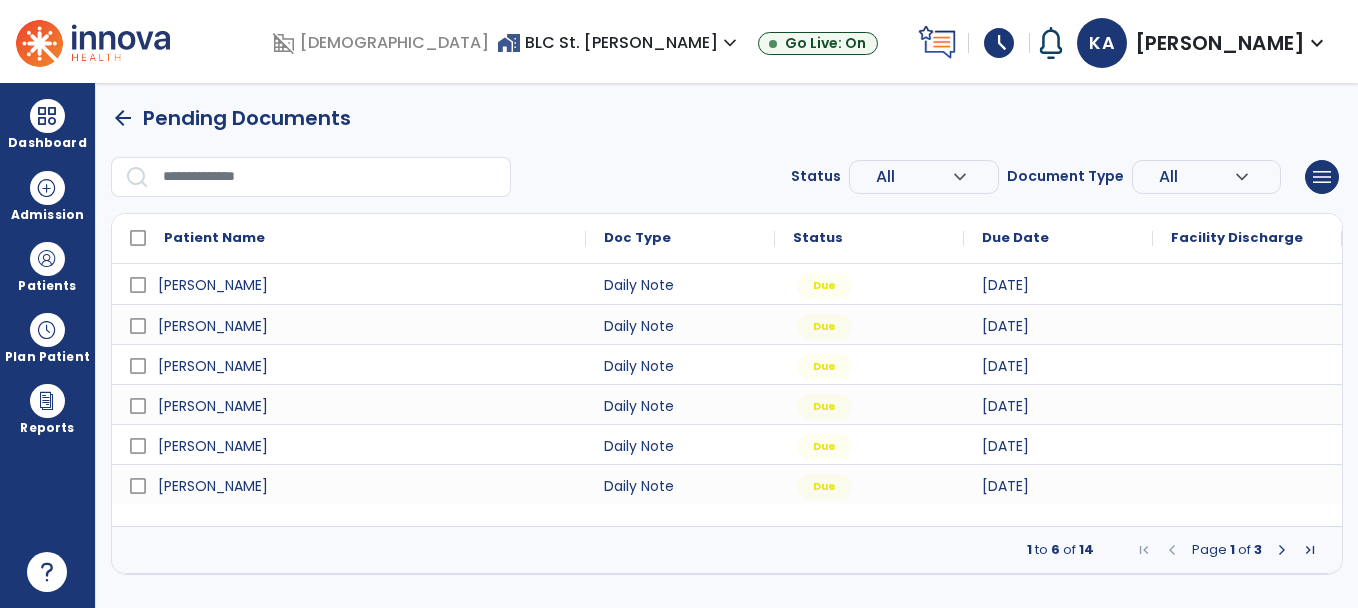 click at bounding box center (1282, 550) 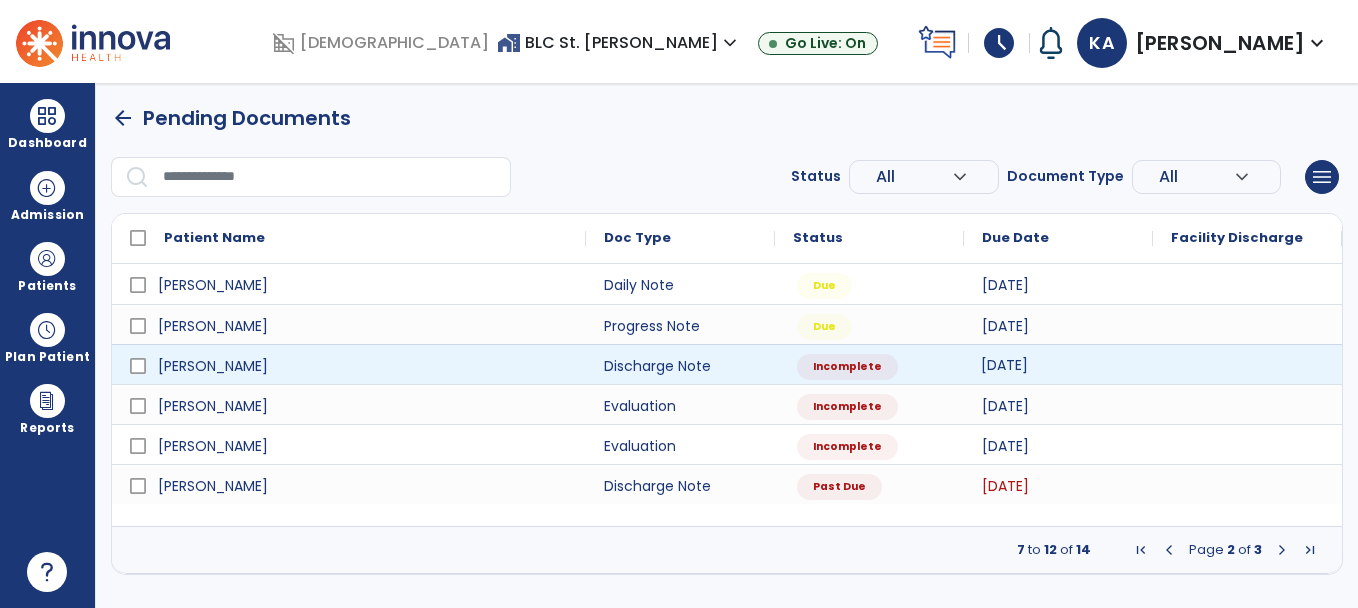 click on "[DATE]" at bounding box center [1004, 365] 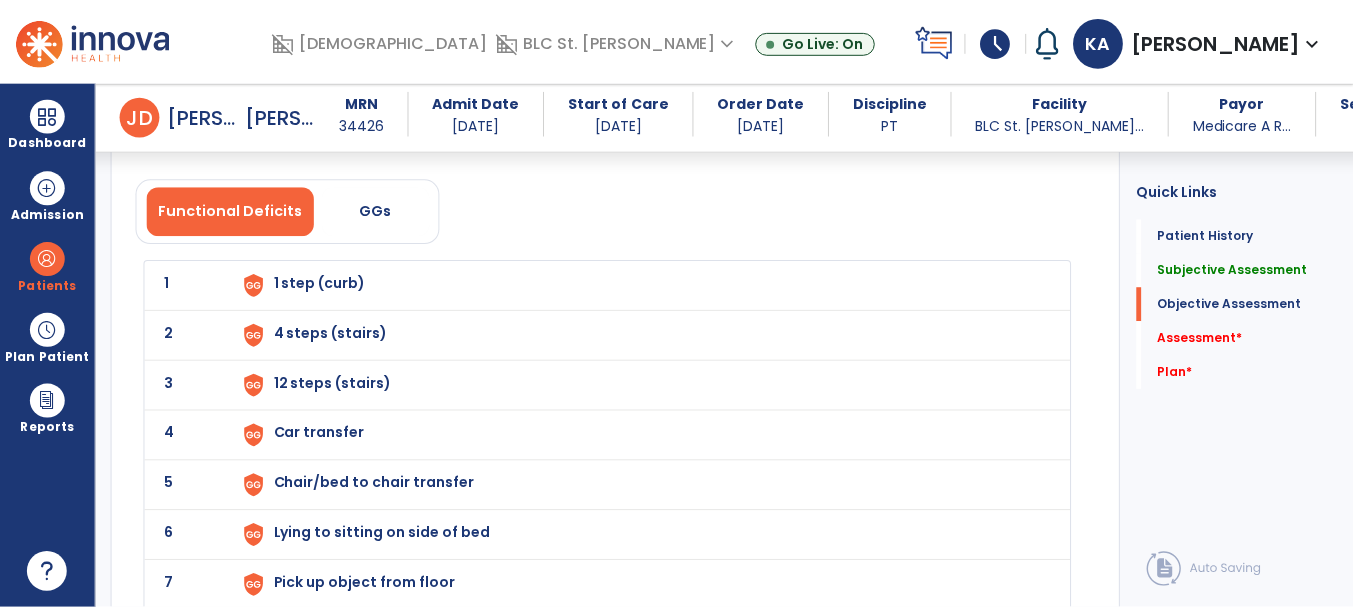 scroll, scrollTop: 2300, scrollLeft: 0, axis: vertical 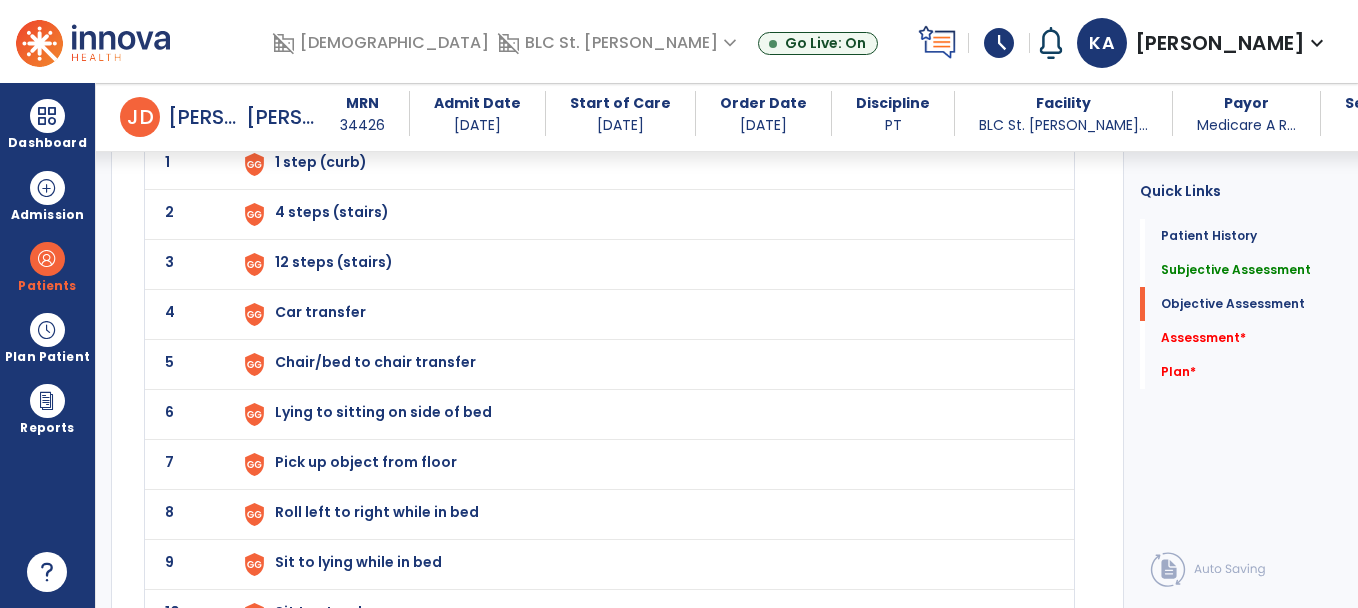 click on "1 step (curb)" at bounding box center [321, 162] 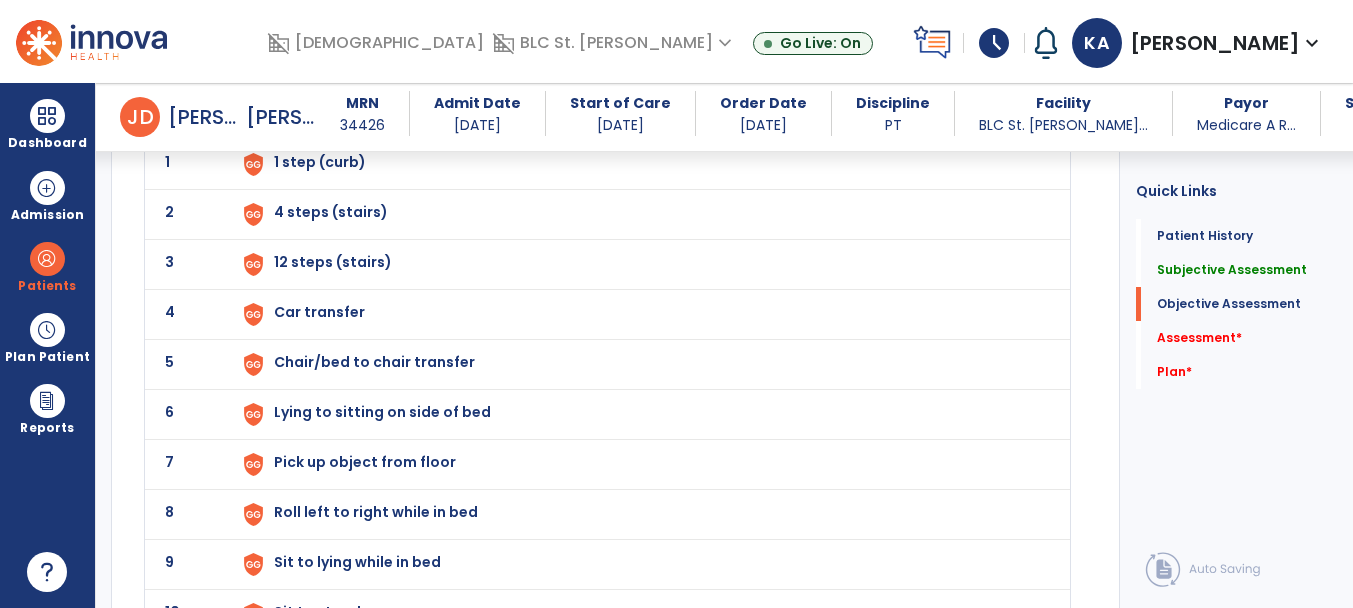 scroll, scrollTop: 2300, scrollLeft: 0, axis: vertical 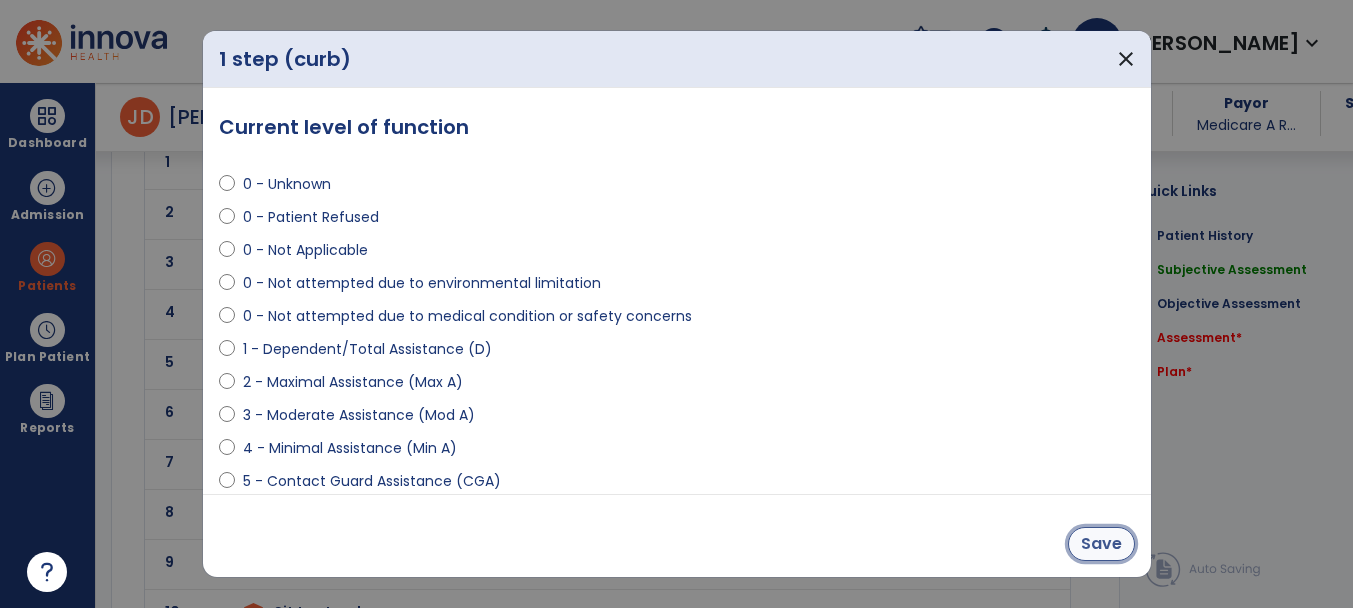 click on "Save" at bounding box center [1101, 544] 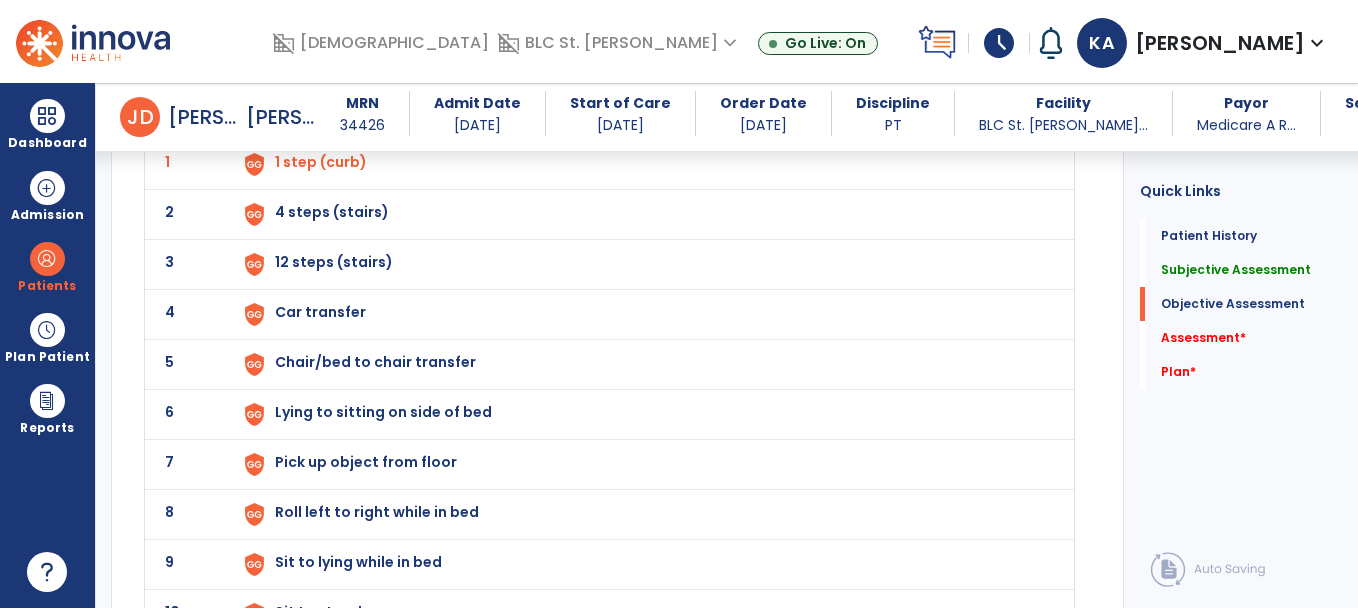 click on "4 steps (stairs)" at bounding box center [321, 162] 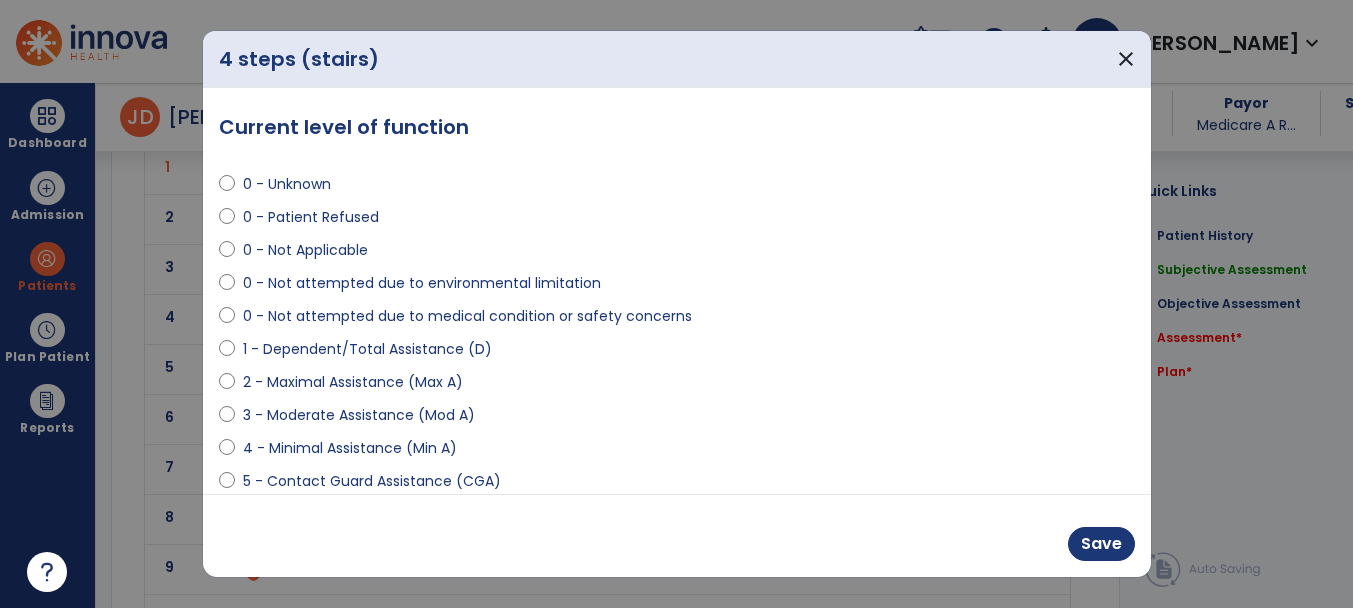 scroll, scrollTop: 2300, scrollLeft: 0, axis: vertical 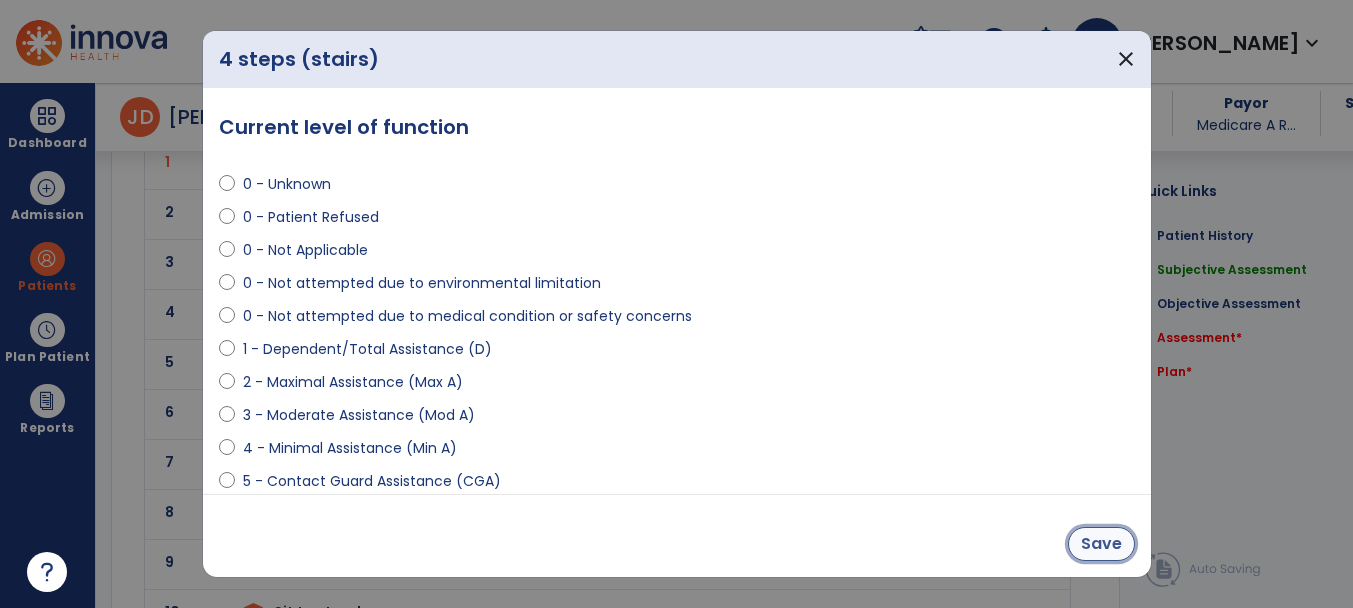 click on "Save" at bounding box center (1101, 544) 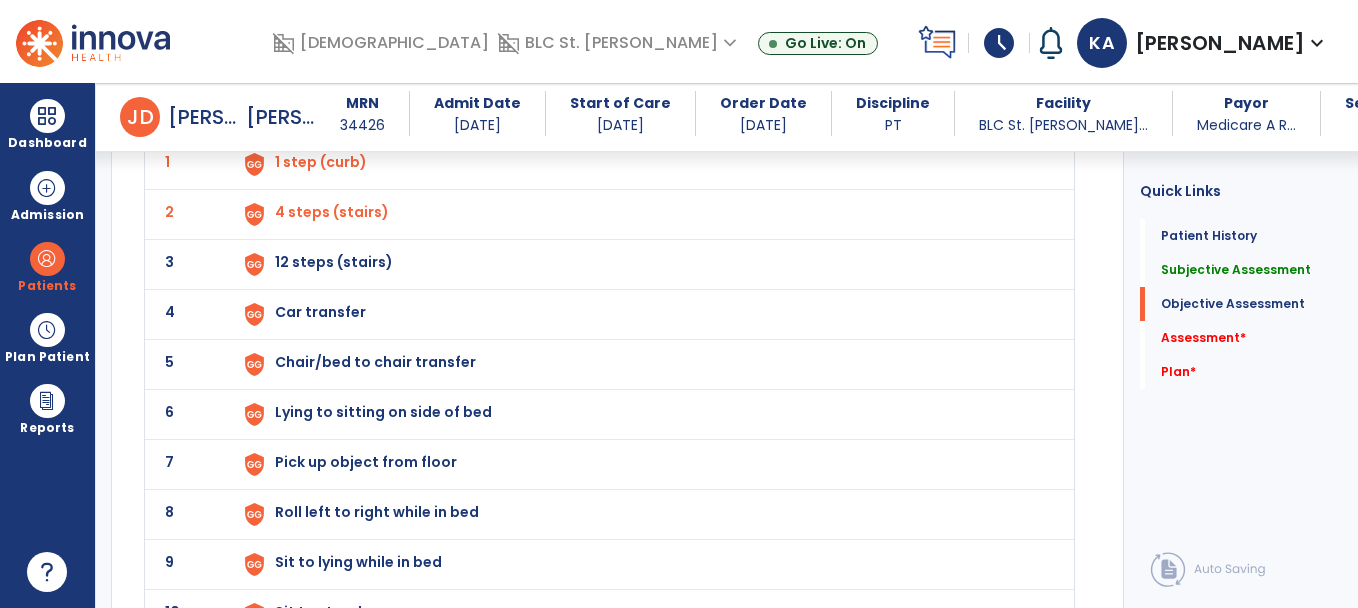 click on "12 steps (stairs)" at bounding box center (321, 162) 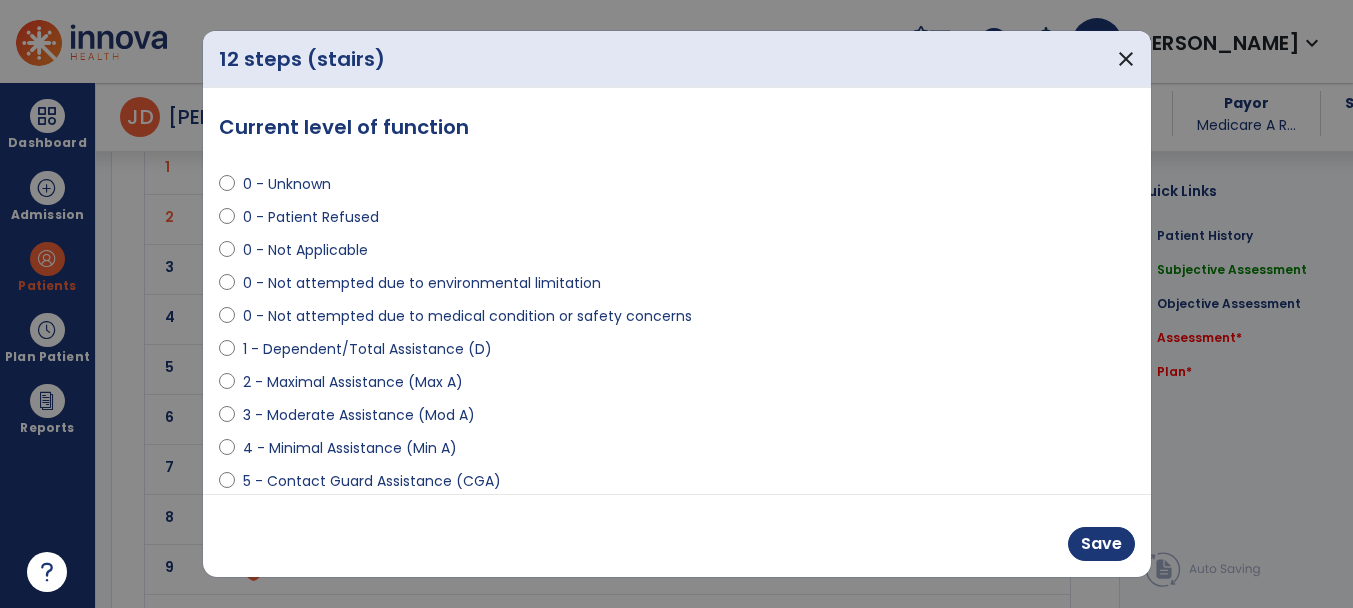 scroll, scrollTop: 2300, scrollLeft: 0, axis: vertical 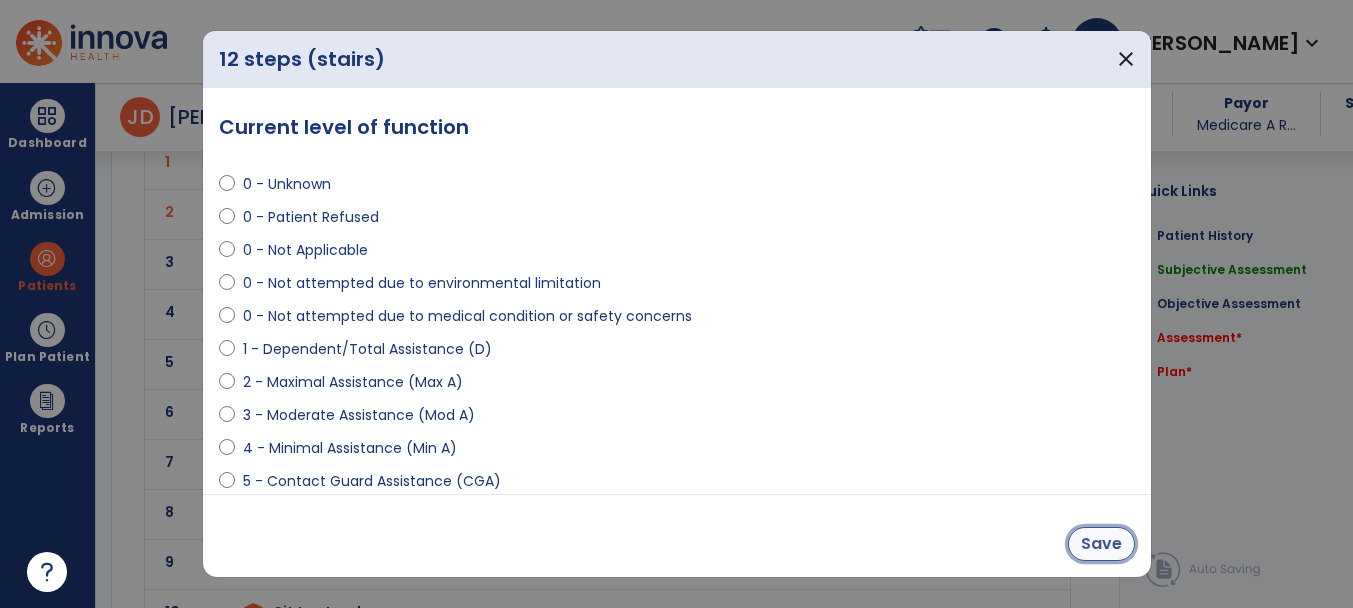 click on "Save" at bounding box center (1101, 544) 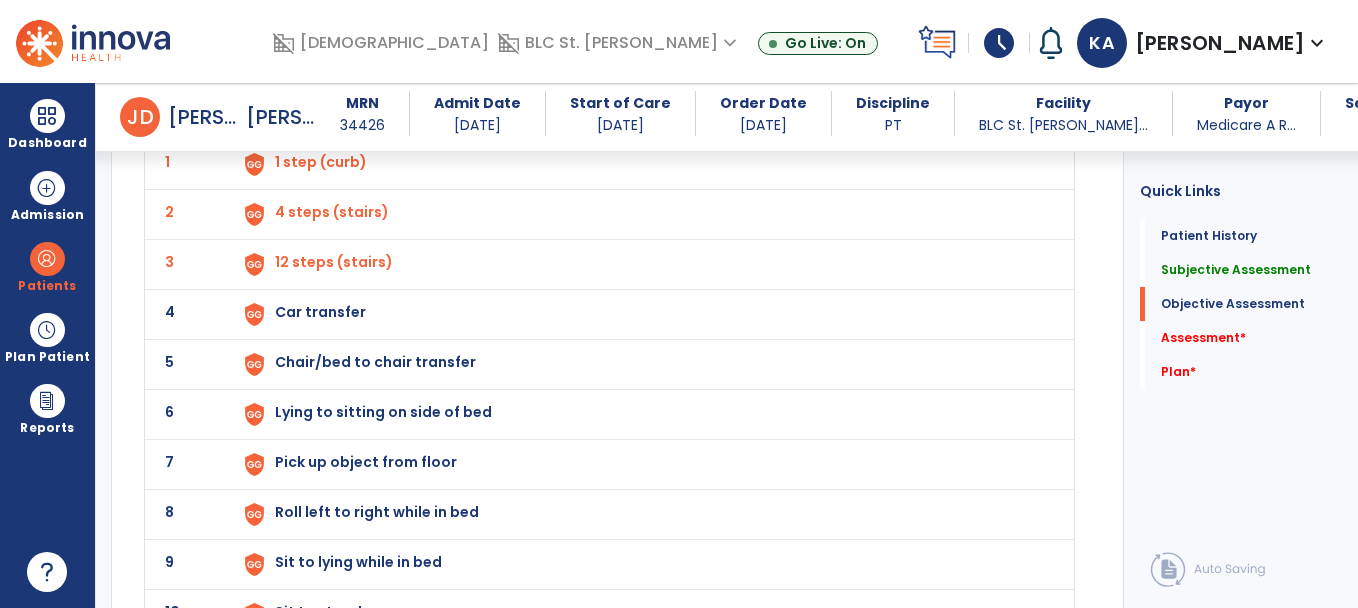 click on "Car transfer" at bounding box center (321, 162) 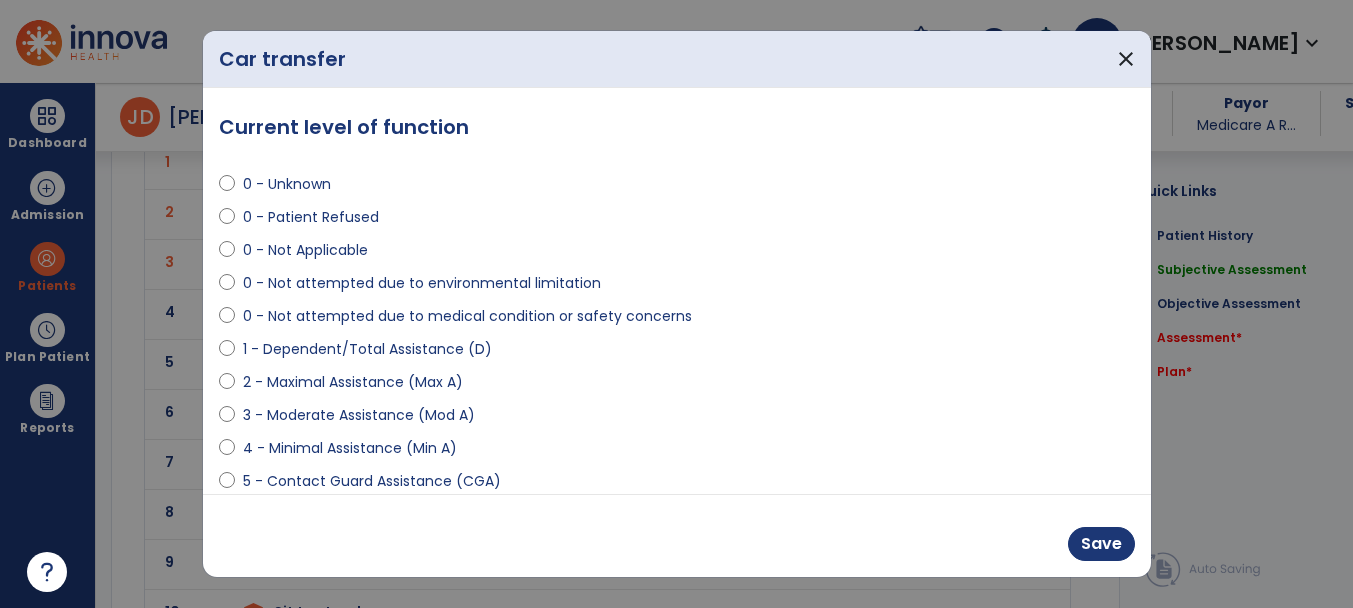 scroll, scrollTop: 2300, scrollLeft: 0, axis: vertical 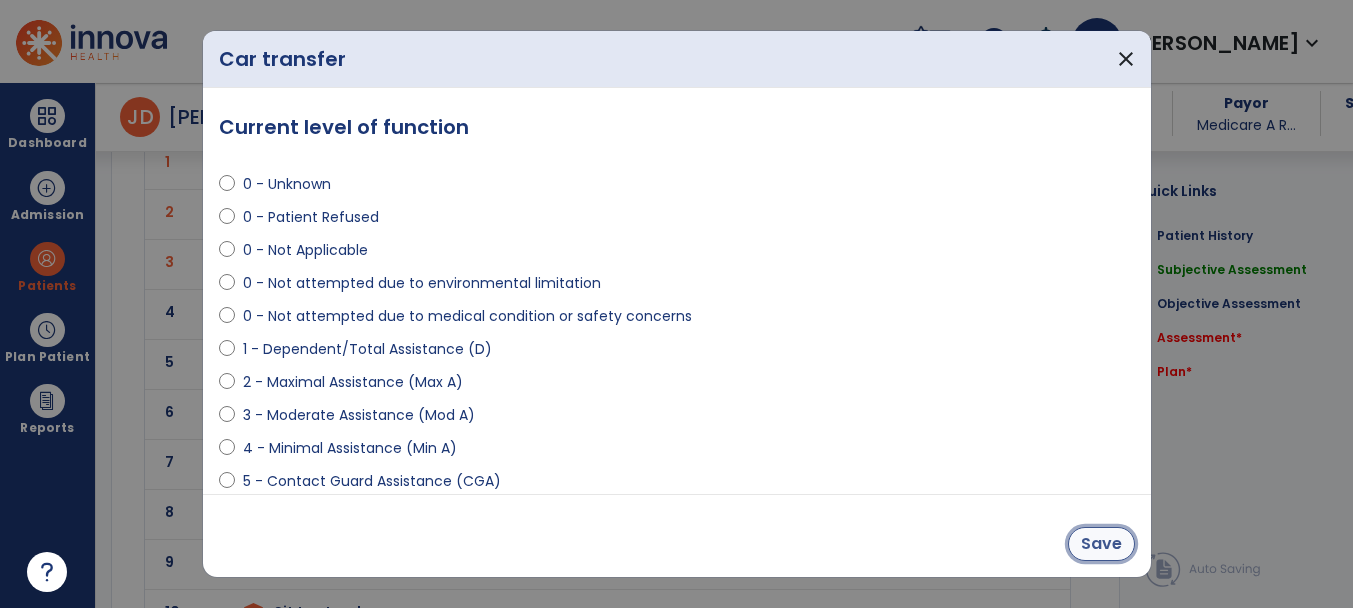 click on "Save" at bounding box center [1101, 544] 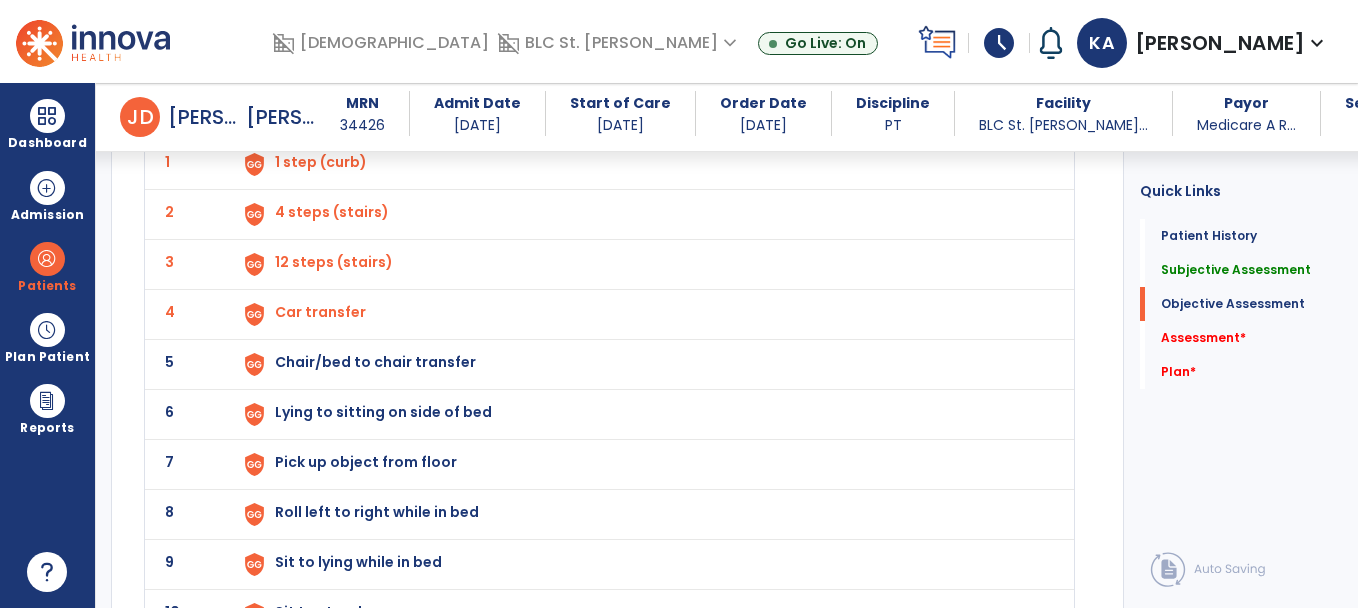 click on "Chair/bed to chair transfer" at bounding box center (321, 162) 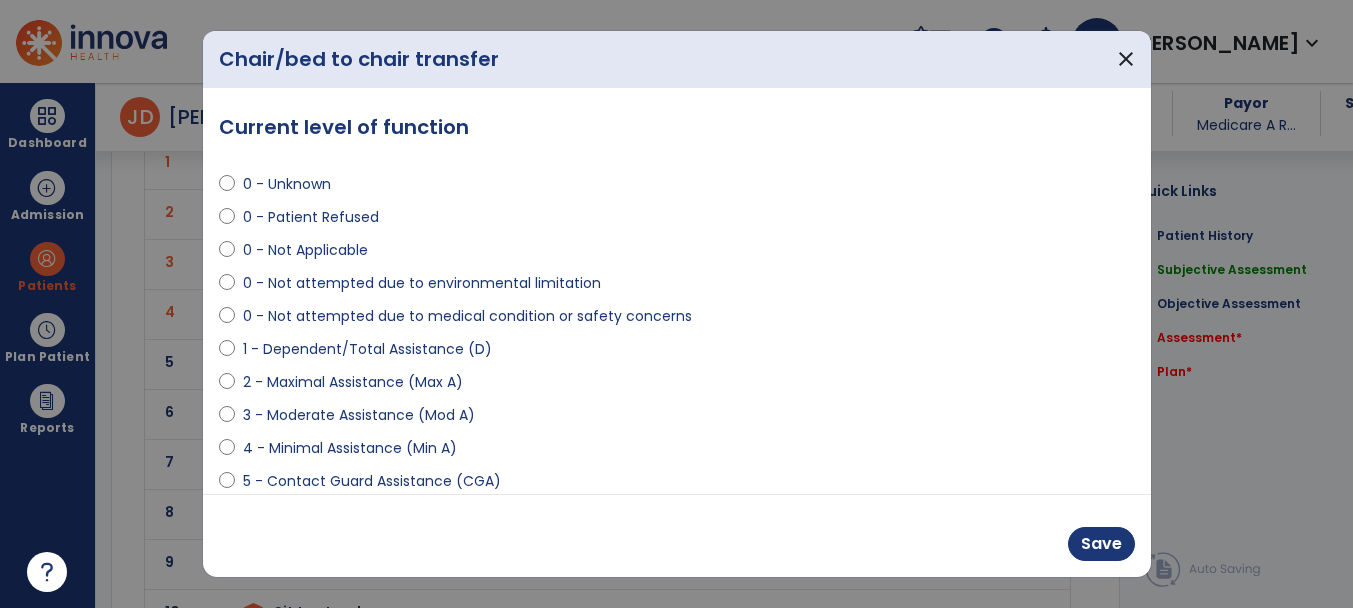 scroll, scrollTop: 2300, scrollLeft: 0, axis: vertical 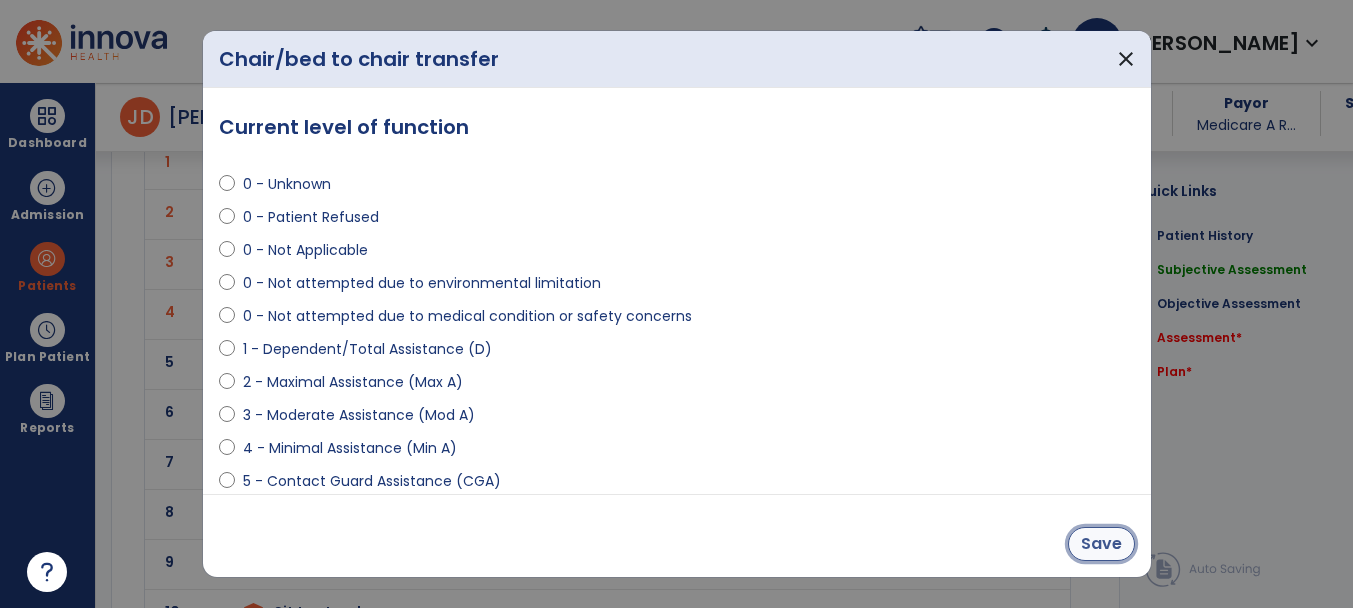click on "Save" at bounding box center [1101, 544] 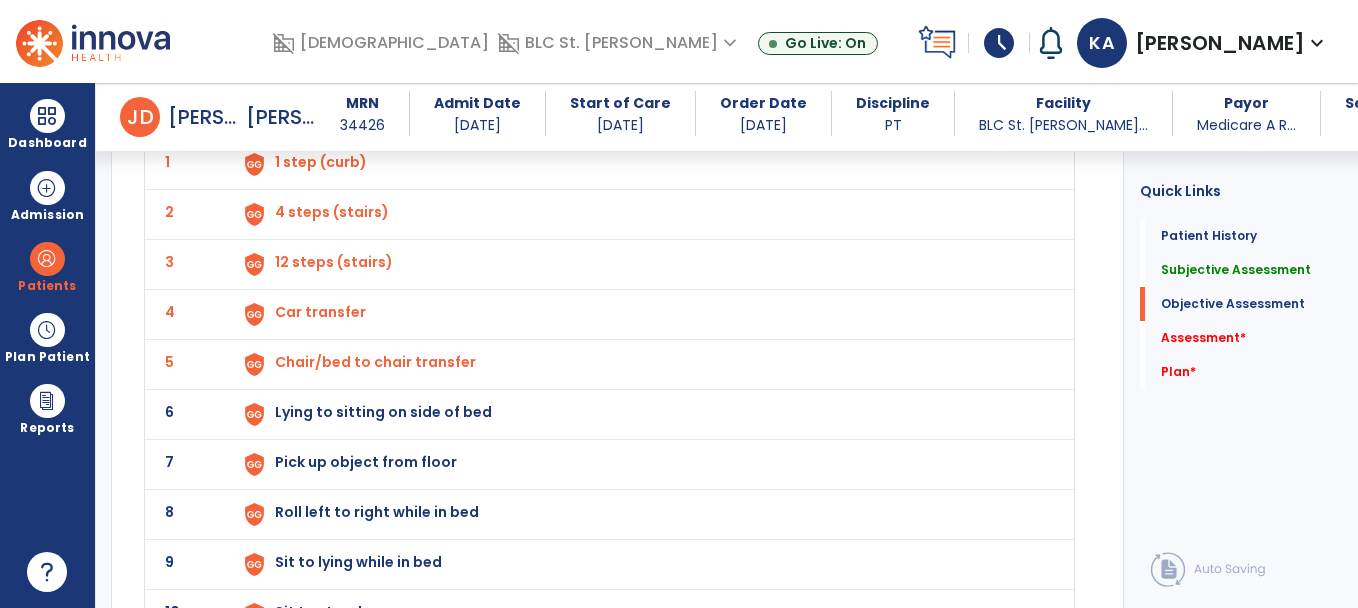 click on "Lying to sitting on side of bed" at bounding box center (321, 162) 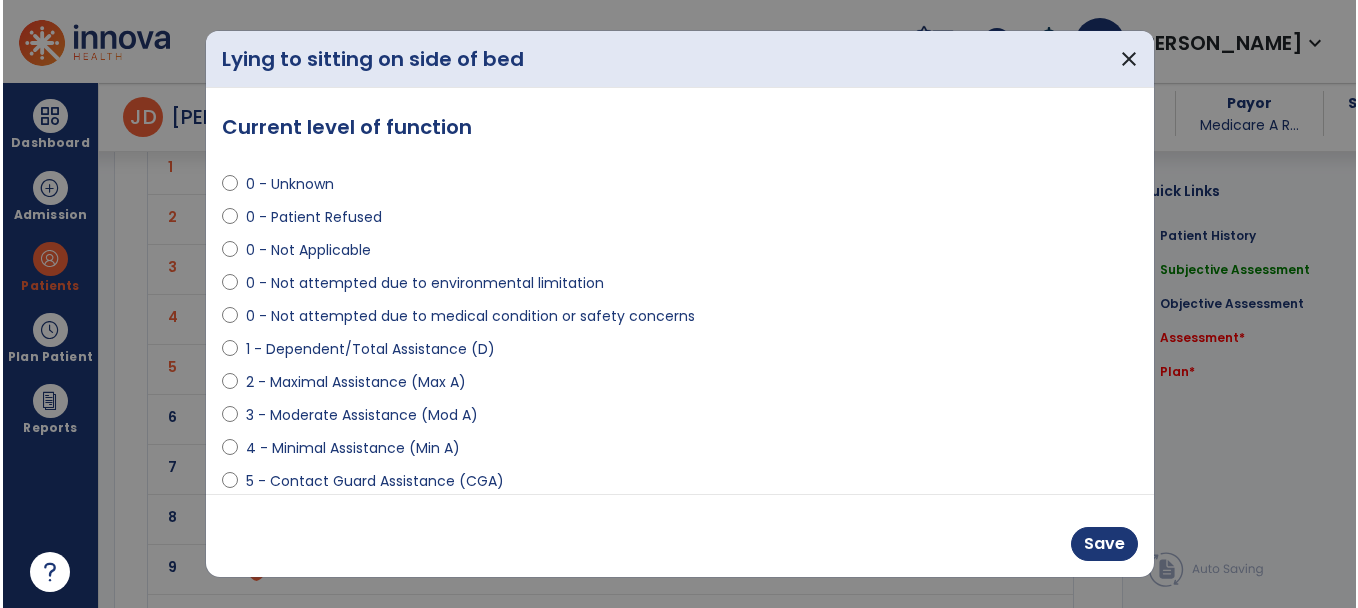 scroll, scrollTop: 2300, scrollLeft: 0, axis: vertical 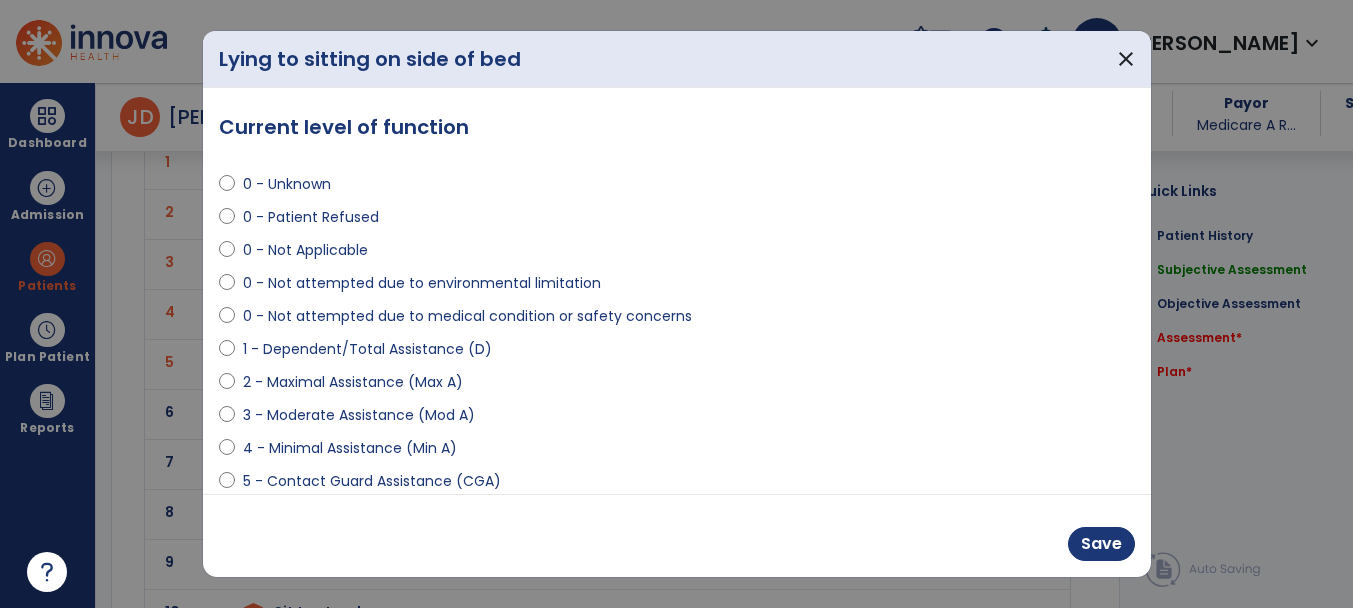 select on "**********" 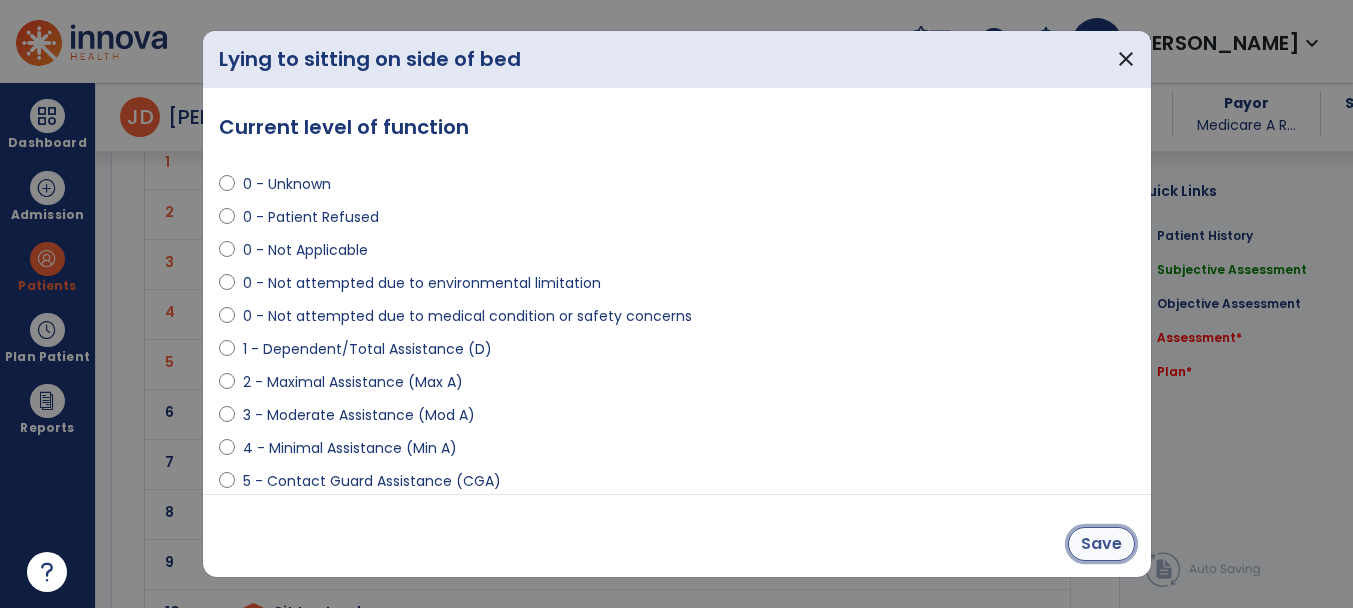 click on "Save" at bounding box center (1101, 544) 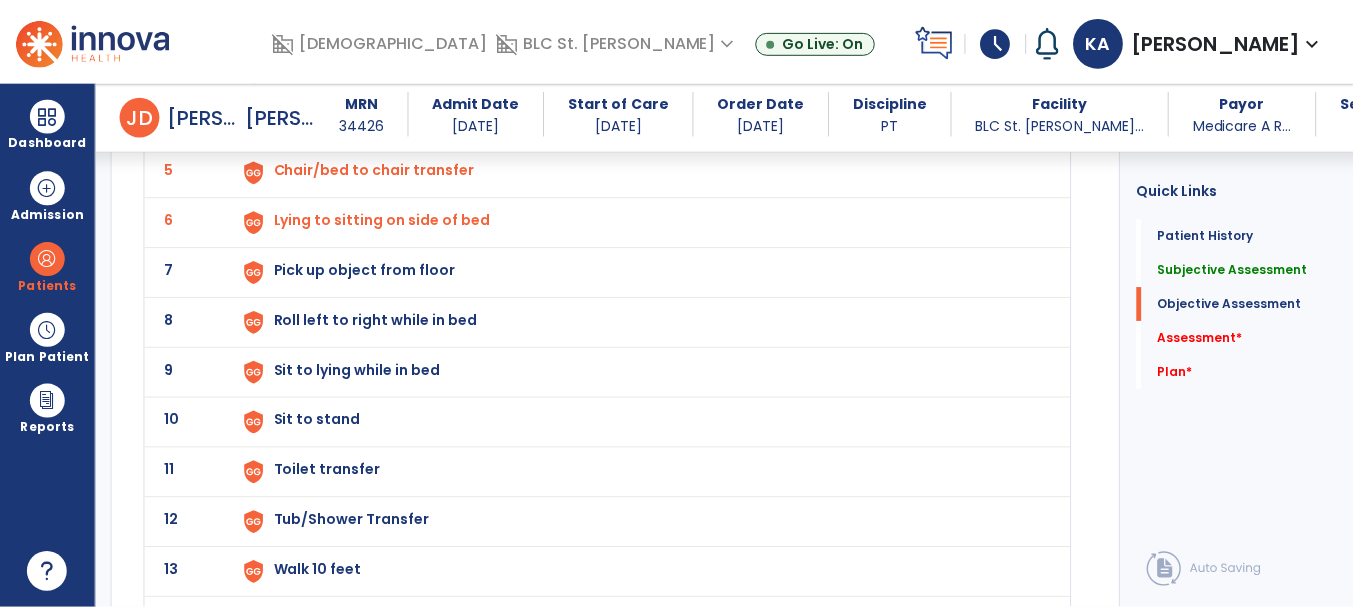 scroll, scrollTop: 2500, scrollLeft: 0, axis: vertical 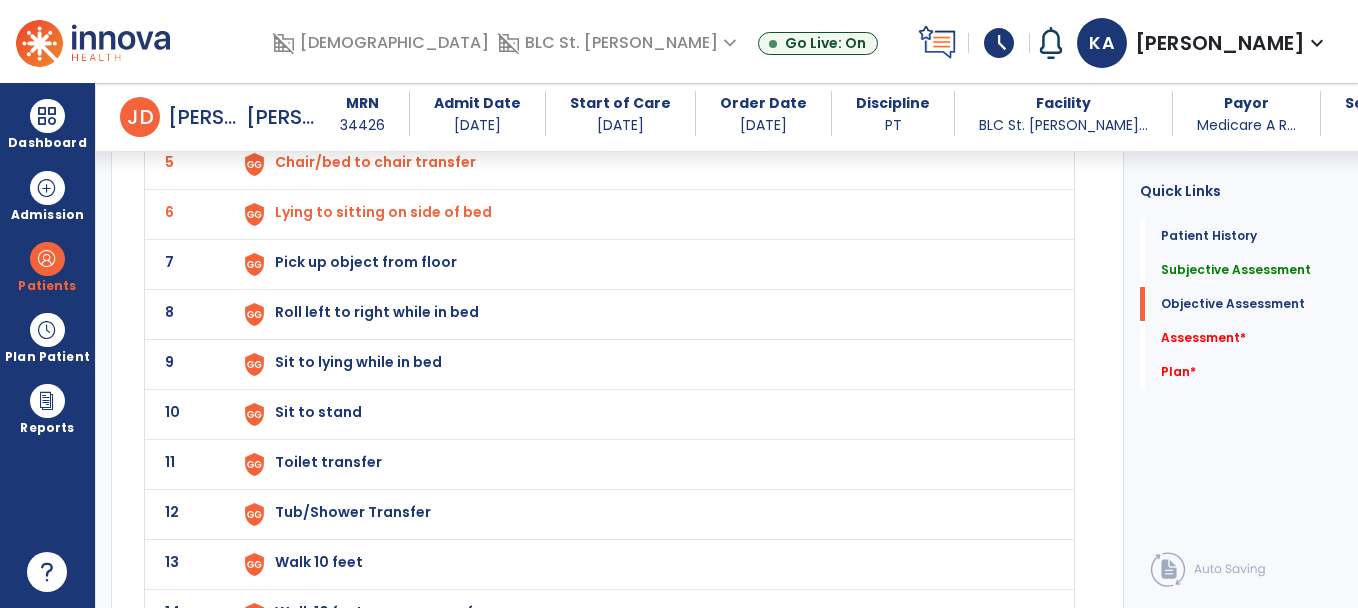 click on "Pick up object from floor" at bounding box center (321, -38) 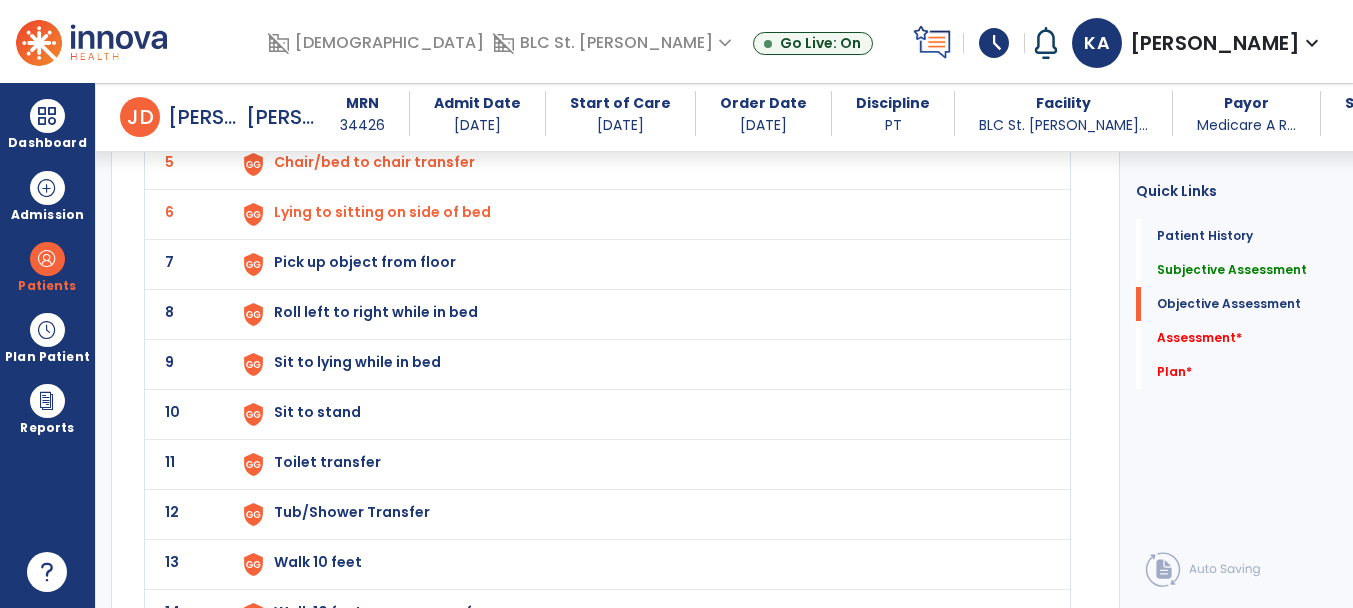 scroll, scrollTop: 2500, scrollLeft: 0, axis: vertical 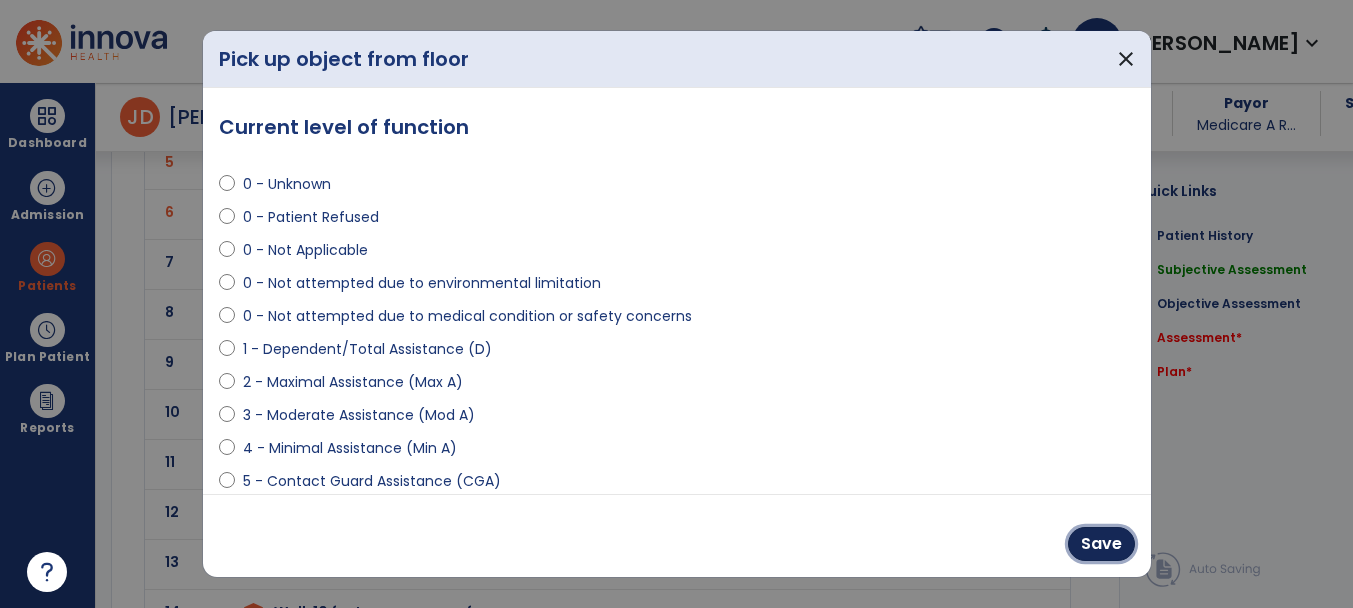 drag, startPoint x: 1103, startPoint y: 547, endPoint x: 1062, endPoint y: 525, distance: 46.52956 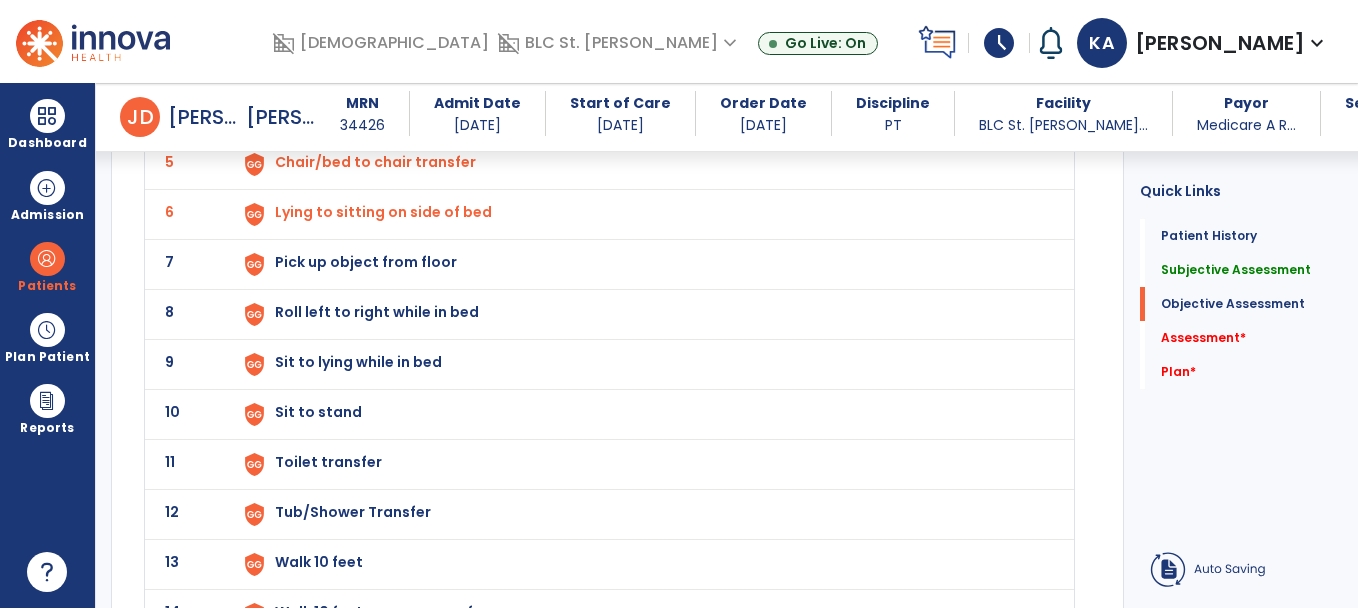 click on "Roll left to right while in bed" at bounding box center (321, -38) 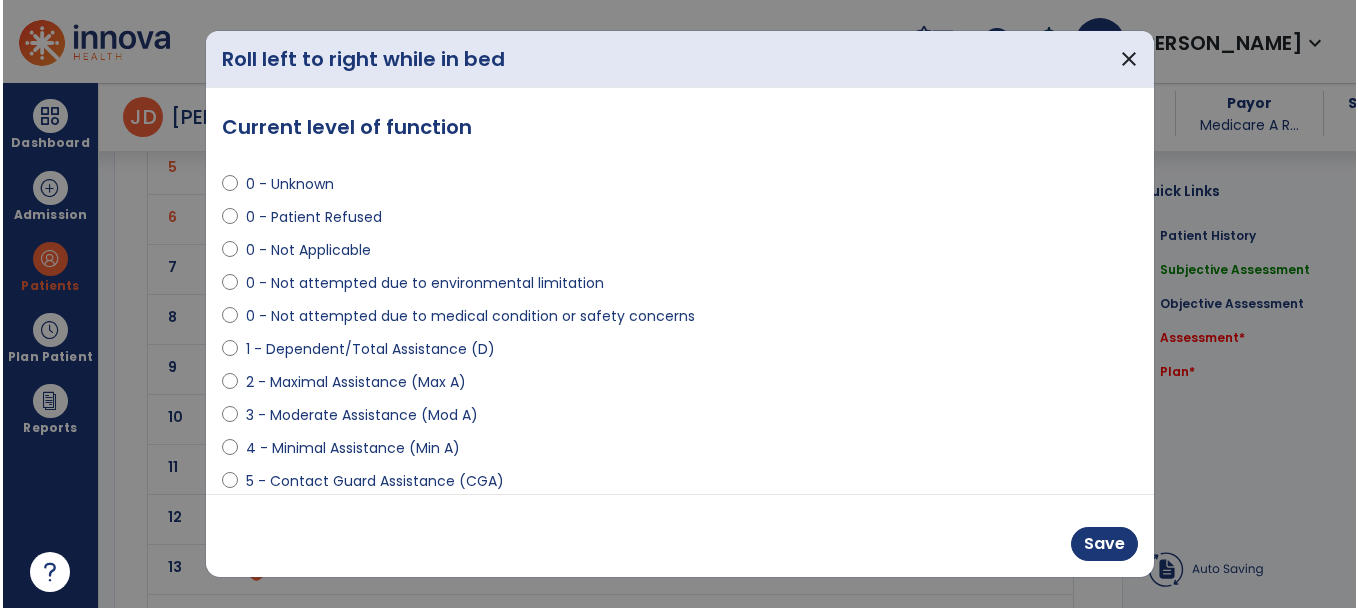 scroll, scrollTop: 2500, scrollLeft: 0, axis: vertical 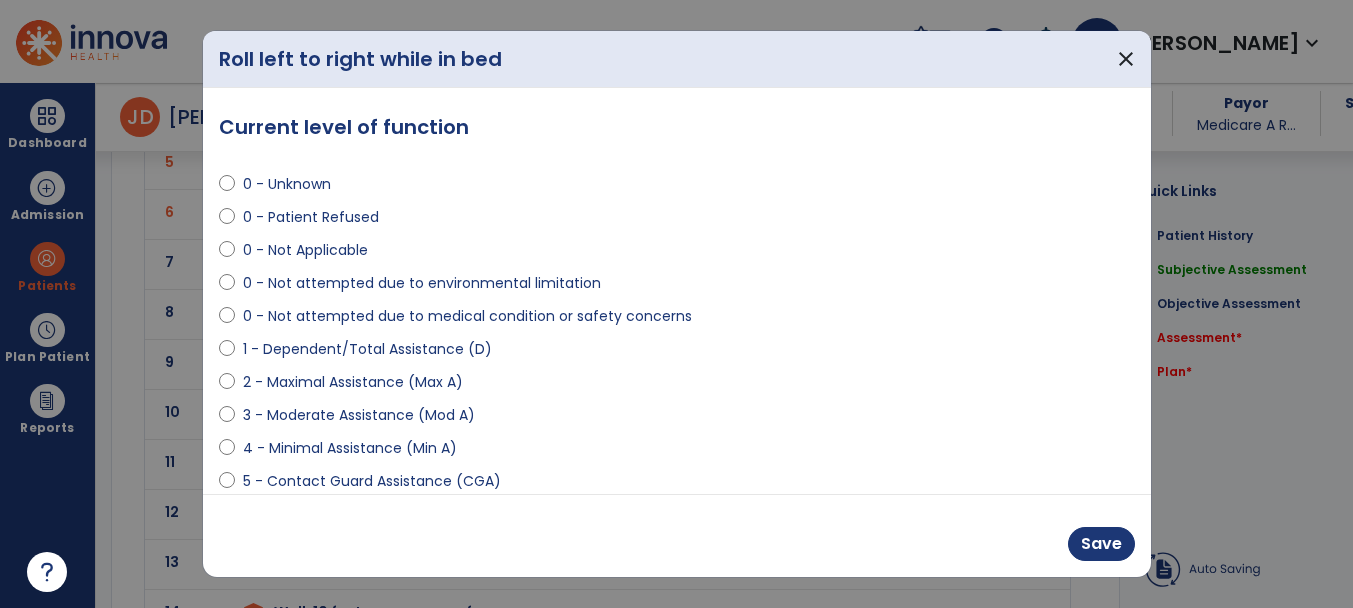 select on "**********" 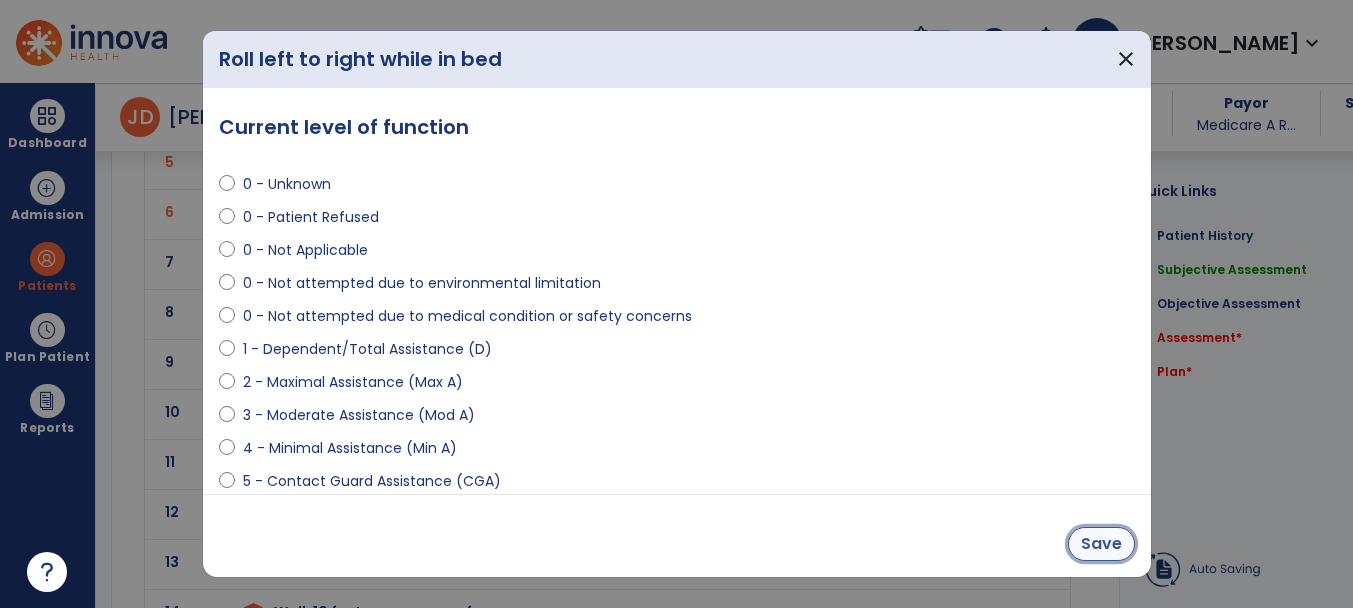 click on "Save" at bounding box center (1101, 544) 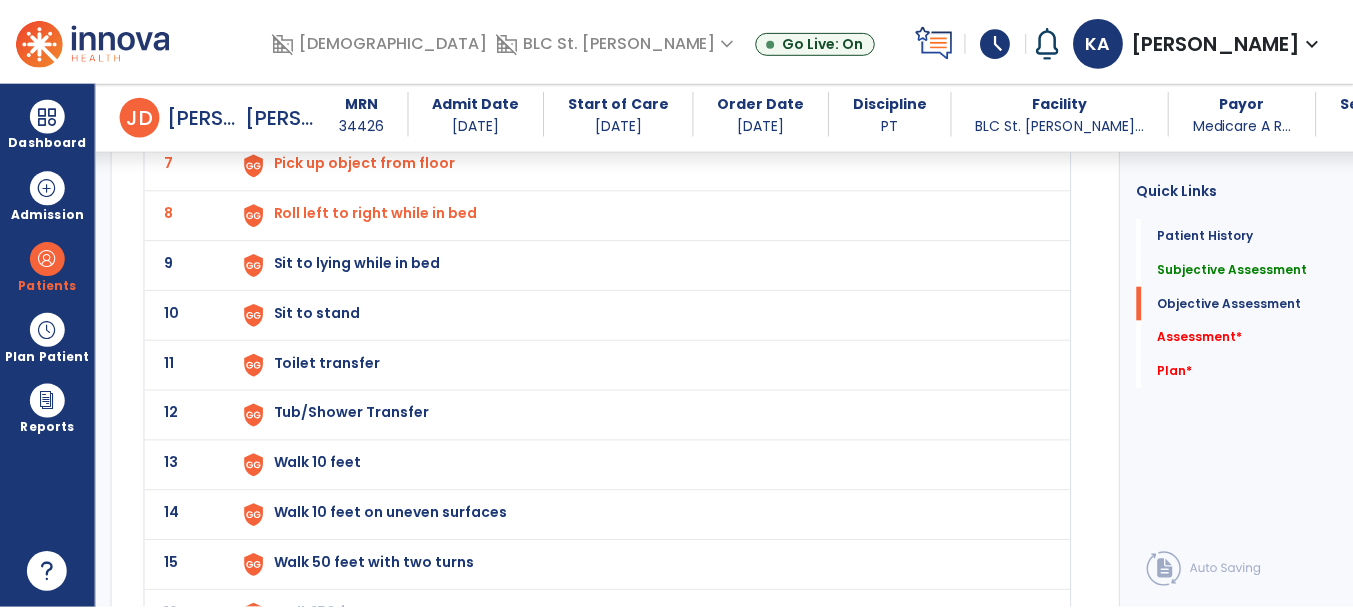 scroll, scrollTop: 2600, scrollLeft: 0, axis: vertical 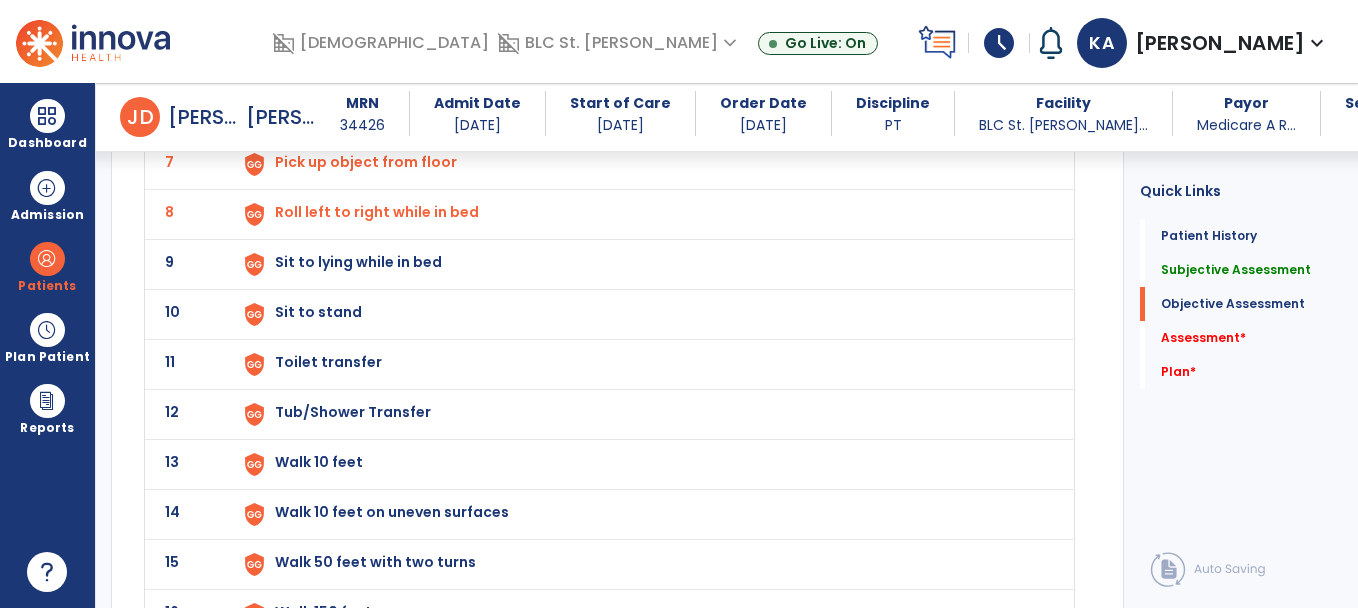 click on "Sit to lying while in bed" at bounding box center (321, -138) 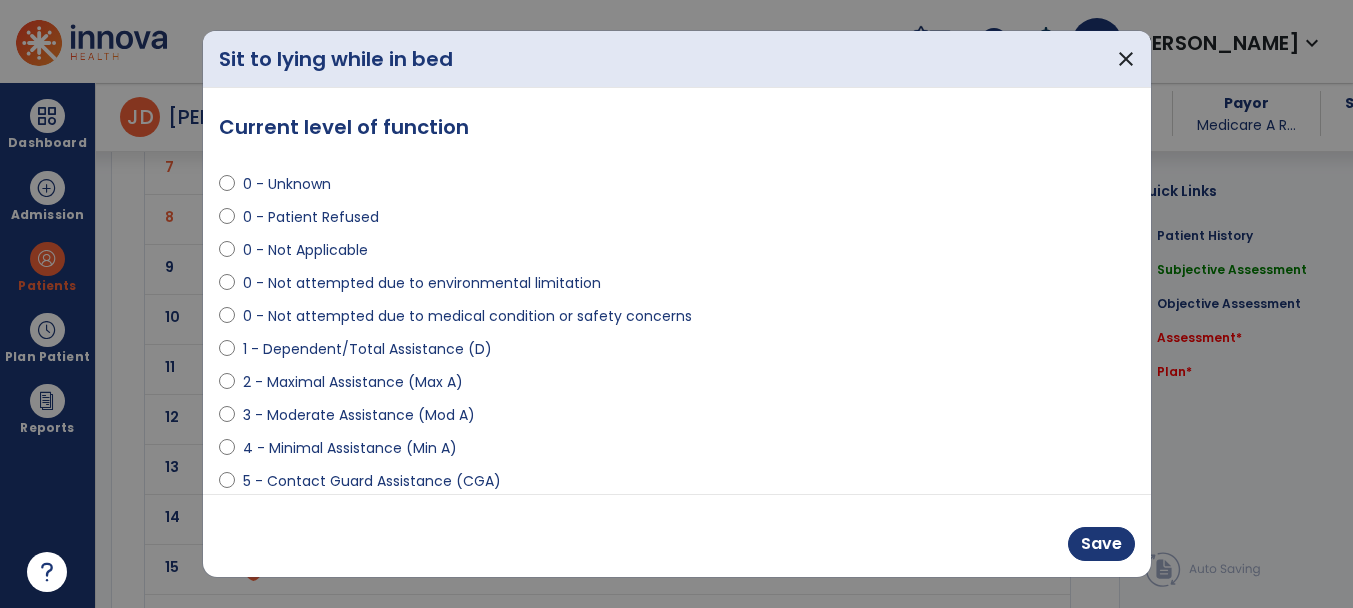 scroll, scrollTop: 2600, scrollLeft: 0, axis: vertical 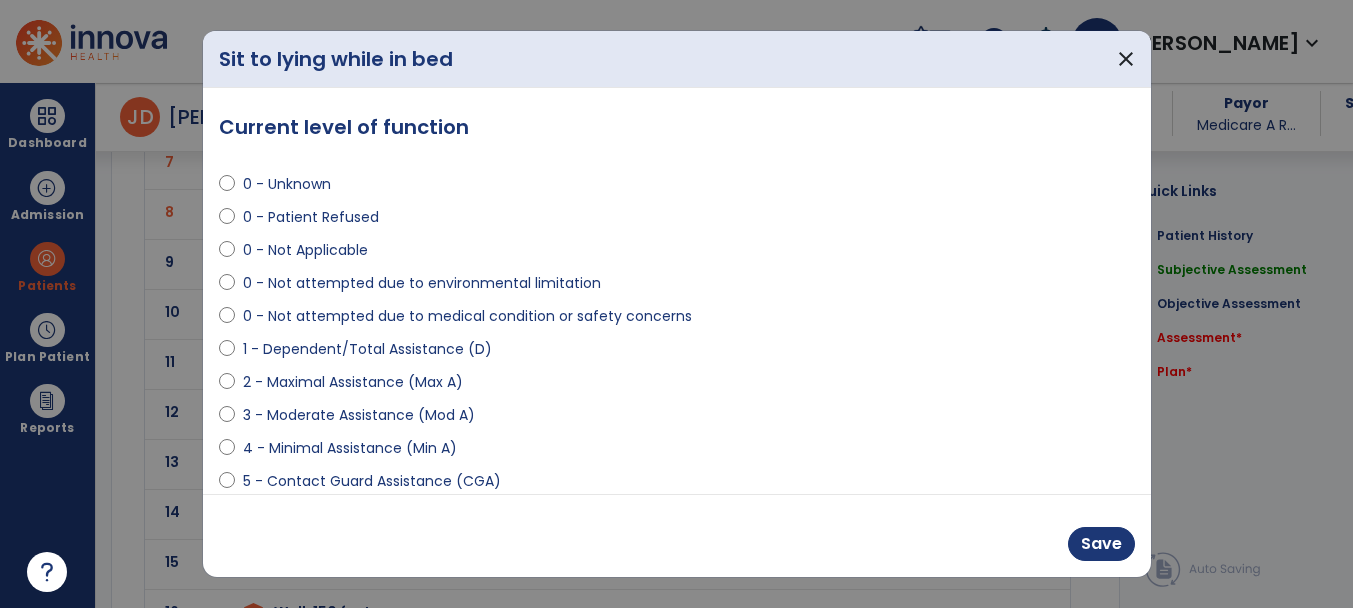 select on "**********" 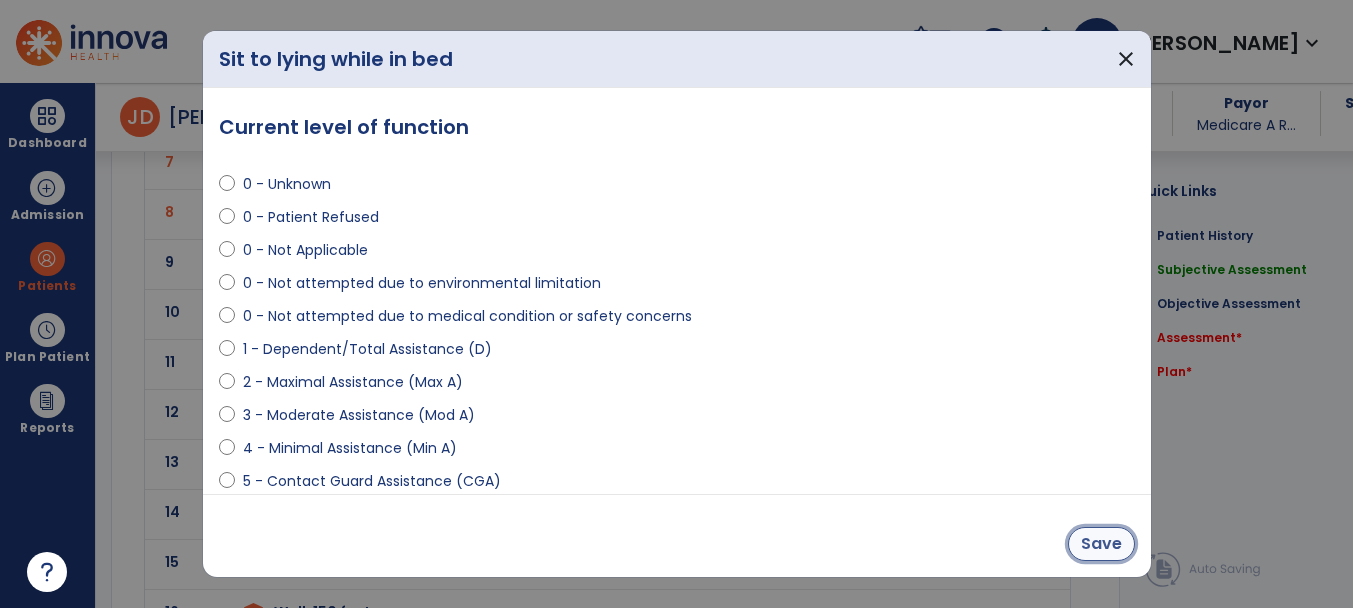 click on "Save" at bounding box center (1101, 544) 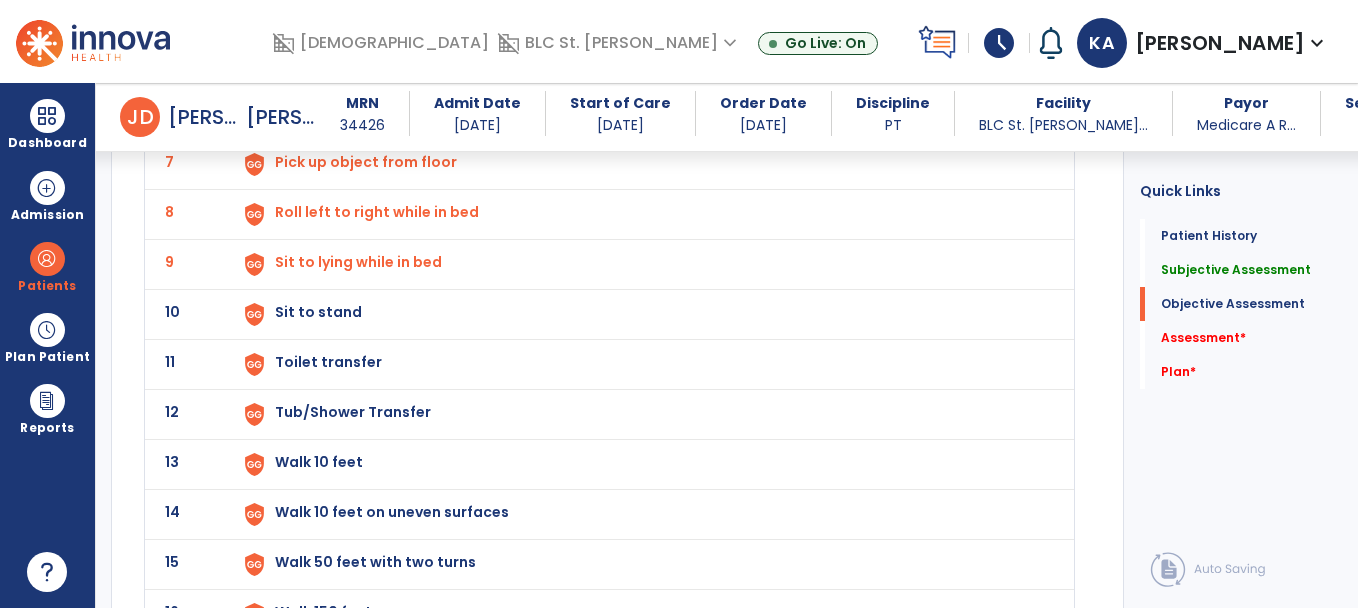 click on "Sit to stand" at bounding box center [321, -138] 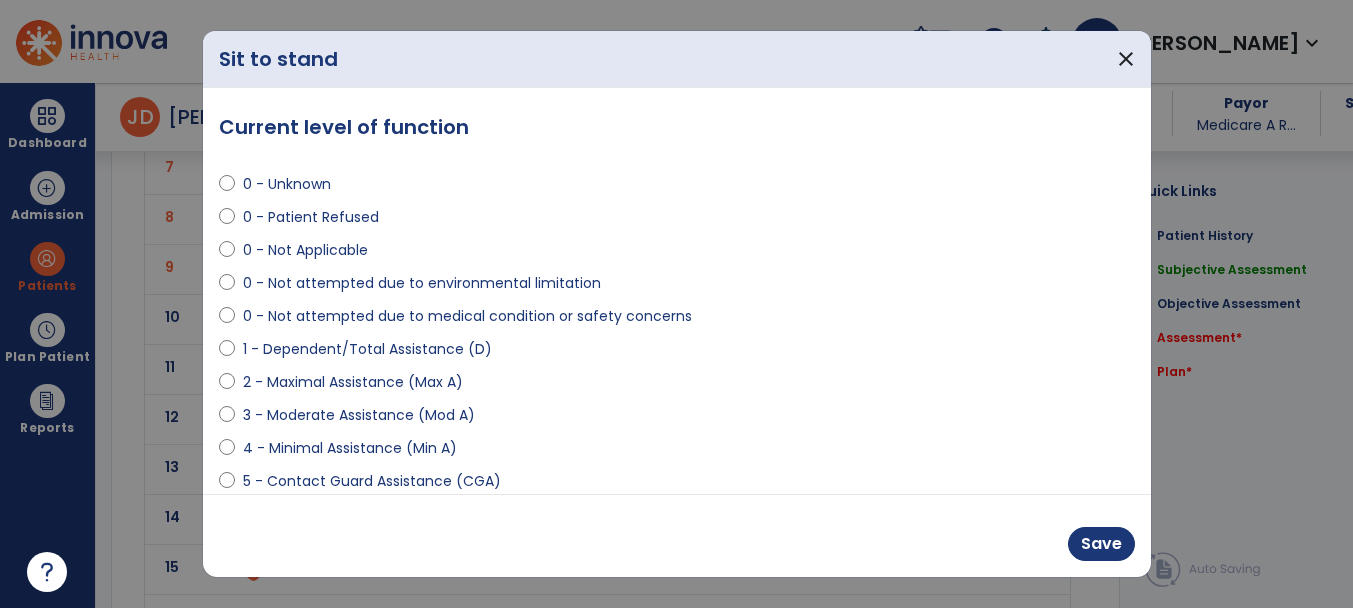 scroll, scrollTop: 2600, scrollLeft: 0, axis: vertical 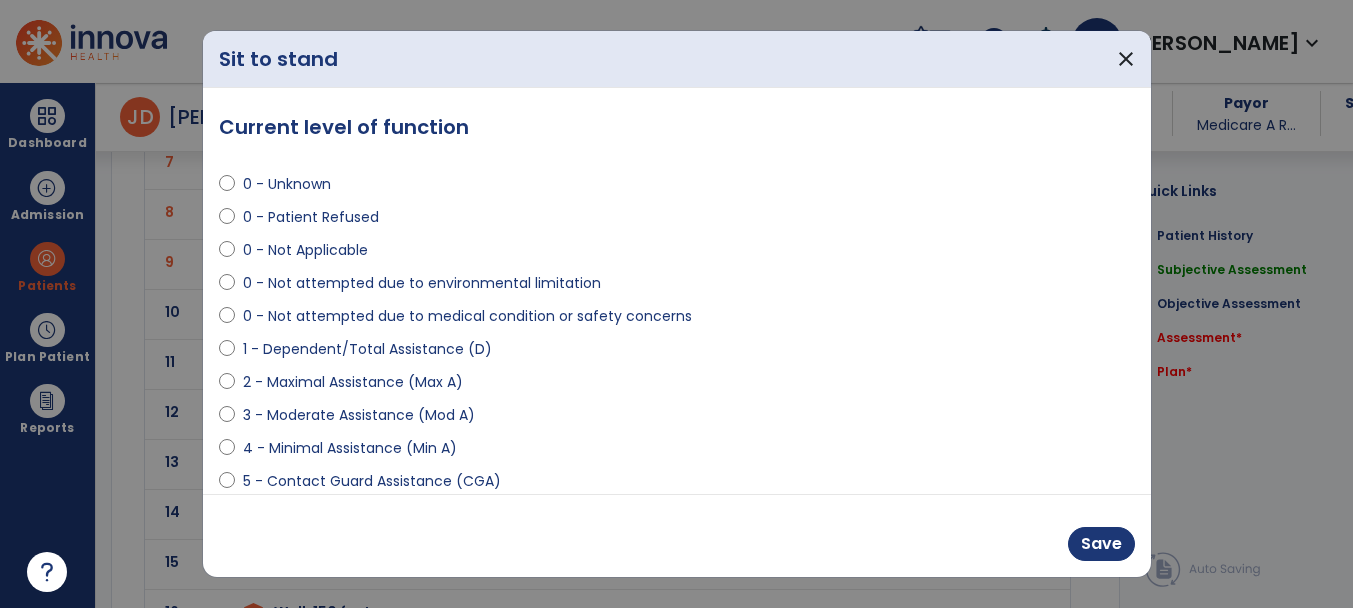 select on "**********" 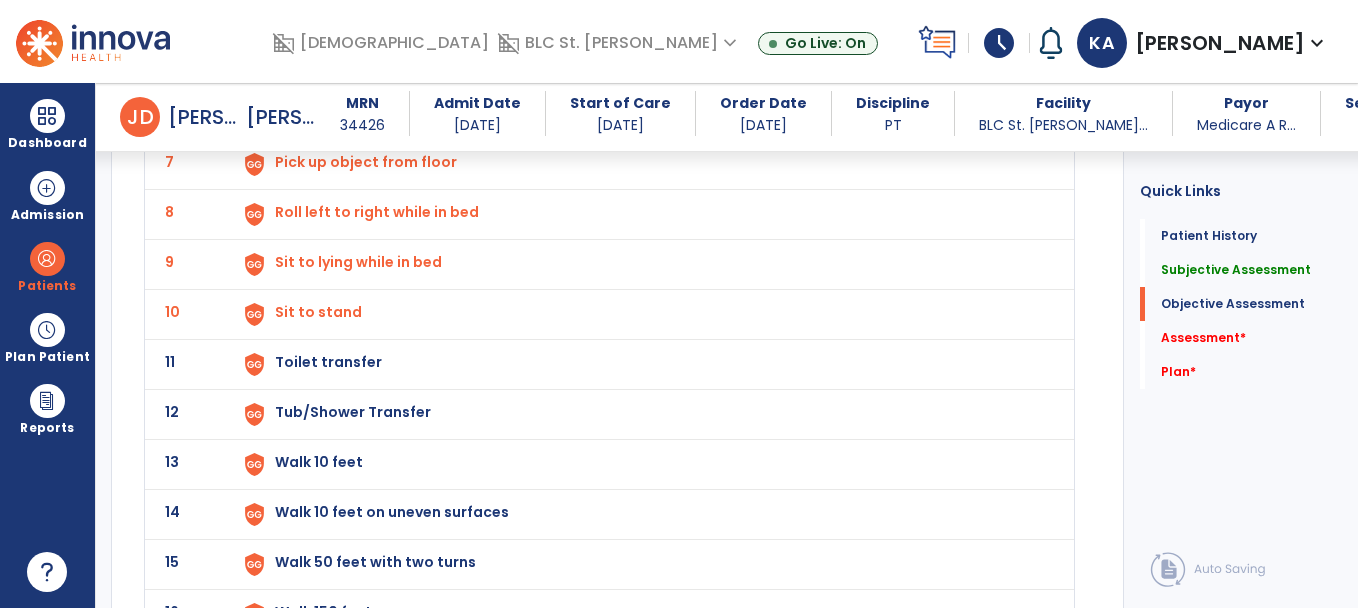 click on "Toilet transfer" at bounding box center (321, -138) 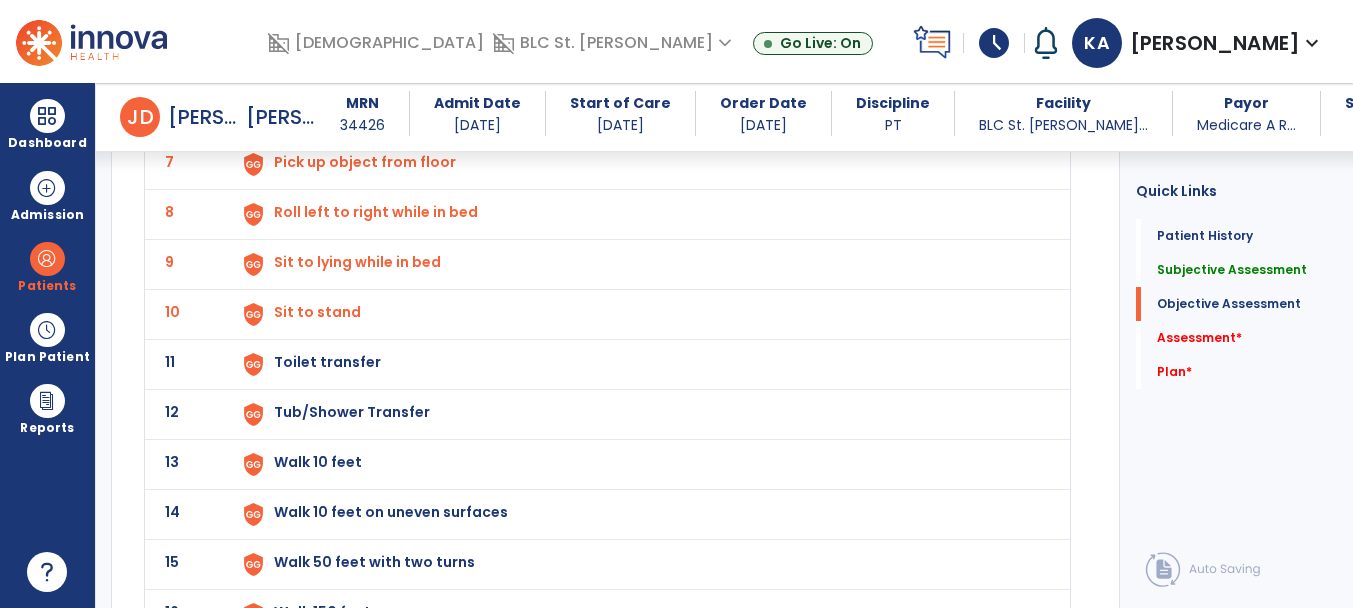 scroll, scrollTop: 2600, scrollLeft: 0, axis: vertical 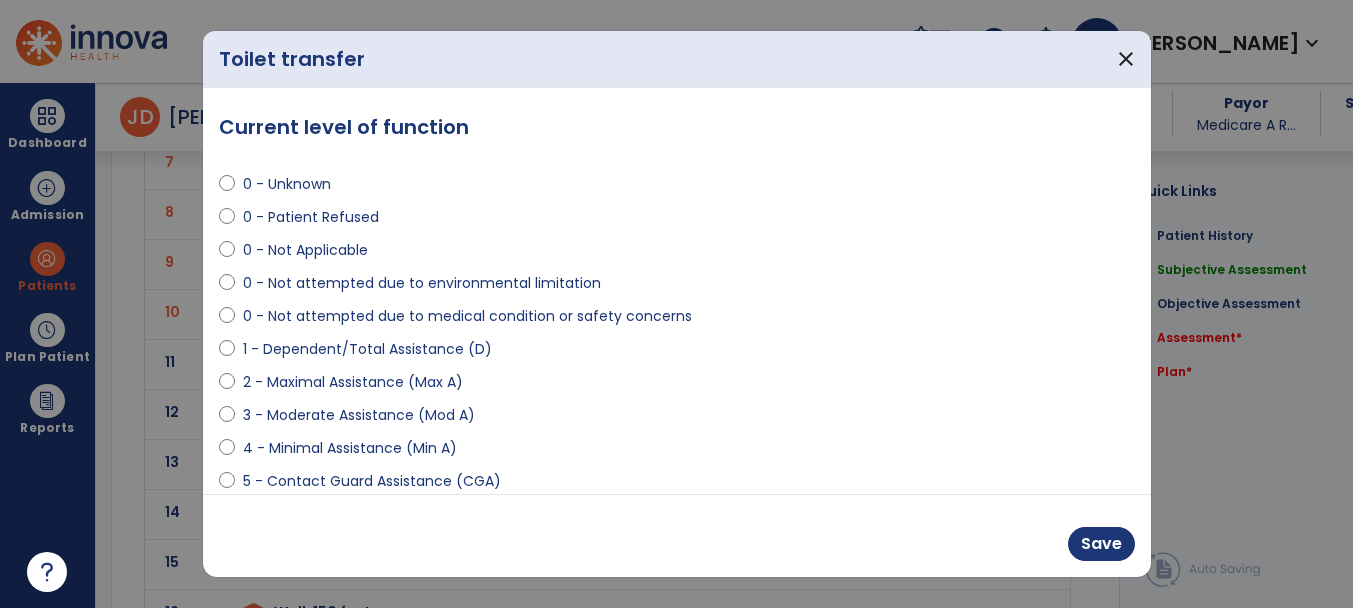 select on "**********" 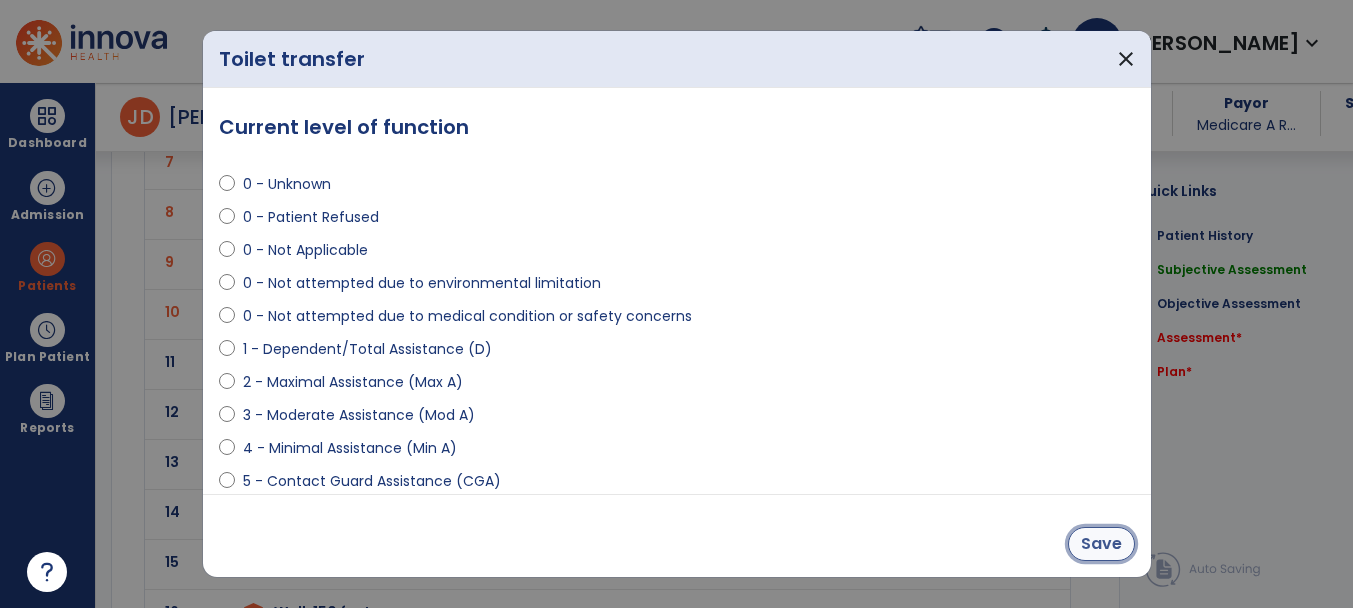 click on "Save" at bounding box center [1101, 544] 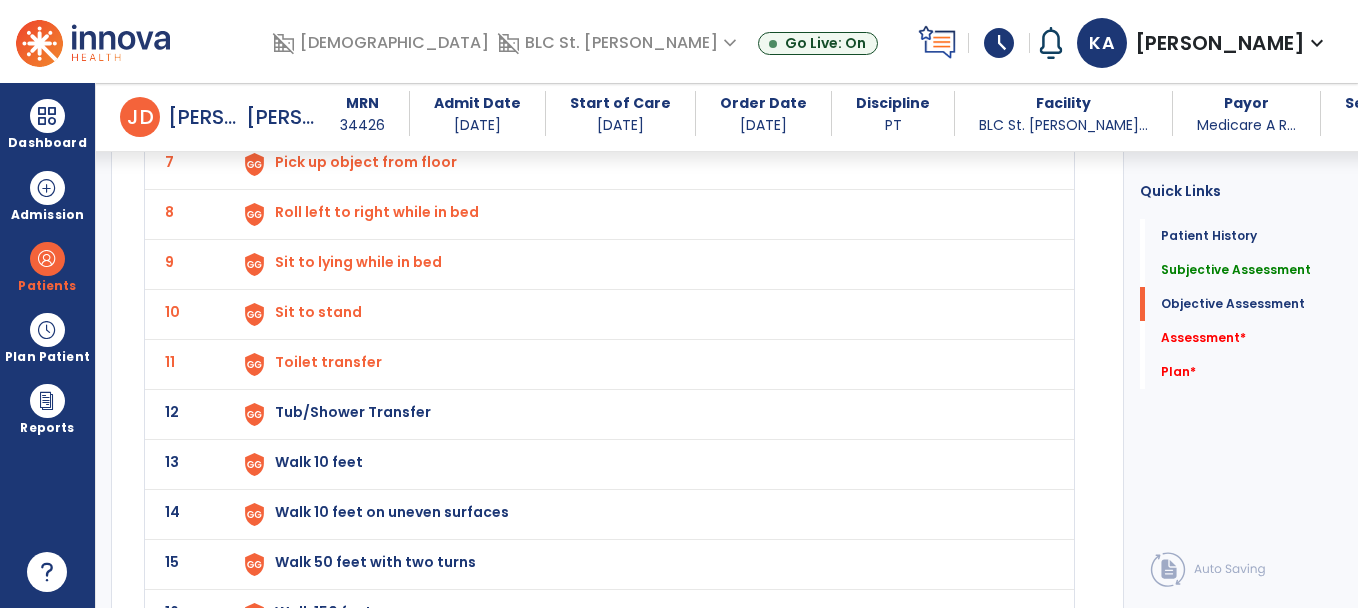 click on "Tub/Shower Transfer" at bounding box center [321, -138] 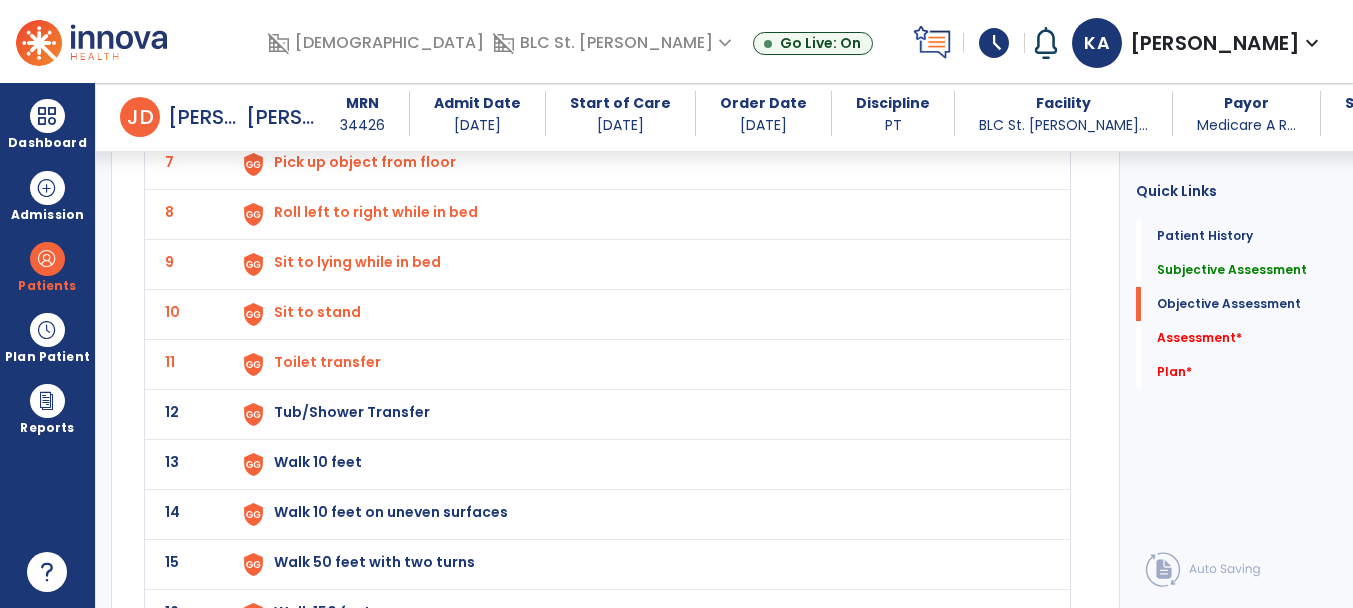 scroll, scrollTop: 2600, scrollLeft: 0, axis: vertical 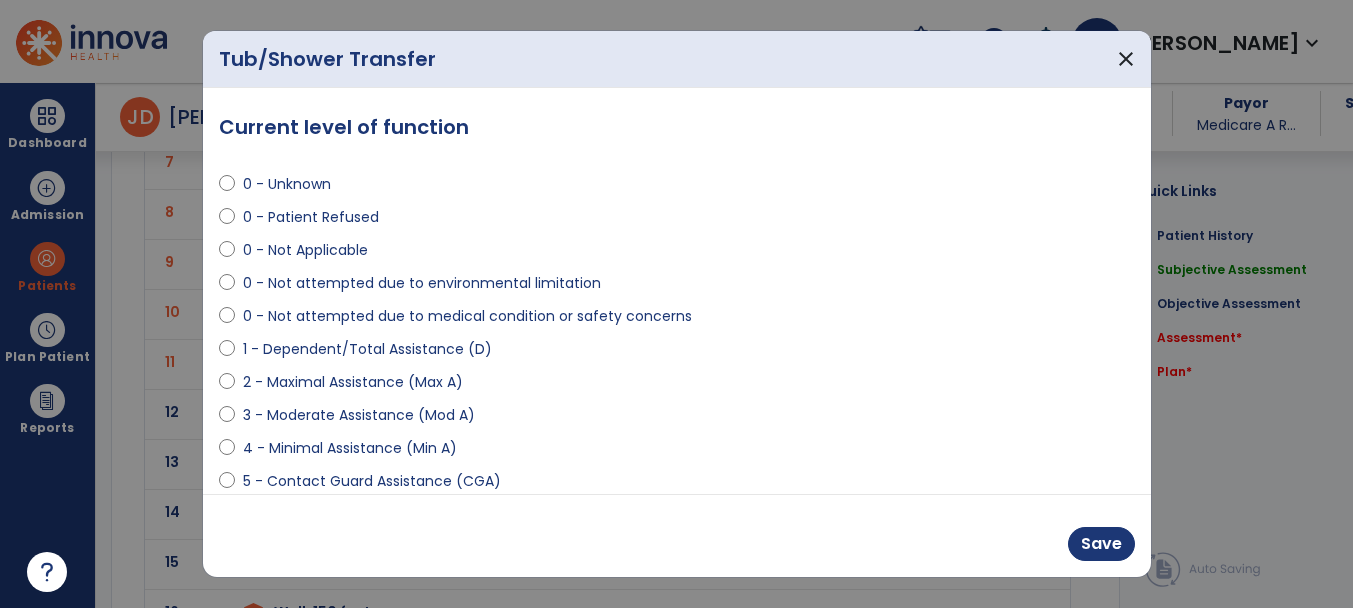 select on "**********" 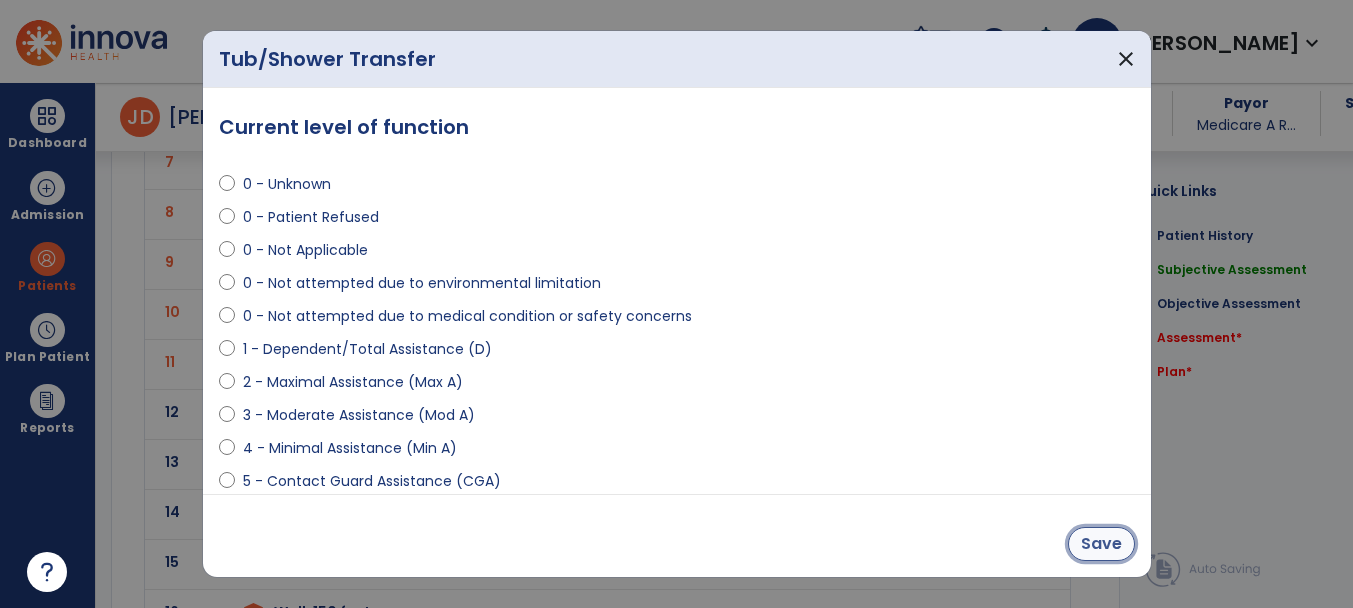 click on "Save" at bounding box center [1101, 544] 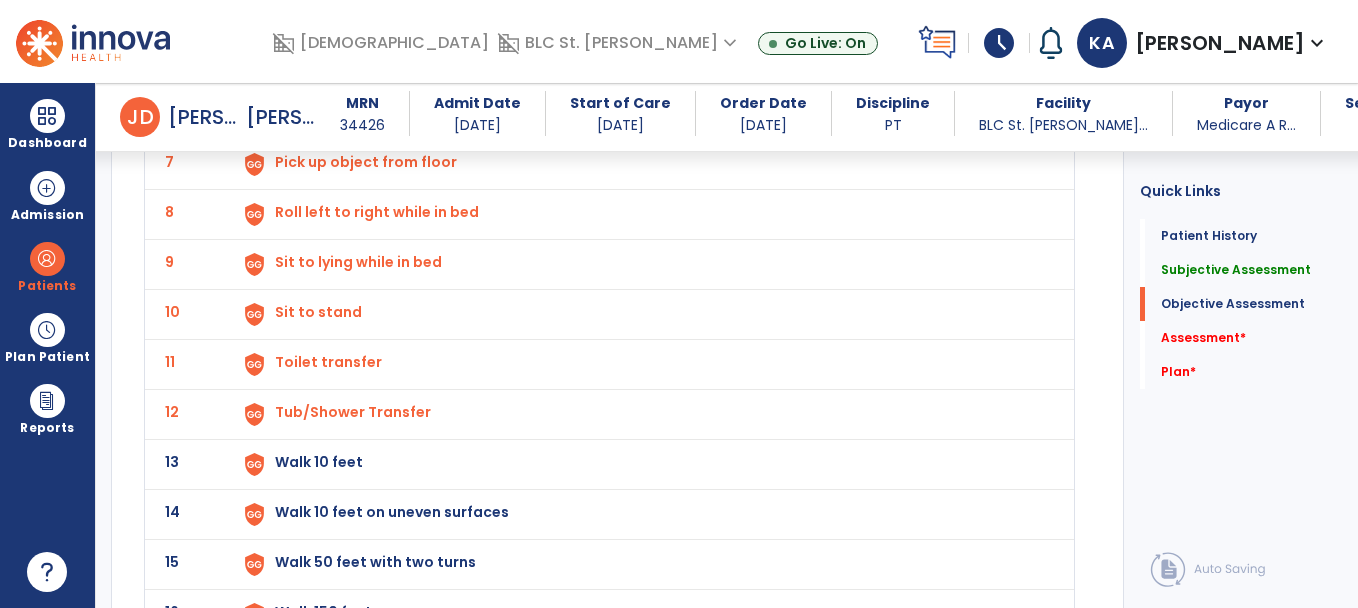 click on "Walk 10 feet" at bounding box center (321, -138) 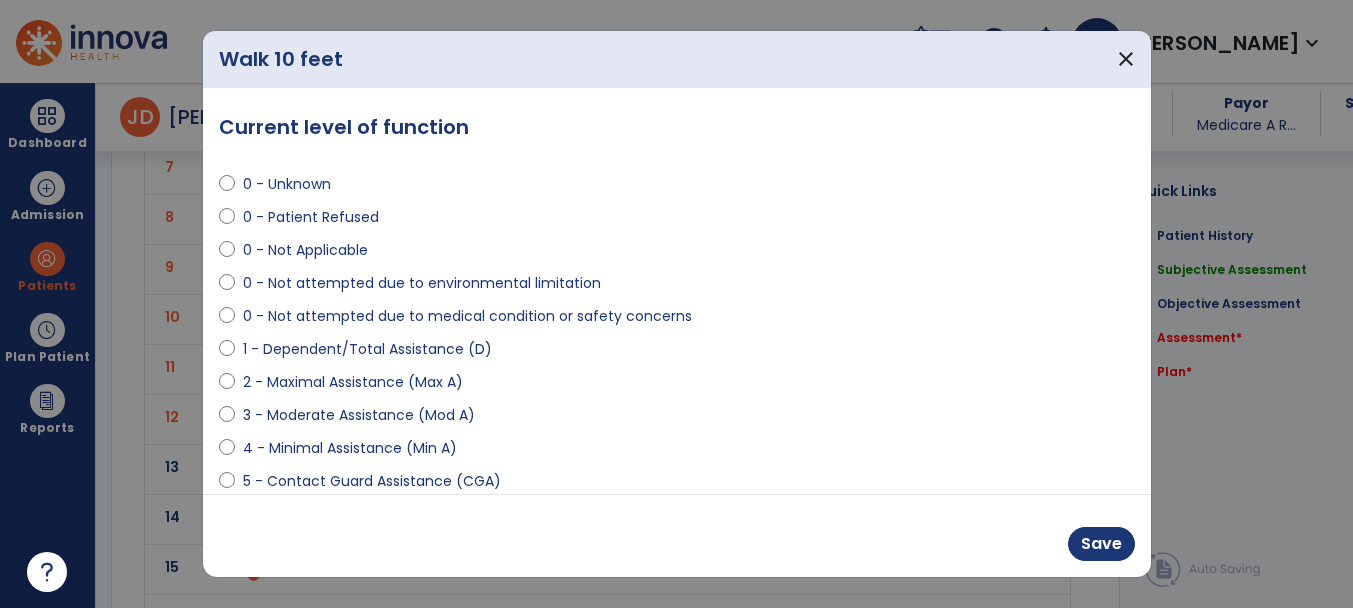 scroll, scrollTop: 2600, scrollLeft: 0, axis: vertical 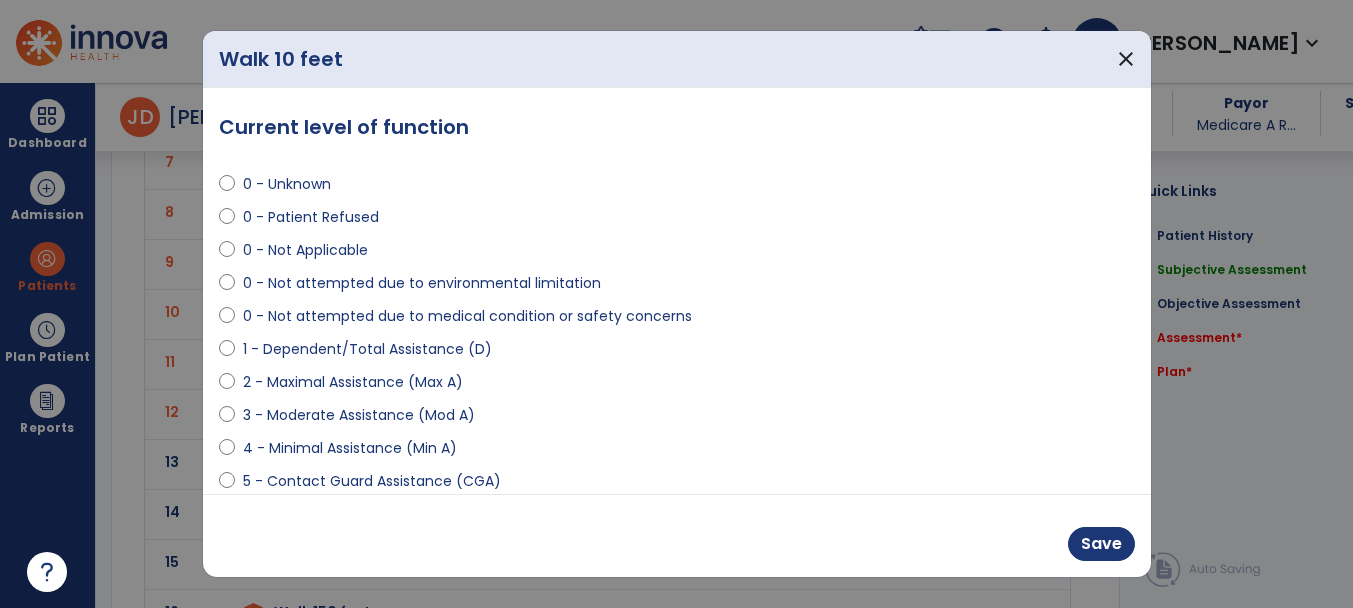 select on "**********" 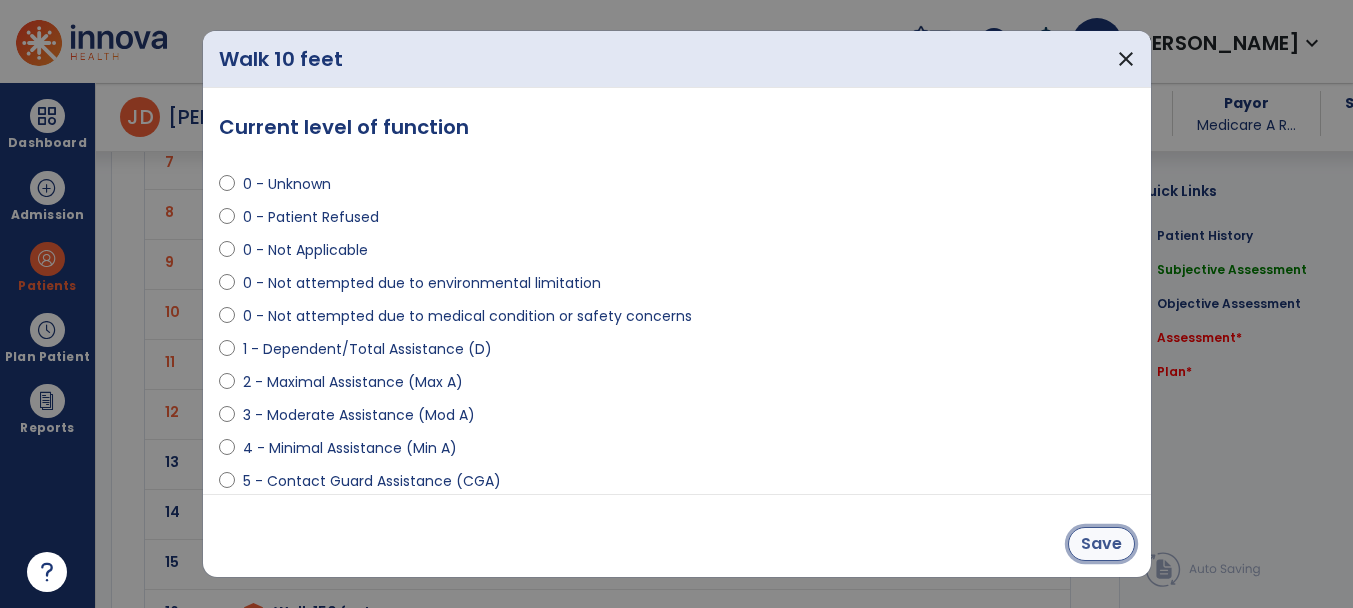 click on "Save" at bounding box center (1101, 544) 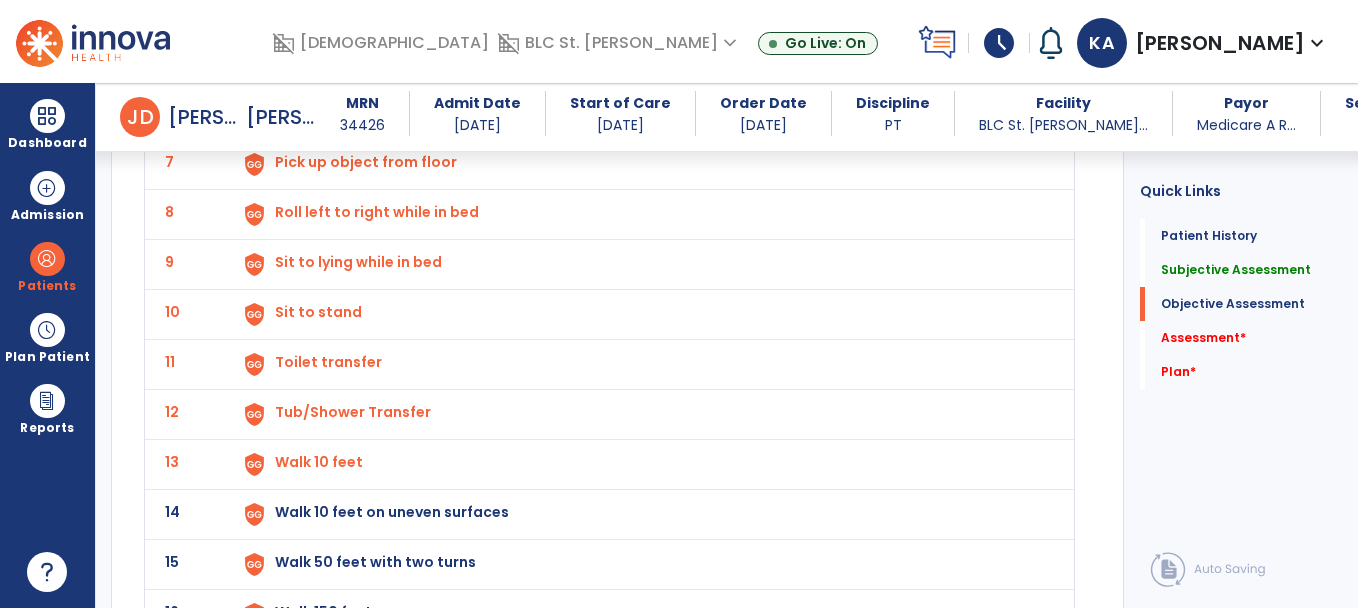 click on "Walk 10 feet on uneven surfaces" at bounding box center (321, -138) 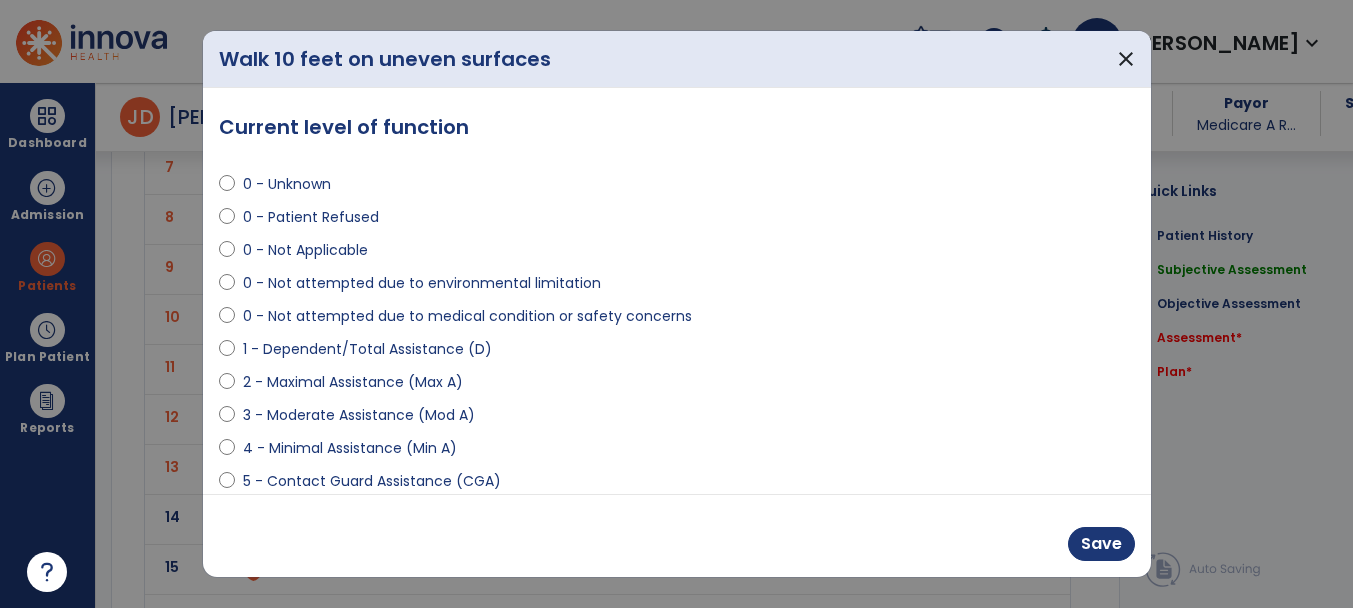 scroll, scrollTop: 2600, scrollLeft: 0, axis: vertical 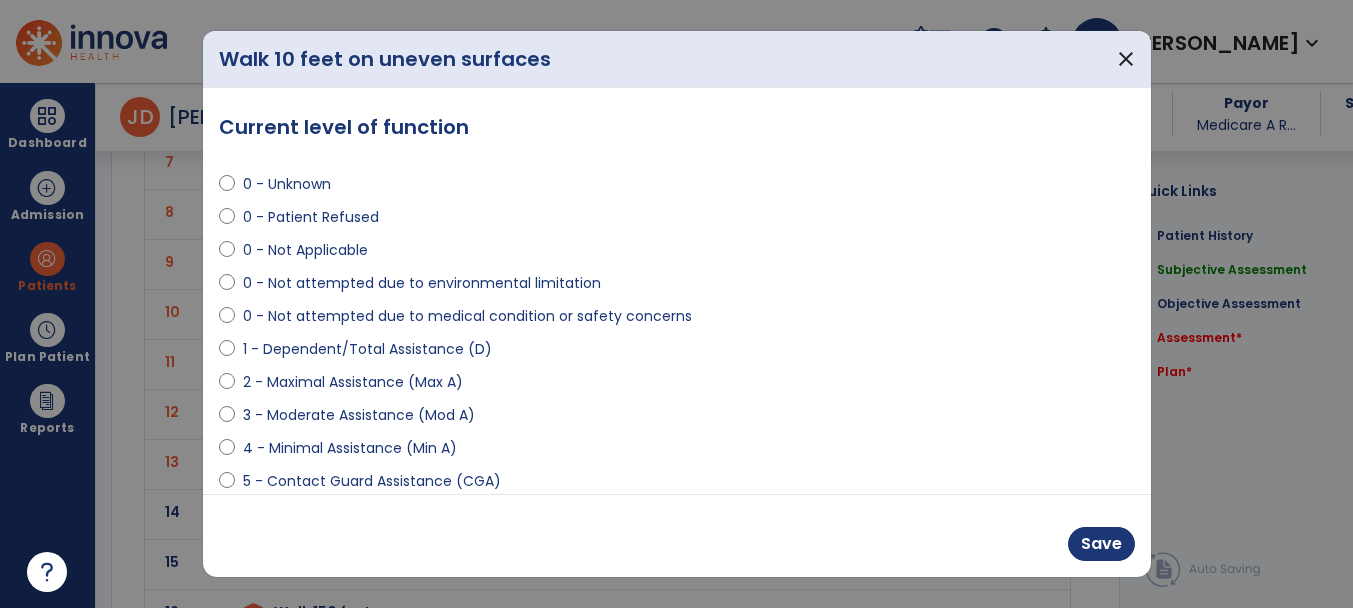 select on "**********" 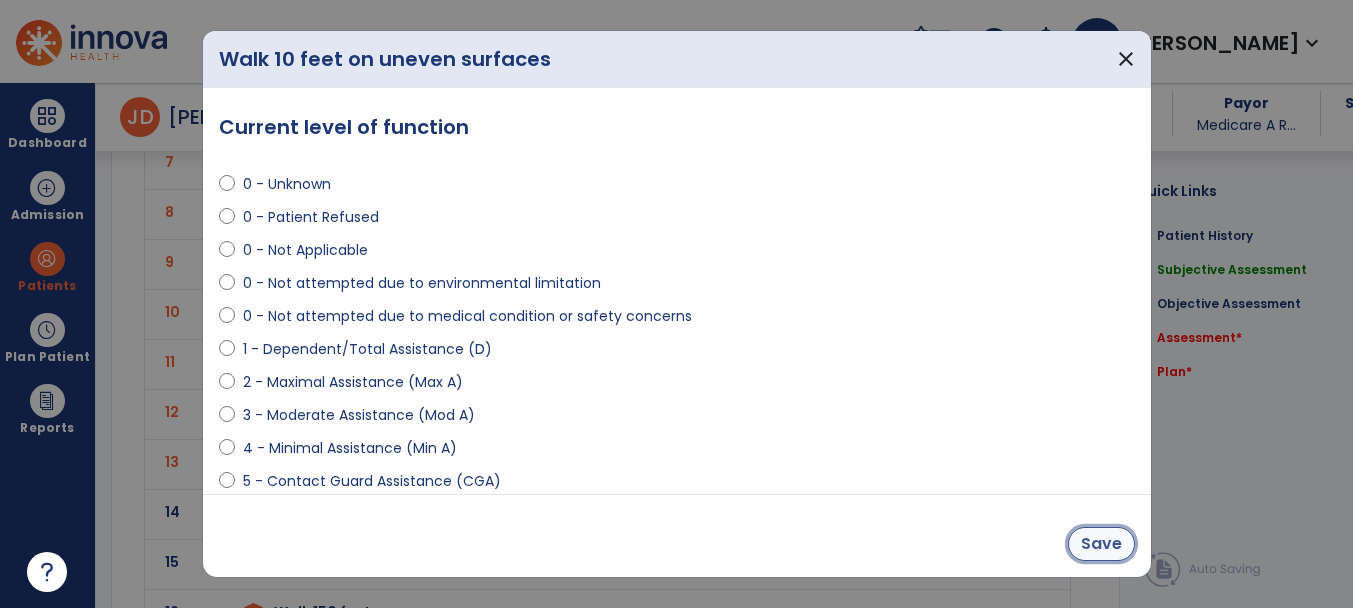 click on "Save" at bounding box center (1101, 544) 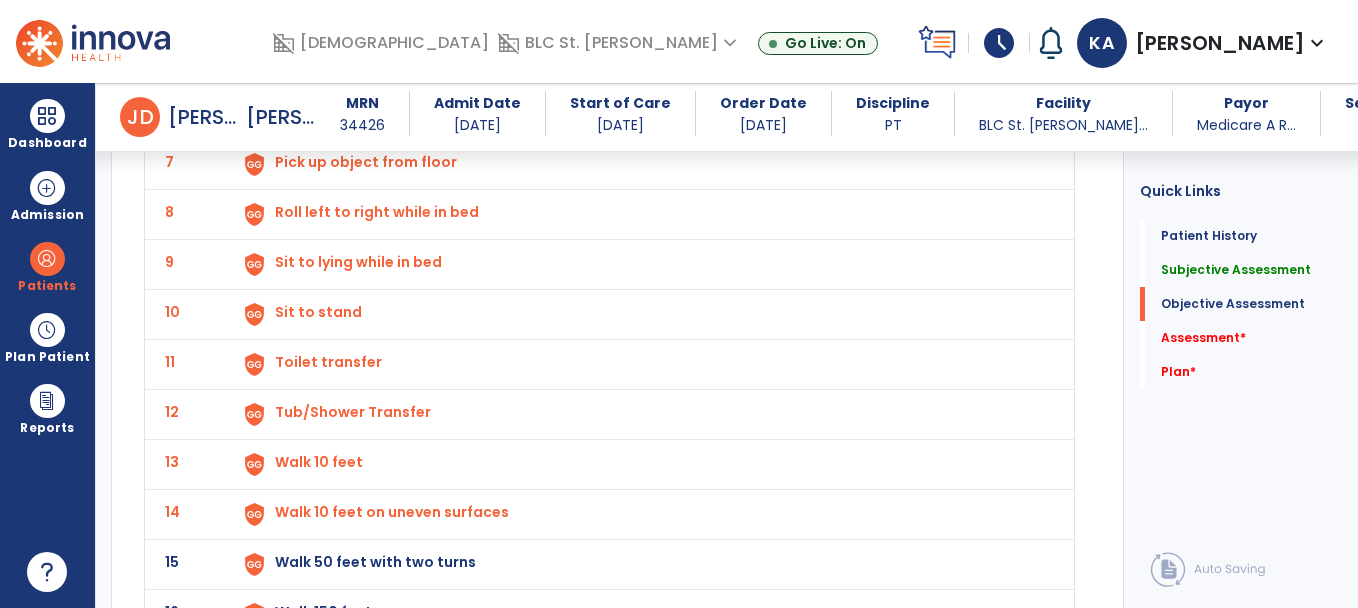 click on "Walk 50 feet with two turns" at bounding box center (321, -138) 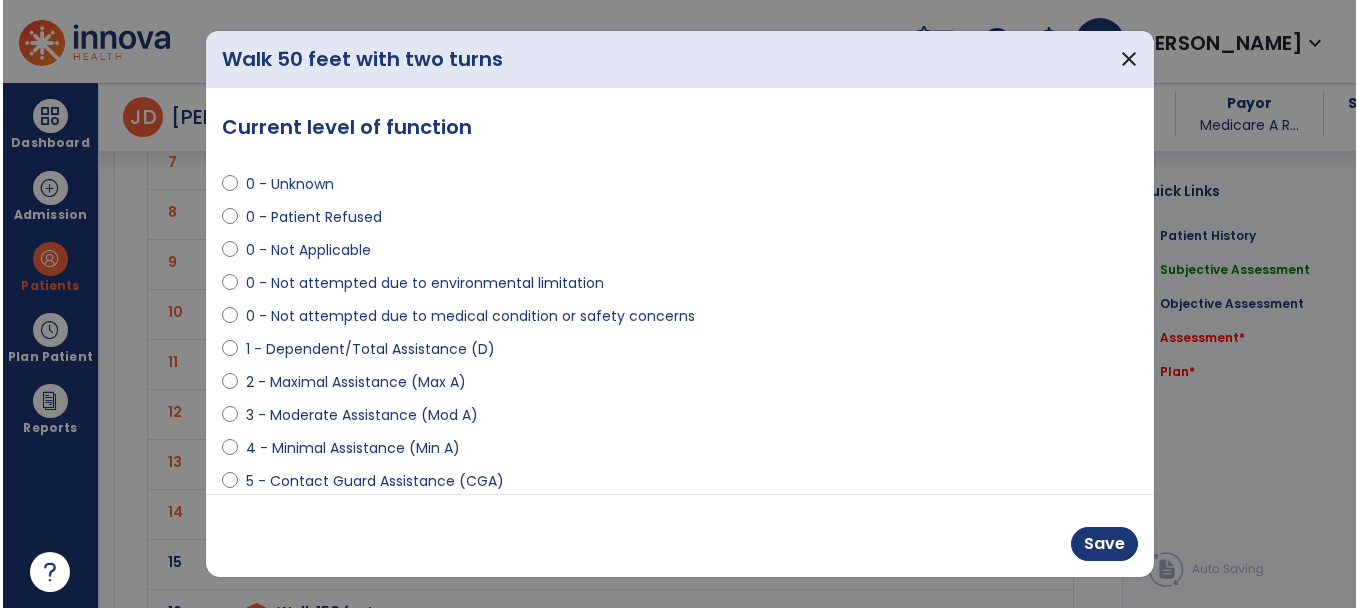 scroll, scrollTop: 2600, scrollLeft: 0, axis: vertical 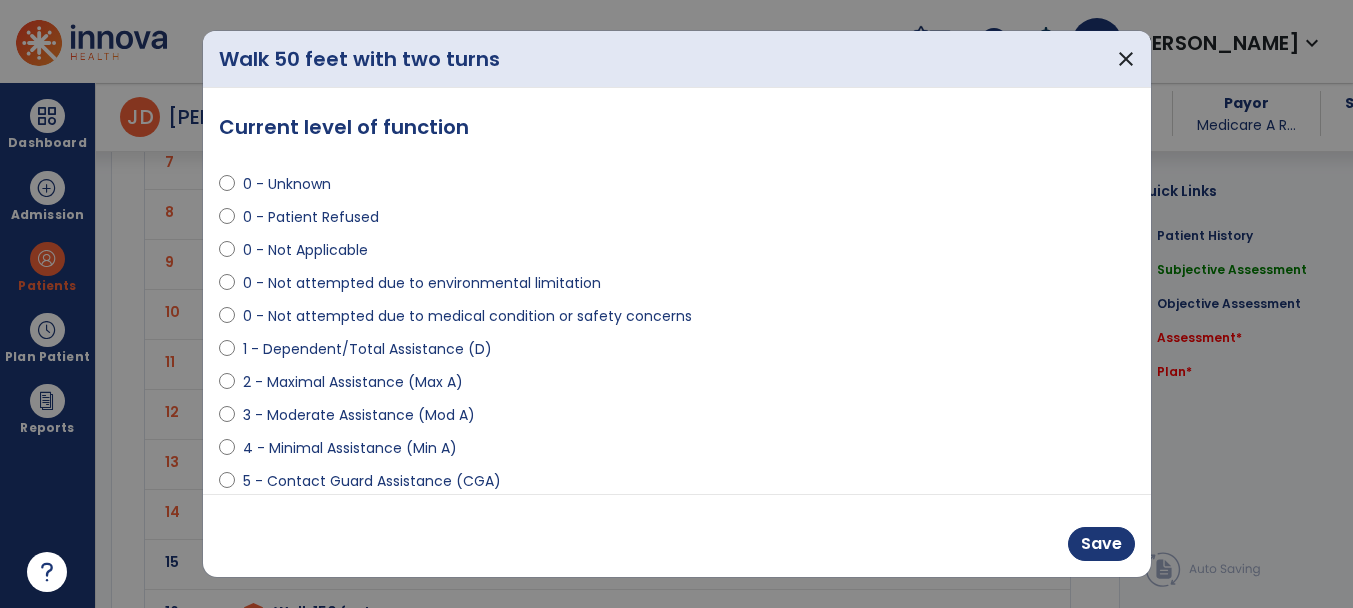 select on "**********" 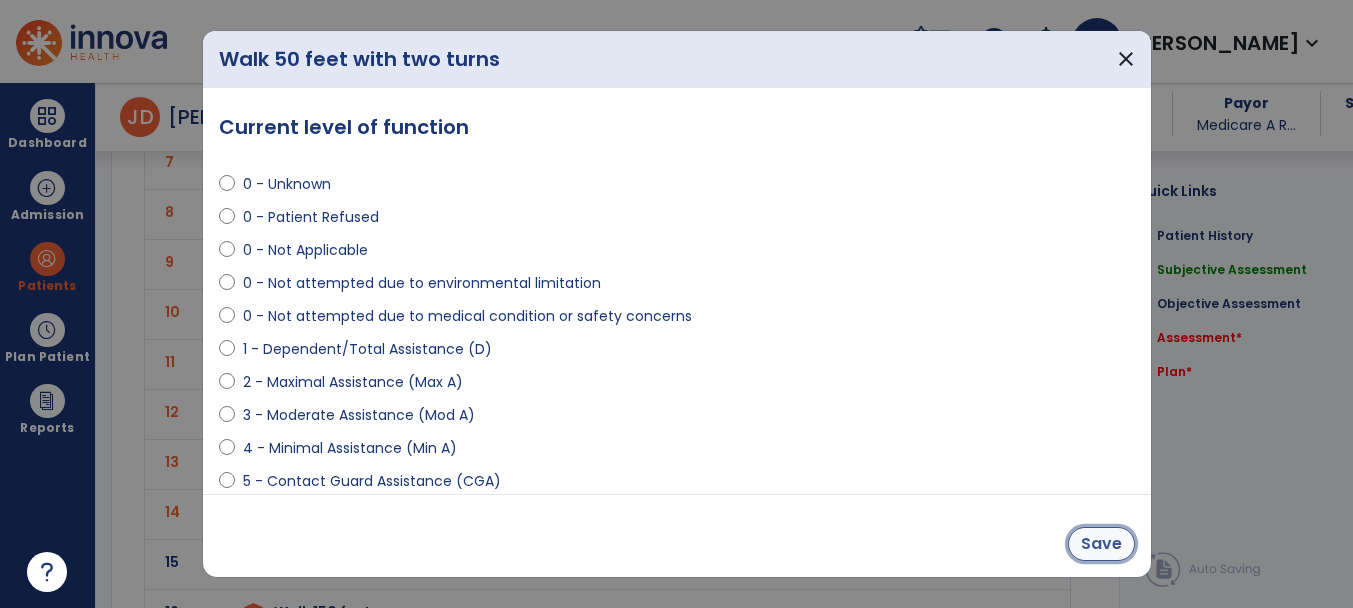 click on "Save" at bounding box center (1101, 544) 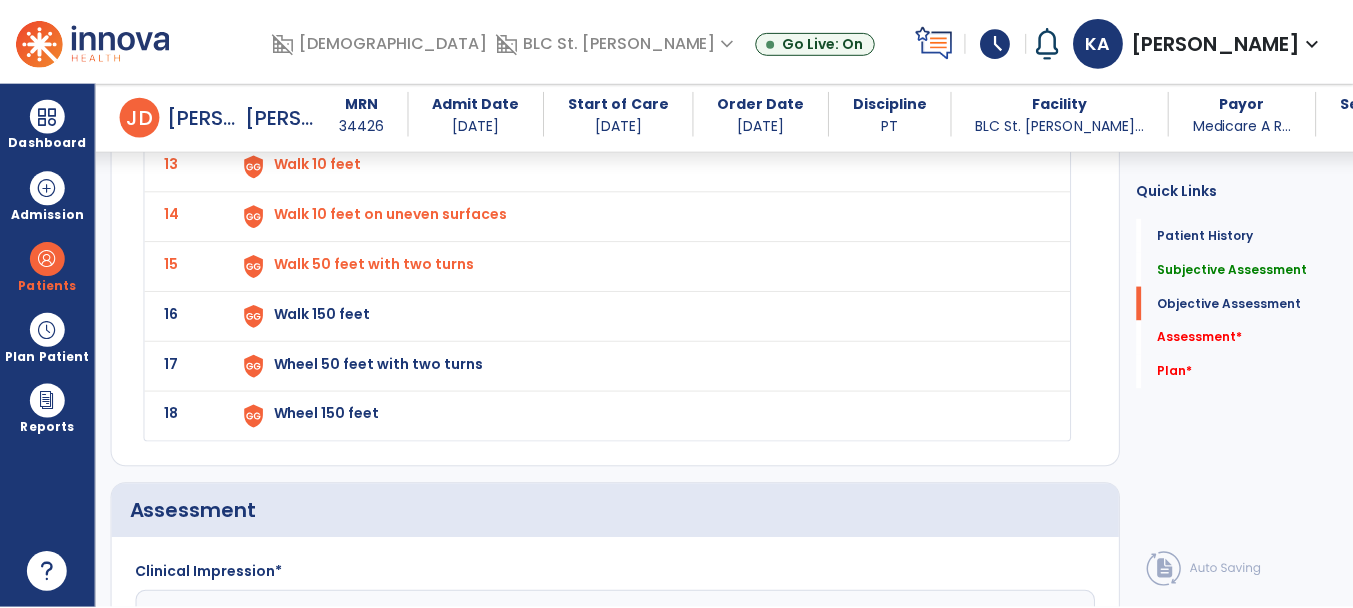 scroll, scrollTop: 2900, scrollLeft: 0, axis: vertical 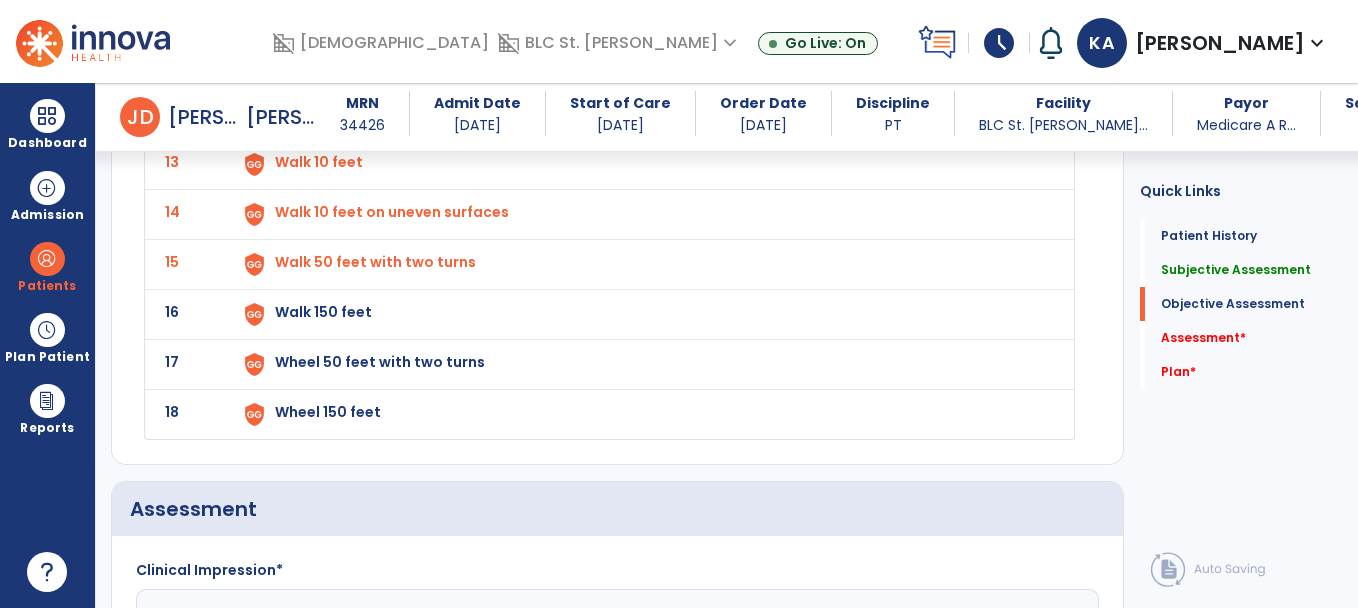 click on "Walk 150 feet" at bounding box center (643, -436) 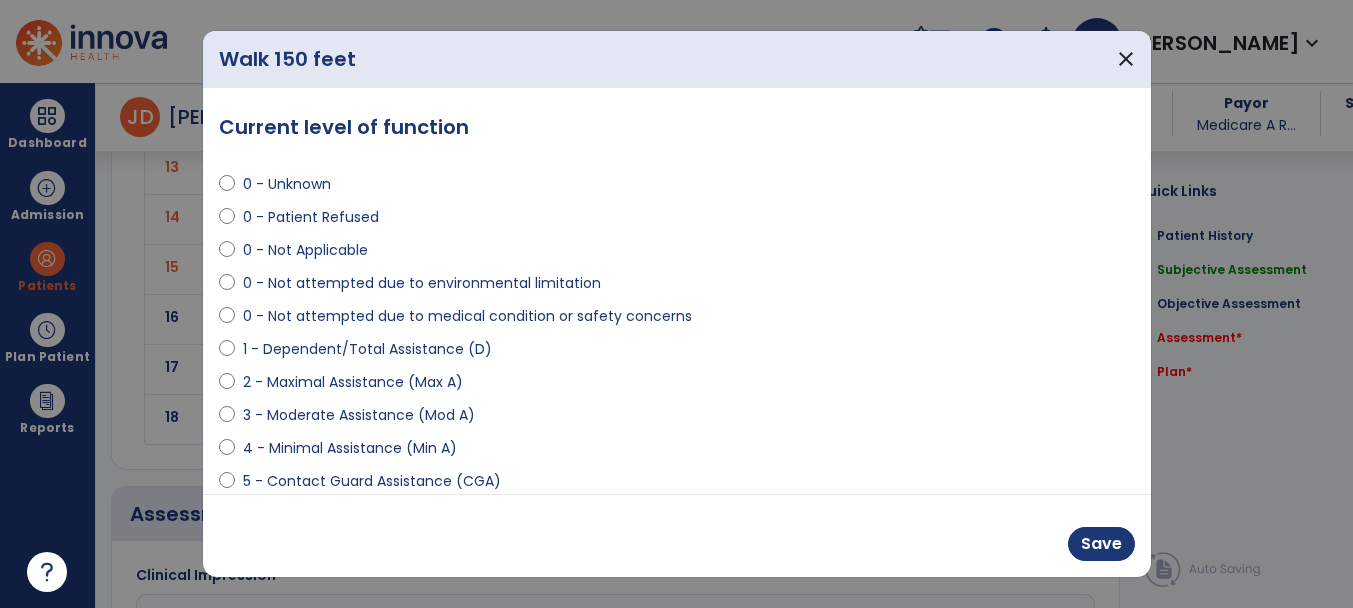 scroll, scrollTop: 2900, scrollLeft: 0, axis: vertical 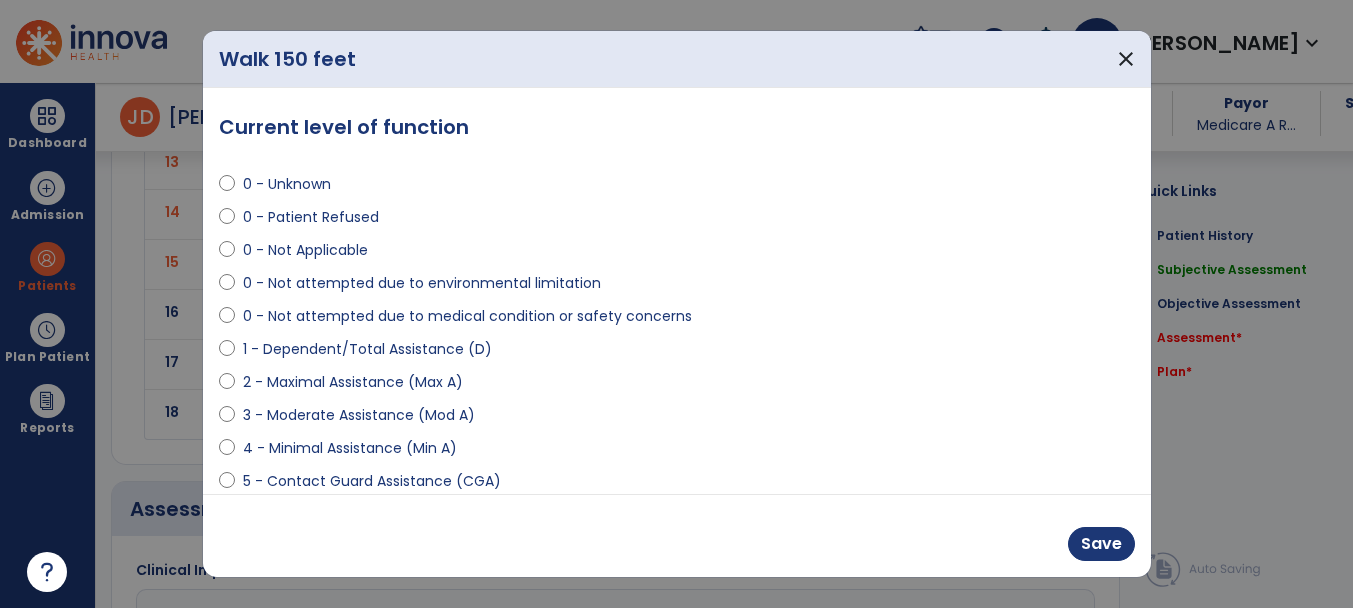 select on "**********" 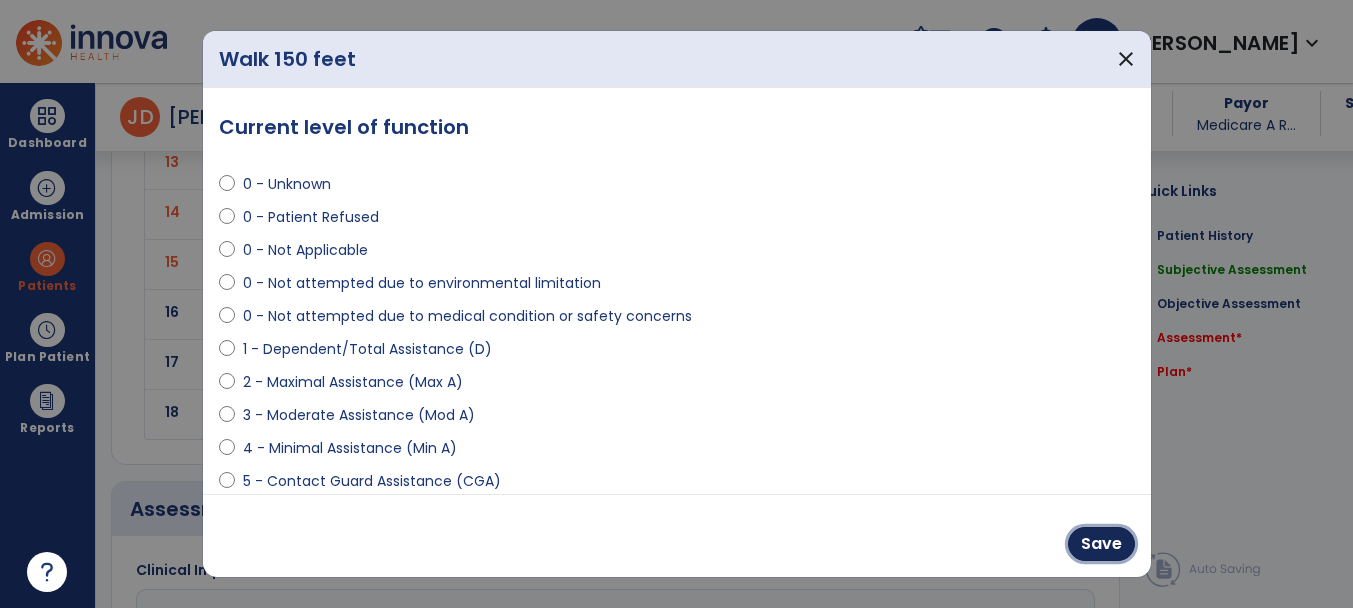 drag, startPoint x: 1102, startPoint y: 543, endPoint x: 306, endPoint y: 318, distance: 827.1886 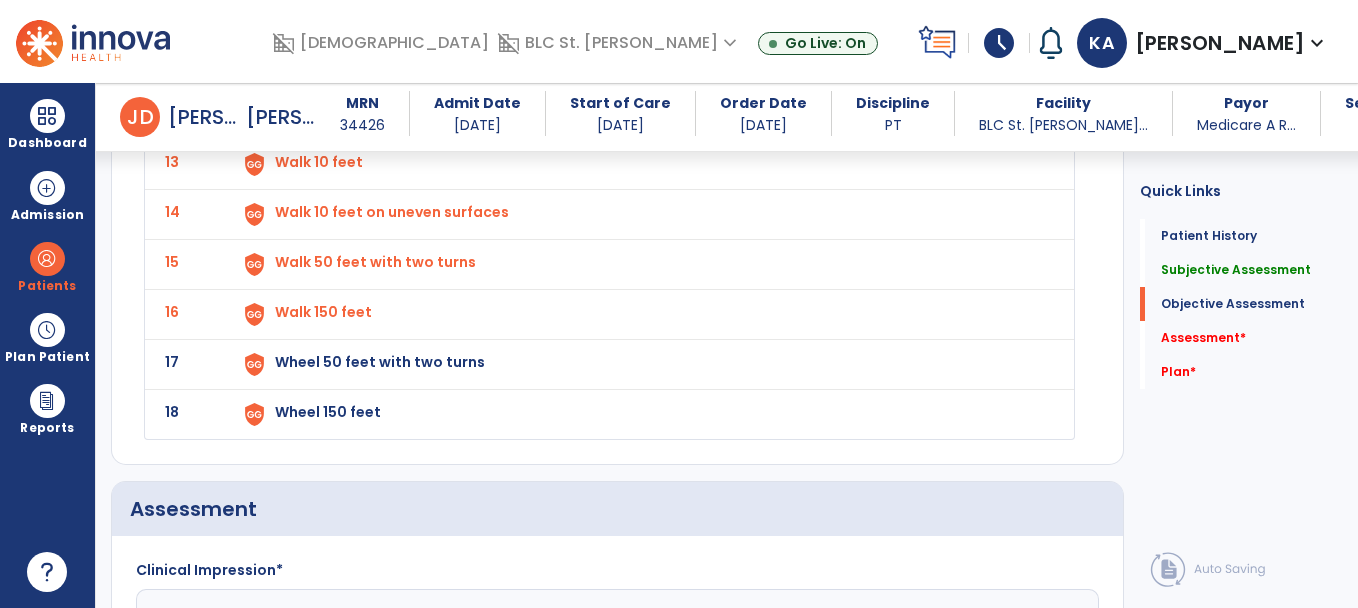 click on "Wheel 50 feet with two turns" at bounding box center (321, -438) 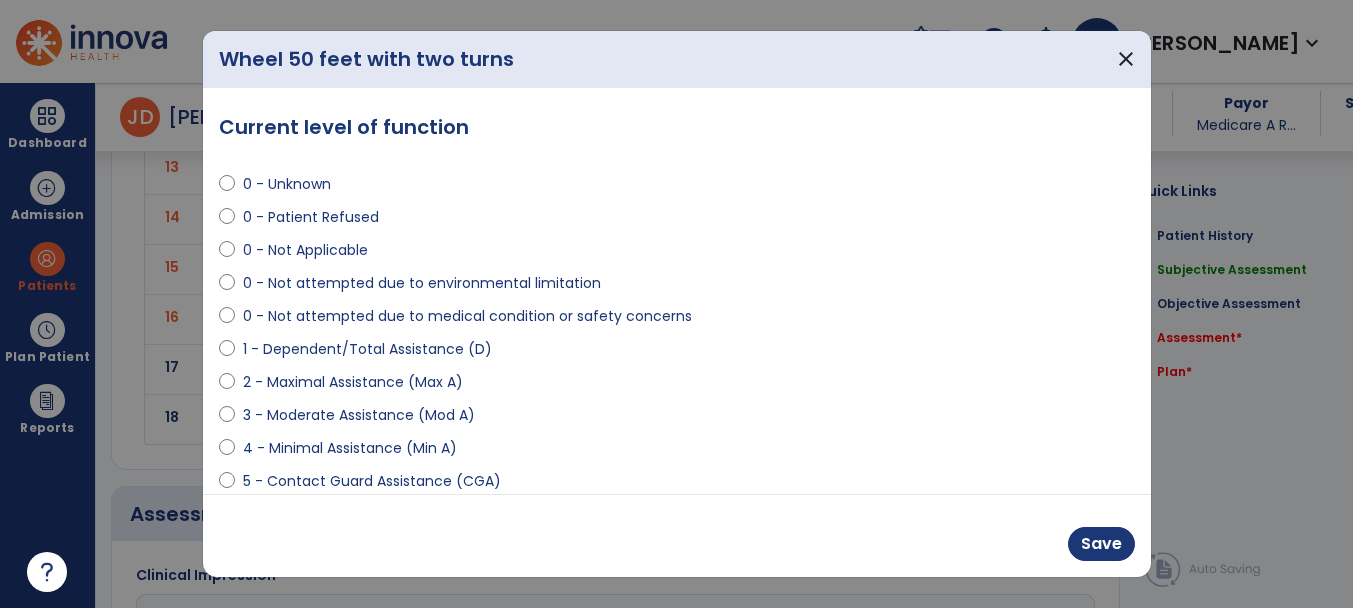 scroll, scrollTop: 2900, scrollLeft: 0, axis: vertical 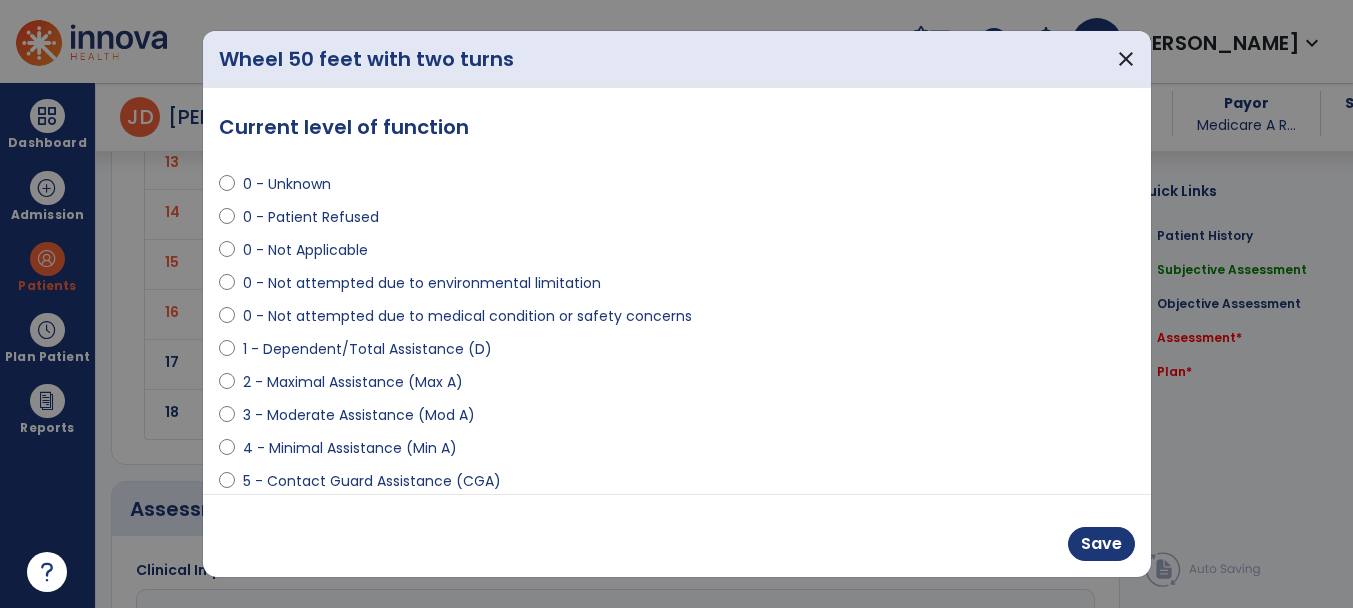 click on "0 - Unknown 0 - Patient Refused 0 - Not Applicable 0 - Not attempted due to environmental limitation 0 - Not attempted due to medical condition or safety concerns 1 - Dependent/Total Assistance (D) 2 - Maximal Assistance (Max A) 3 - Moderate Assistance (Mod A) 4 - Minimal Assistance (Min A) 5 - Contact Guard Assistance (CGA) 6 - Standby Assist (SBA) 7 - Set-up or clean-up assistance 8 - Supervised (S) 9 - Modified Independent (Mod I) 10 - Independent (I)" at bounding box center [677, 407] 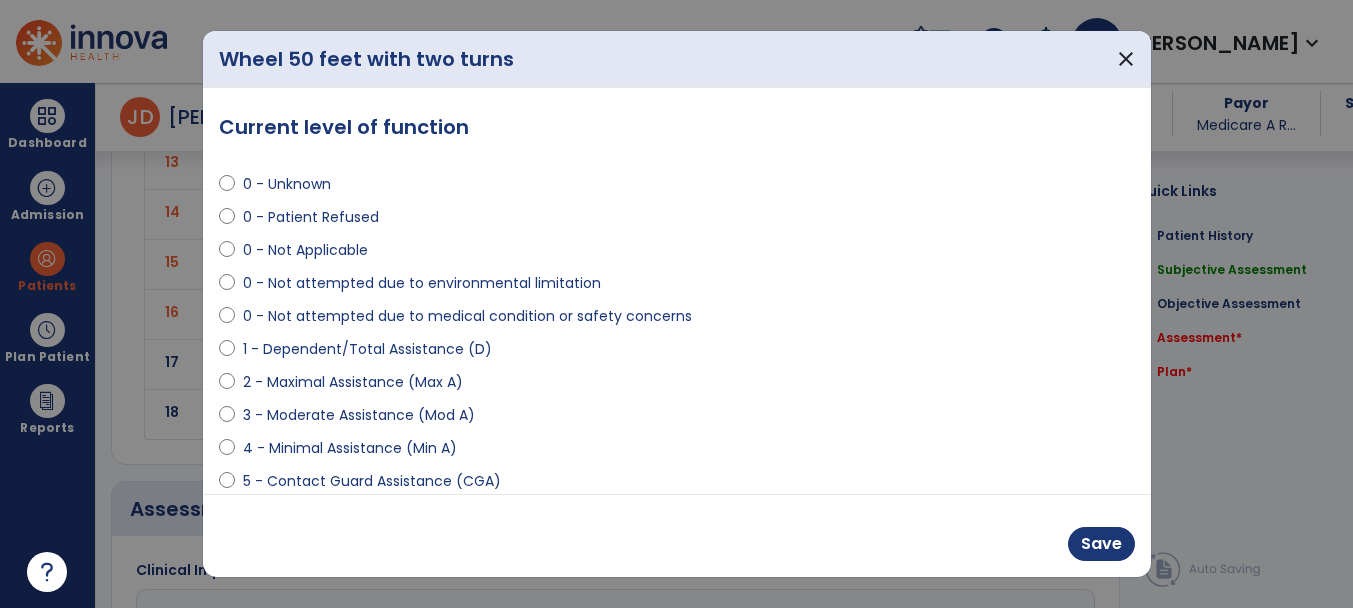 select on "**********" 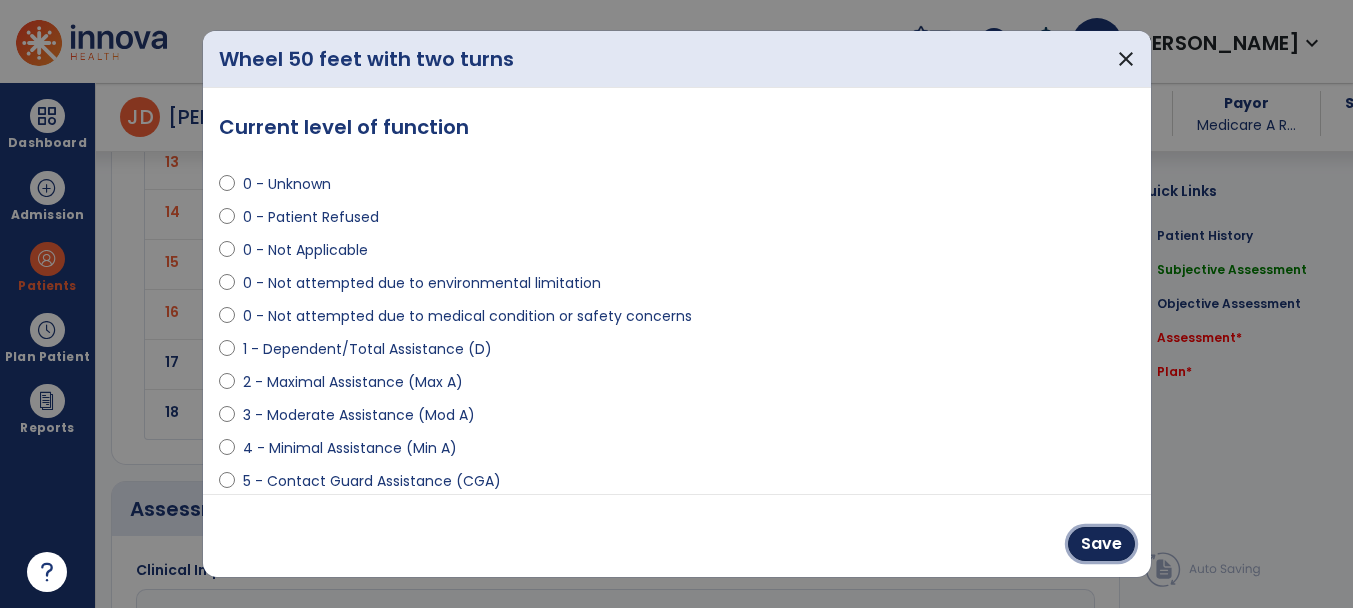 drag, startPoint x: 1097, startPoint y: 544, endPoint x: 903, endPoint y: 521, distance: 195.35864 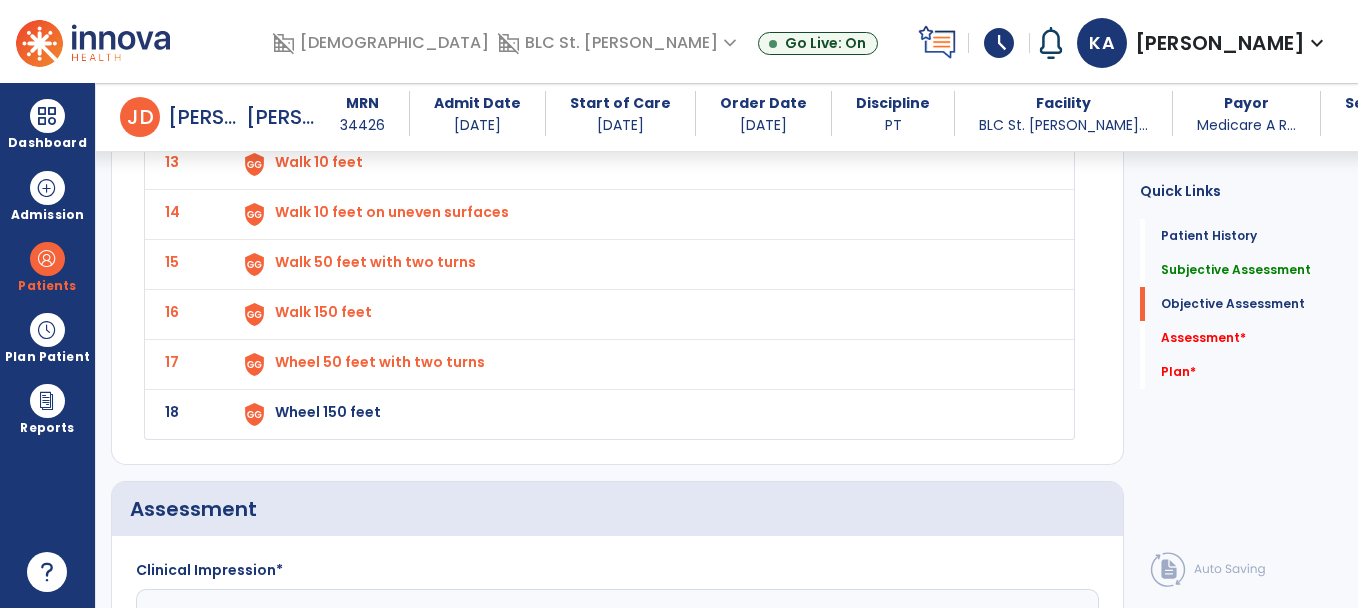 click on "Wheel 150 feet" at bounding box center [321, -438] 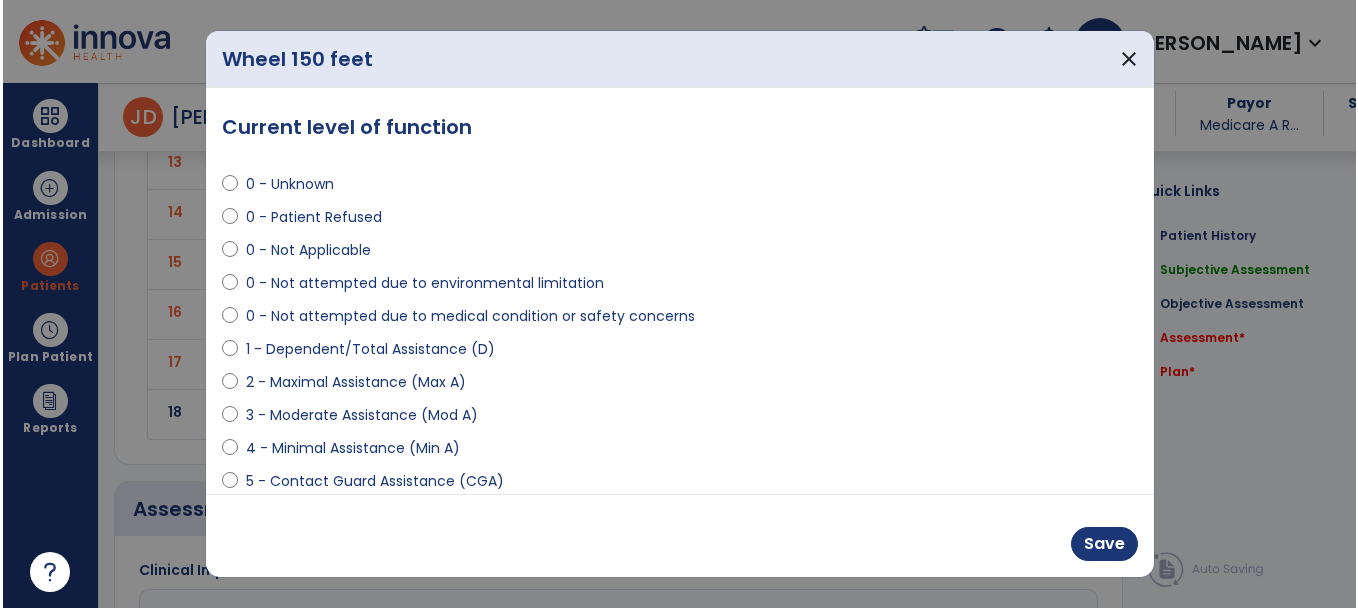 scroll, scrollTop: 2900, scrollLeft: 0, axis: vertical 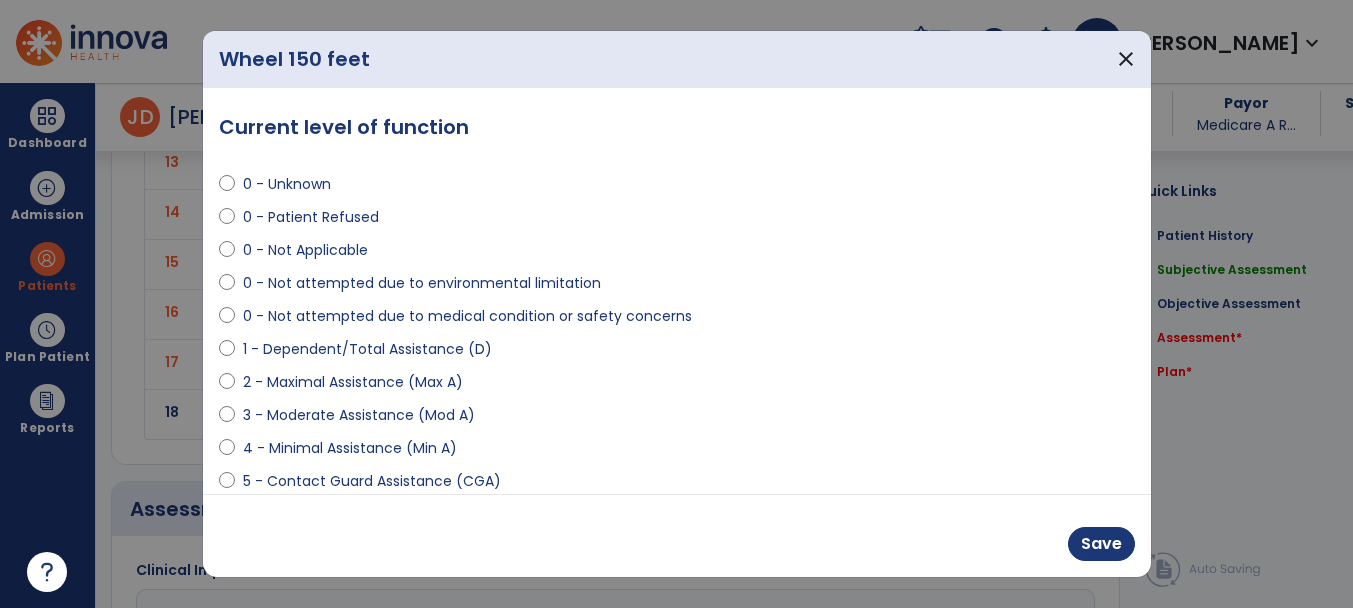 select on "**********" 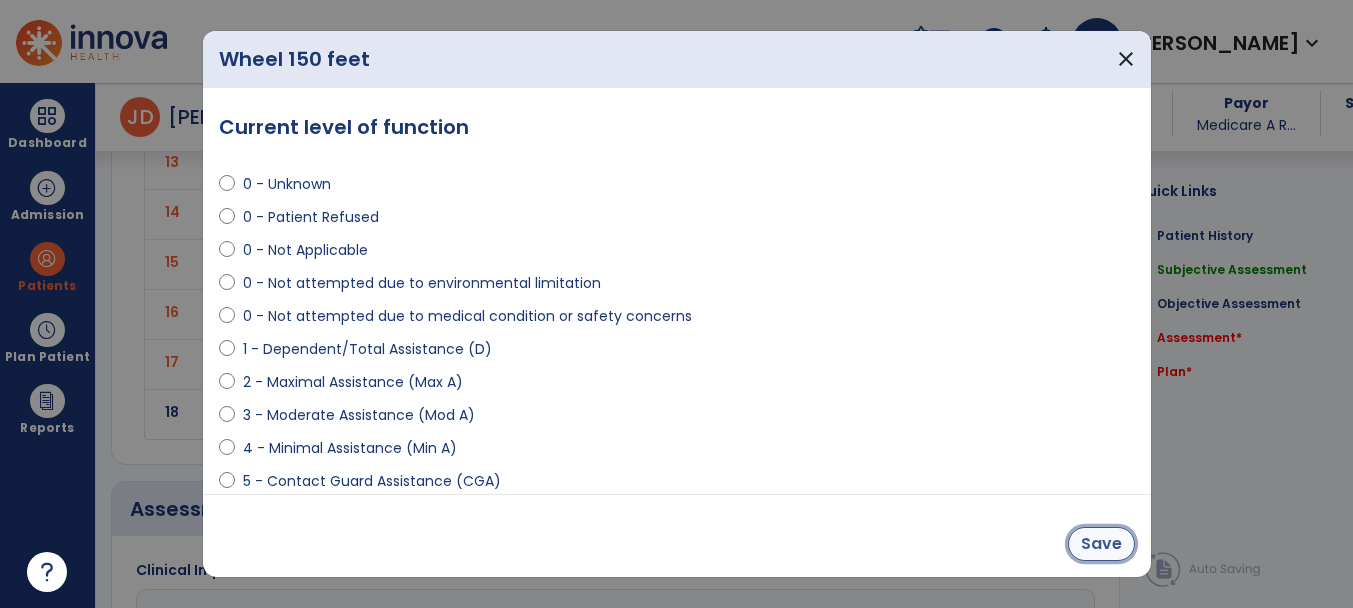 click on "Save" at bounding box center (1101, 544) 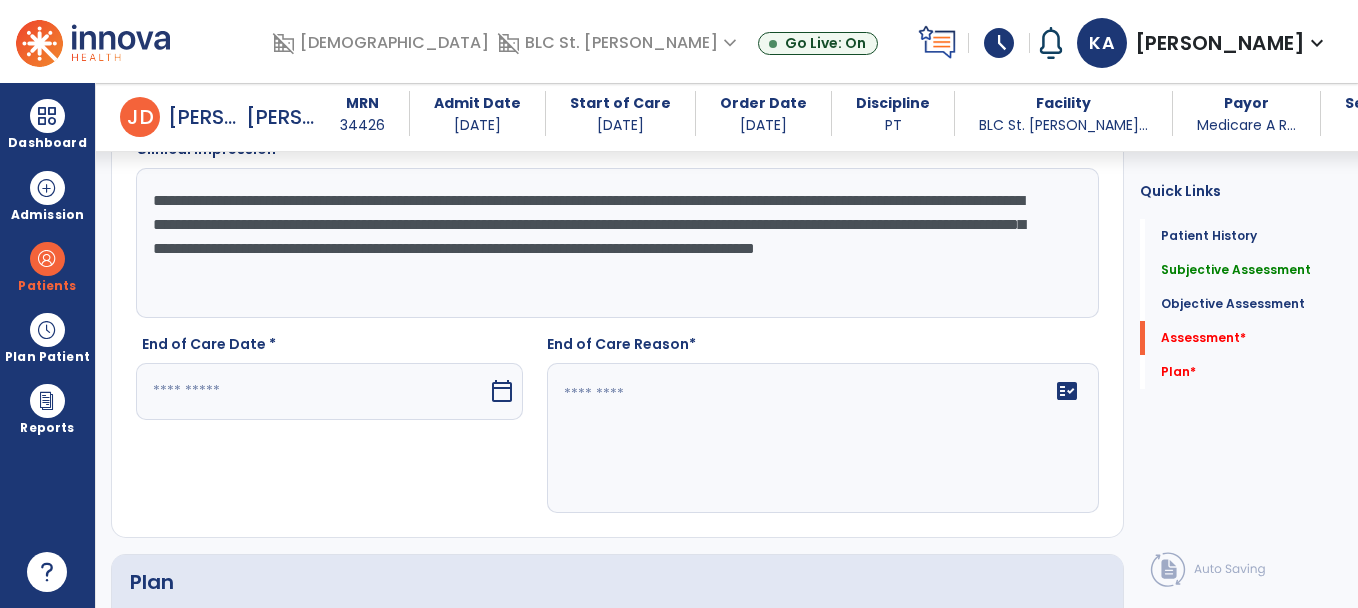 scroll, scrollTop: 3200, scrollLeft: 0, axis: vertical 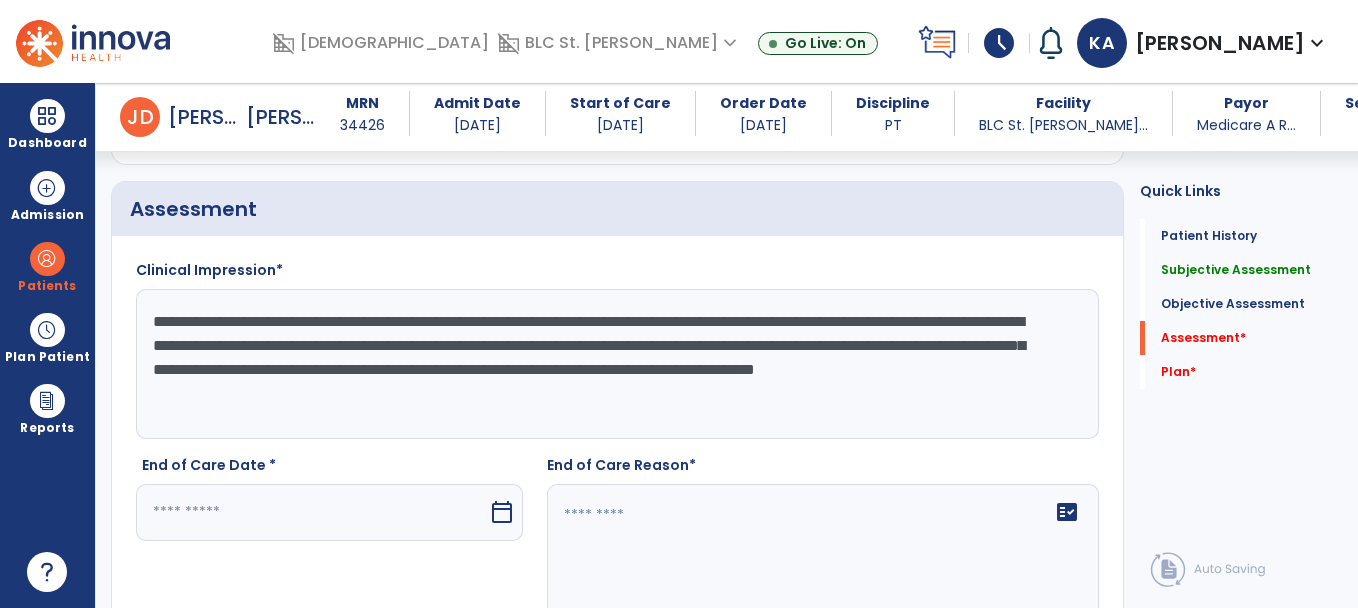 click on "**********" 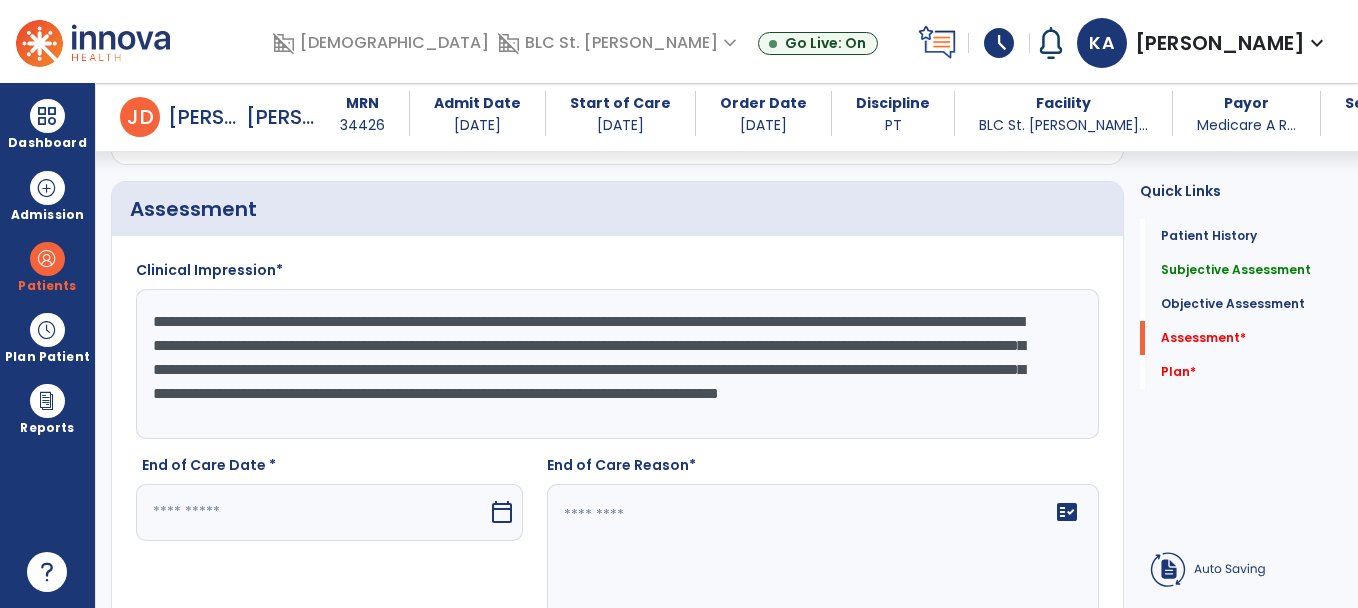 type on "**********" 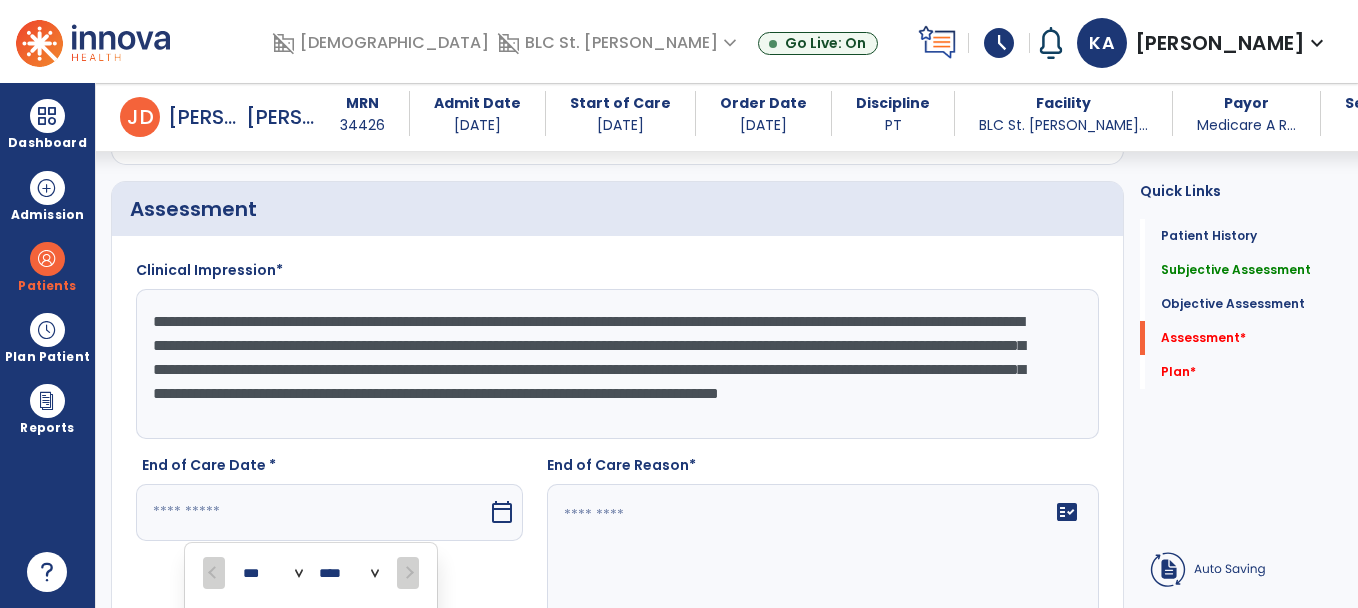 scroll, scrollTop: 3533, scrollLeft: 0, axis: vertical 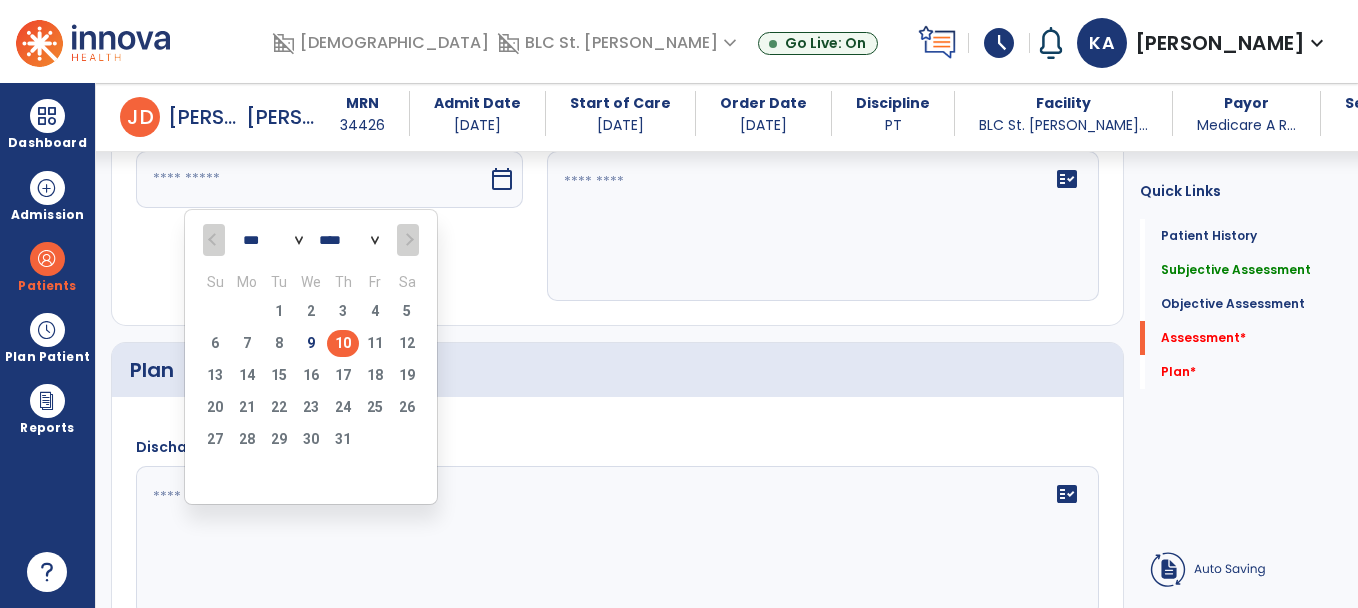 click on "10" at bounding box center [343, 343] 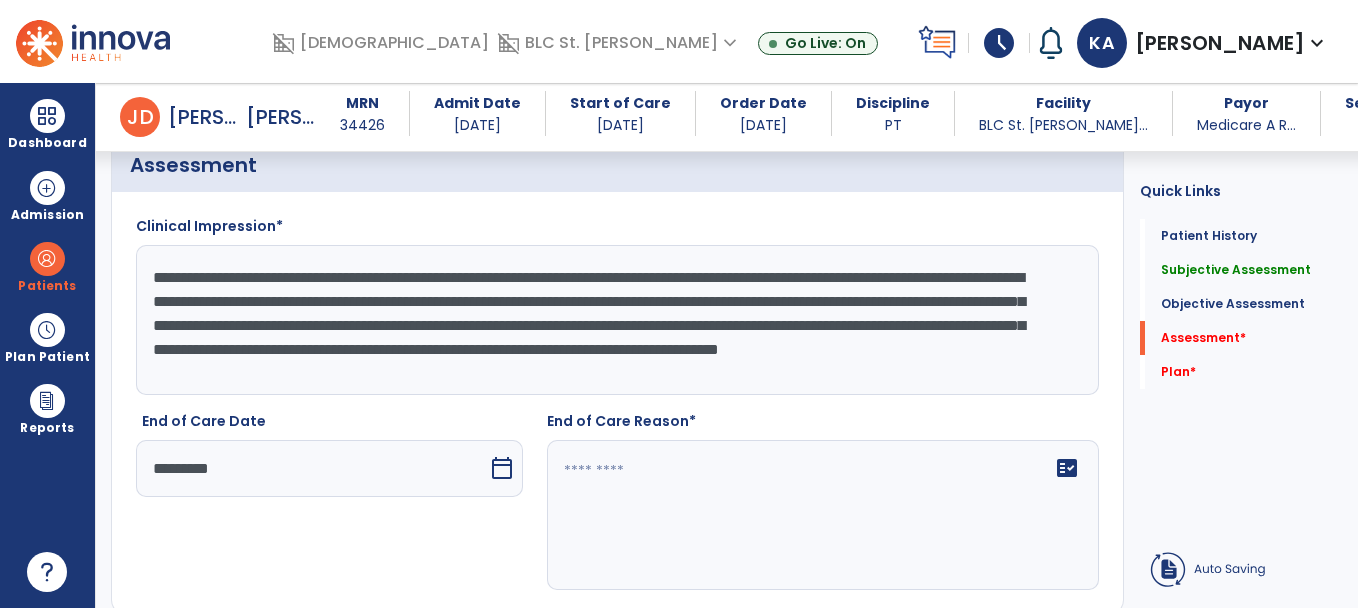 scroll, scrollTop: 3233, scrollLeft: 0, axis: vertical 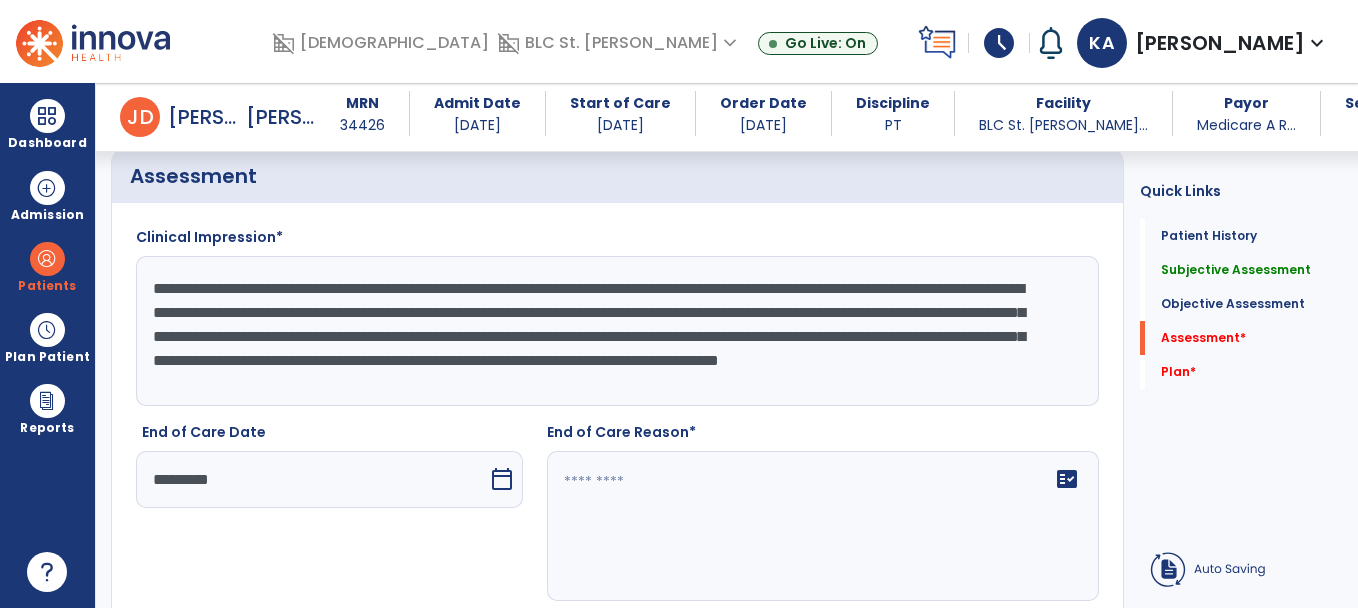 drag, startPoint x: 1015, startPoint y: 399, endPoint x: 1026, endPoint y: 419, distance: 22.825424 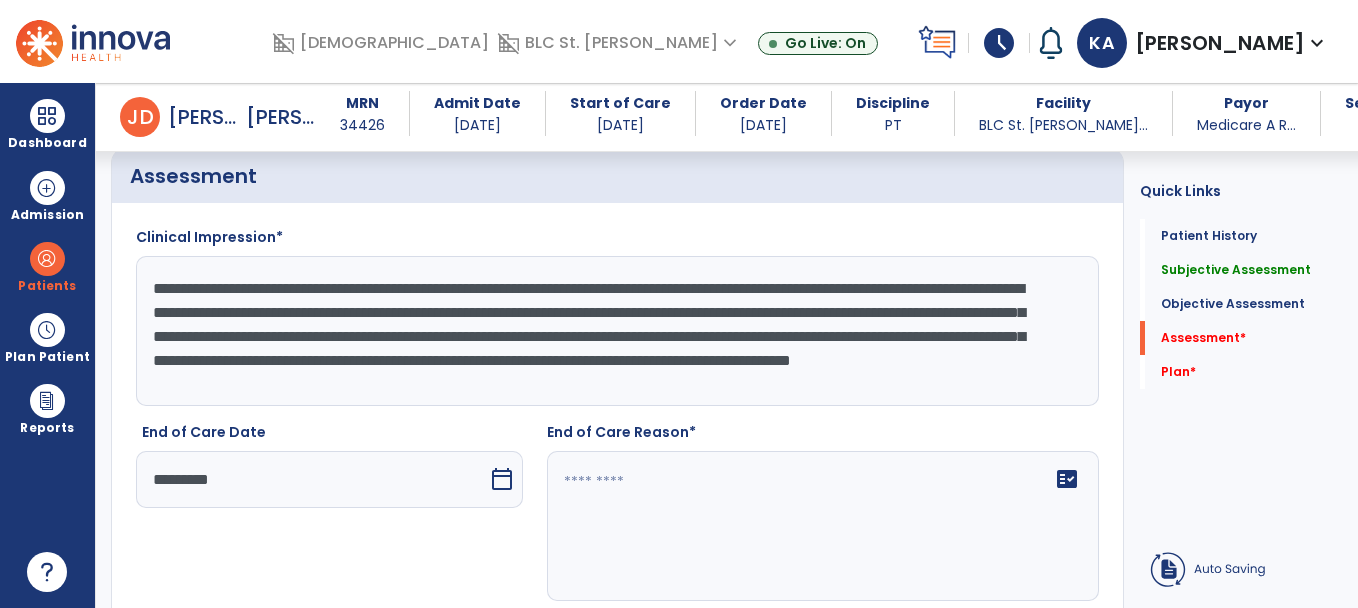 scroll, scrollTop: 15, scrollLeft: 0, axis: vertical 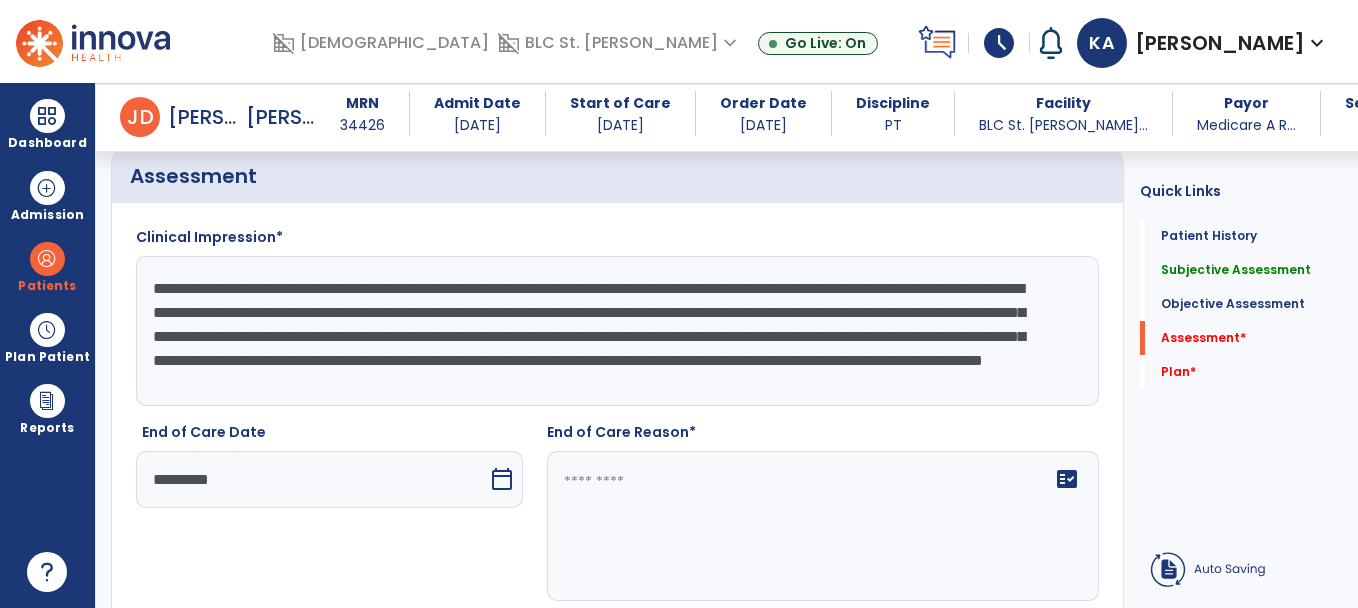 type on "**********" 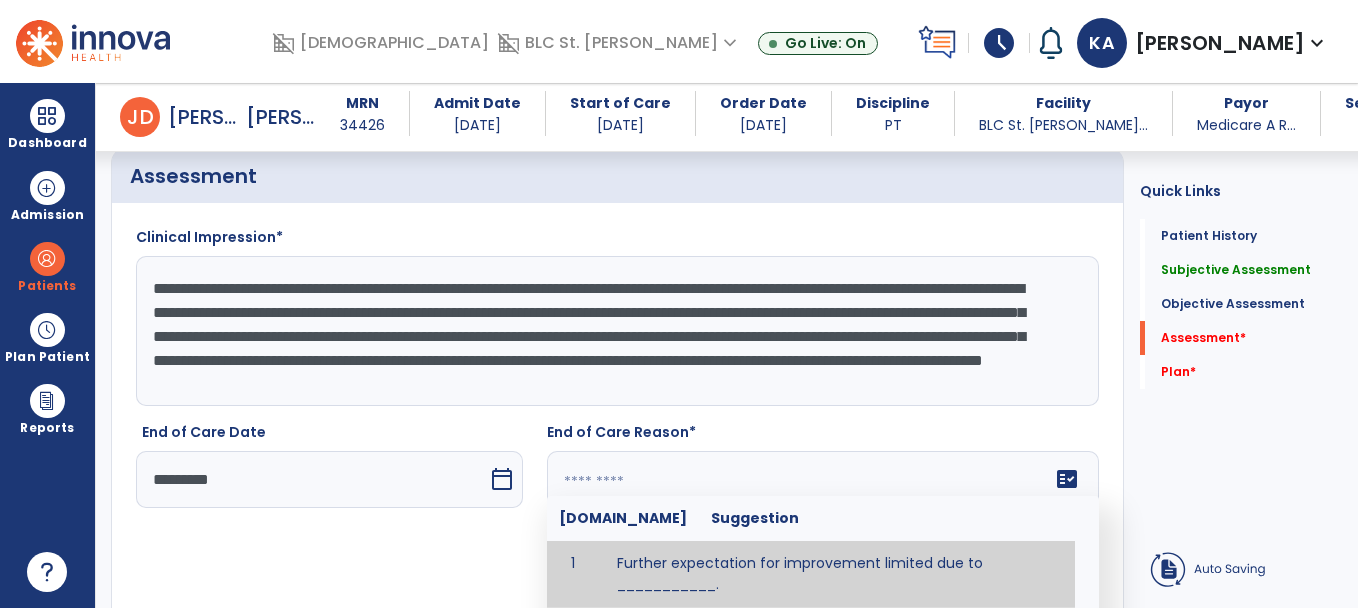 click 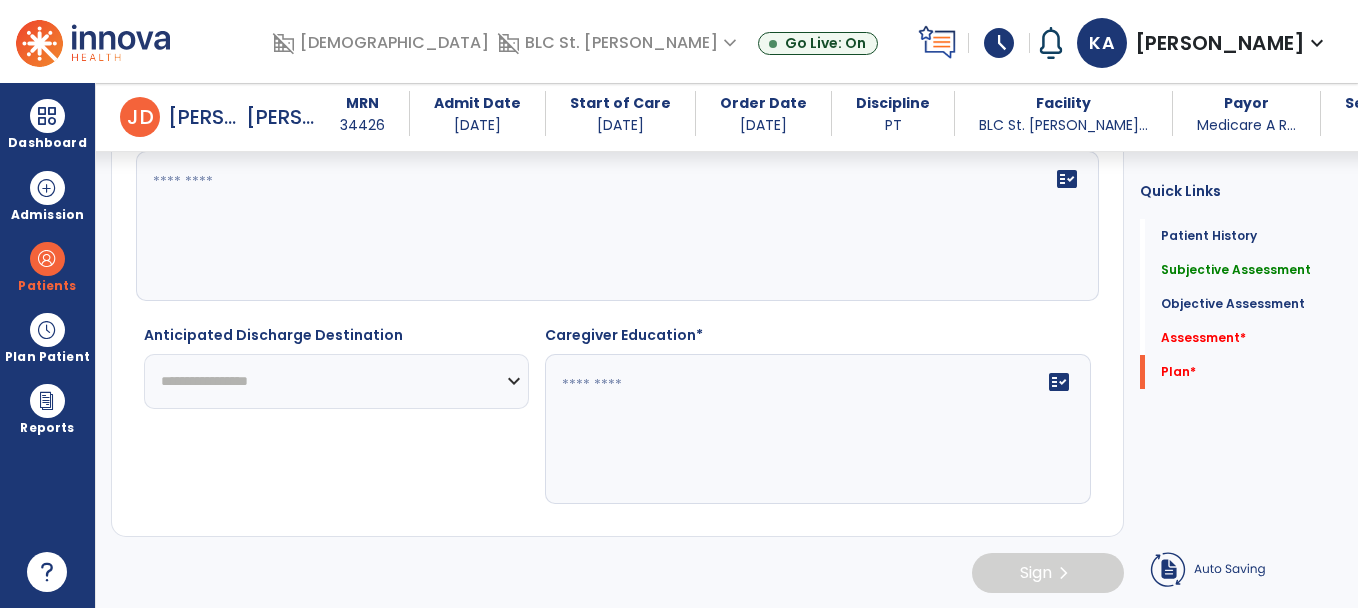 scroll, scrollTop: 3849, scrollLeft: 0, axis: vertical 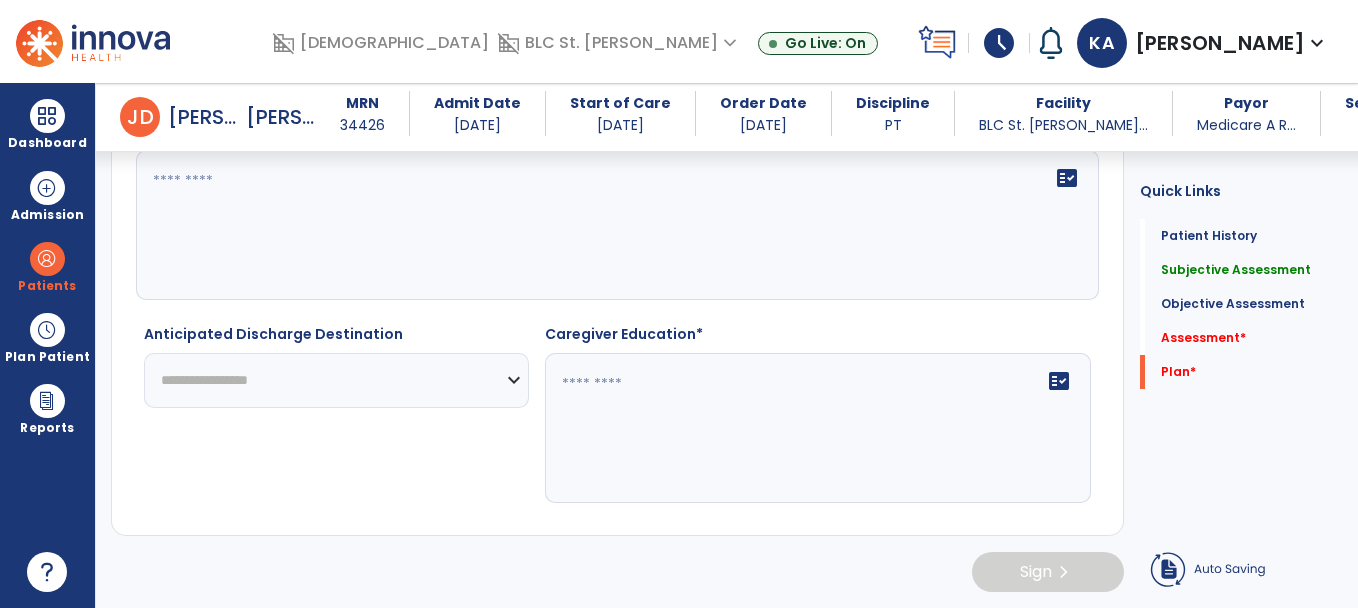 type on "**********" 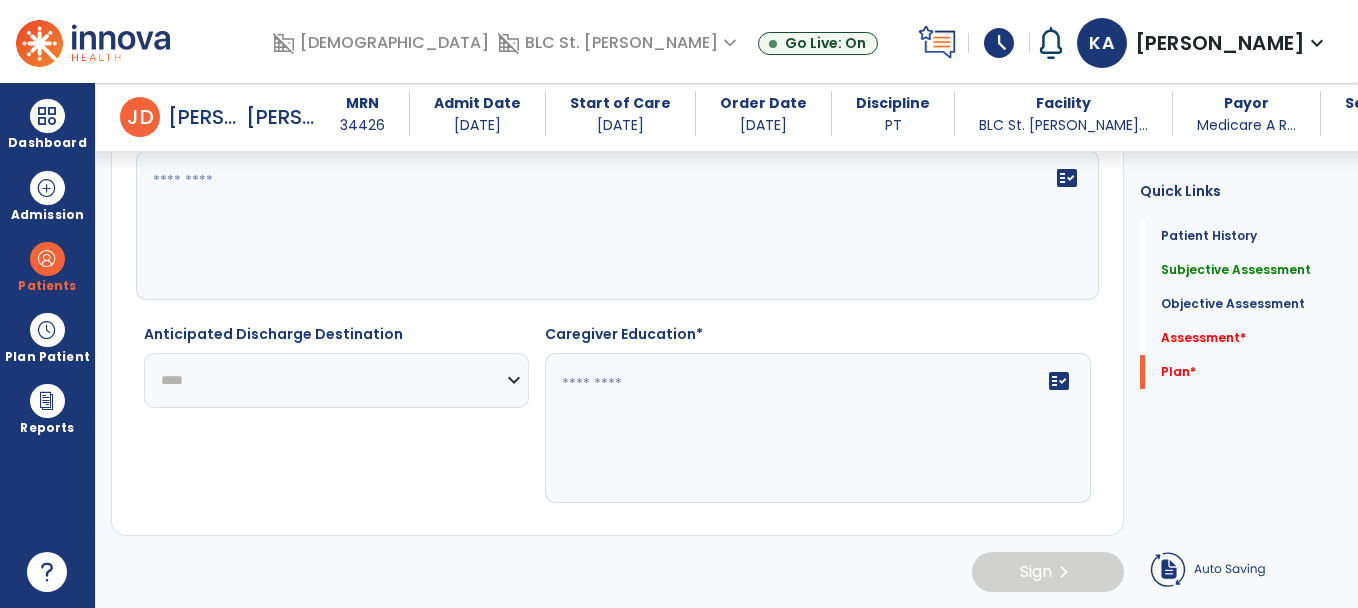 click on "**********" 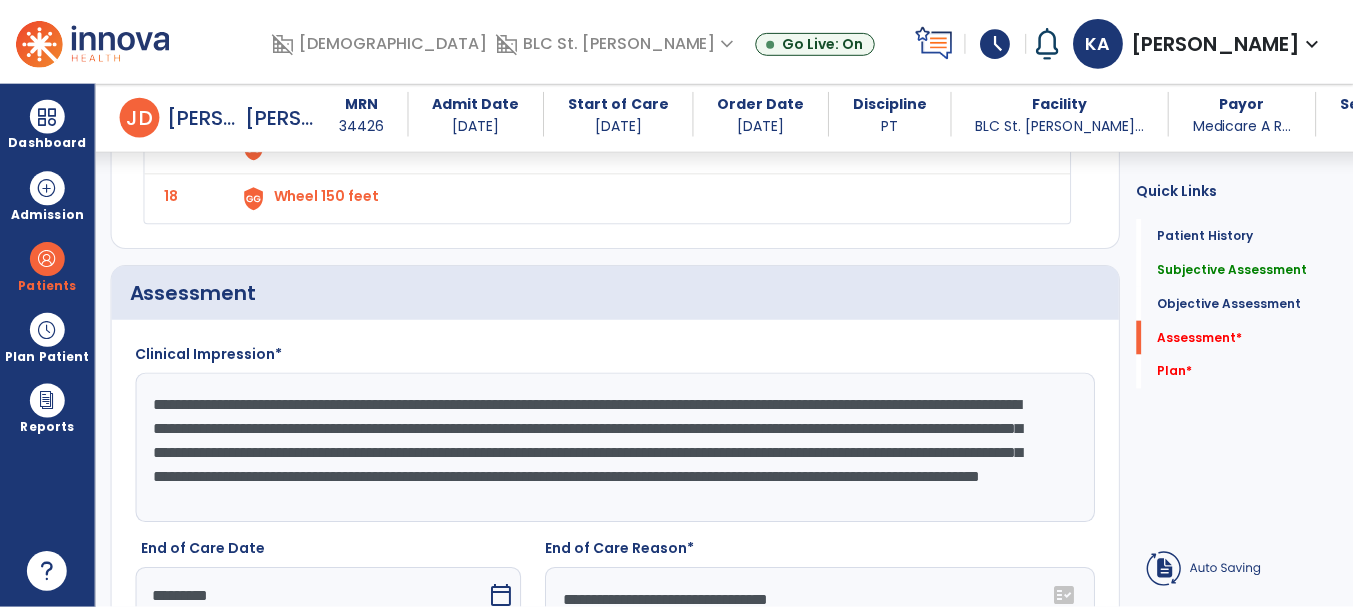 scroll, scrollTop: 3049, scrollLeft: 0, axis: vertical 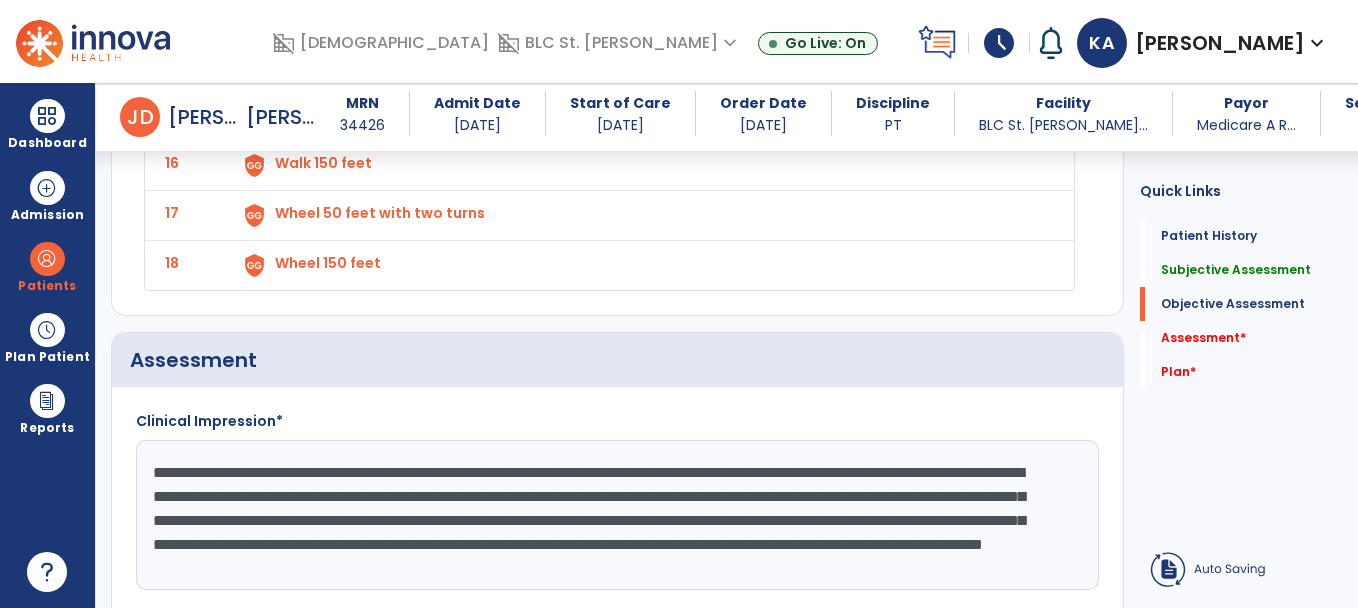 click on "Functional Deficits   GGs  1 1 step (curb) 2 4 steps (stairs) 3 12 steps (stairs) 4 Car transfer 5 Chair/bed to chair transfer 6 Lying to sitting on side of bed 7 Pick up object from floor 8 Roll left to right while in bed 9 Sit to lying while in bed 10 Sit to stand 11 Toilet transfer 12 Tub/Shower Transfer 13 Walk 10 feet 14 Walk 10 feet on uneven surfaces 15 Walk 50 feet with two turns 16 Walk 150 feet 17 Wheel 50 feet with two turns 18 Wheel 150 feet" 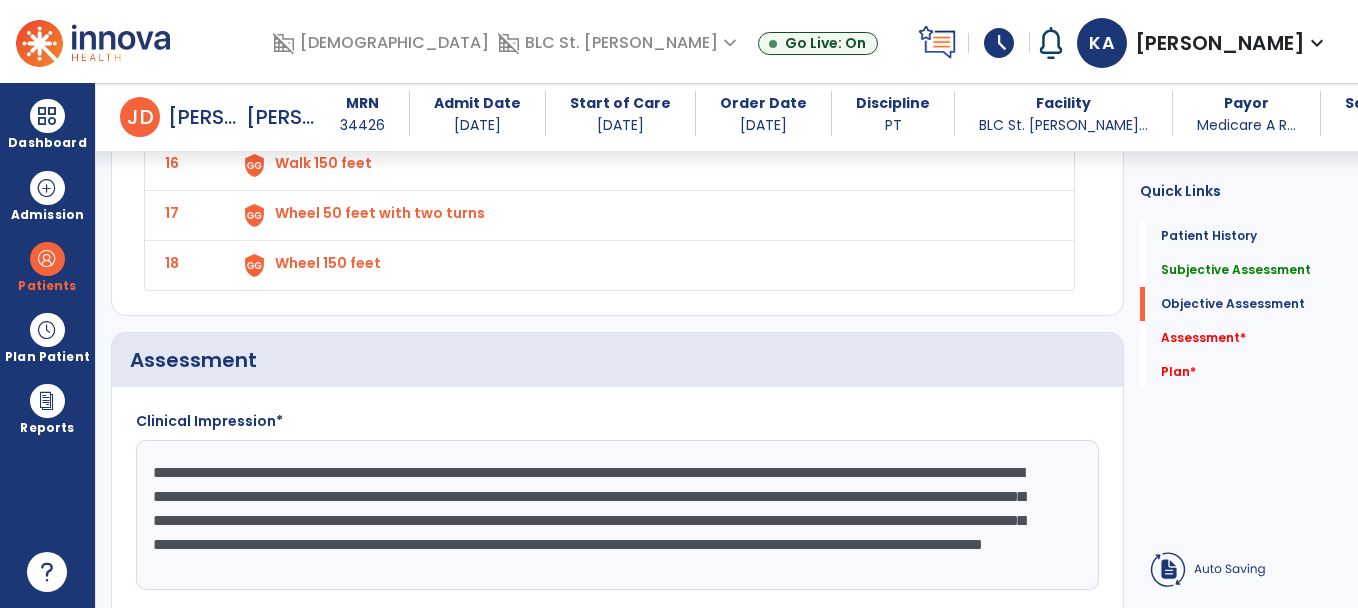 click on "Wheel 150 feet" at bounding box center (643, -585) 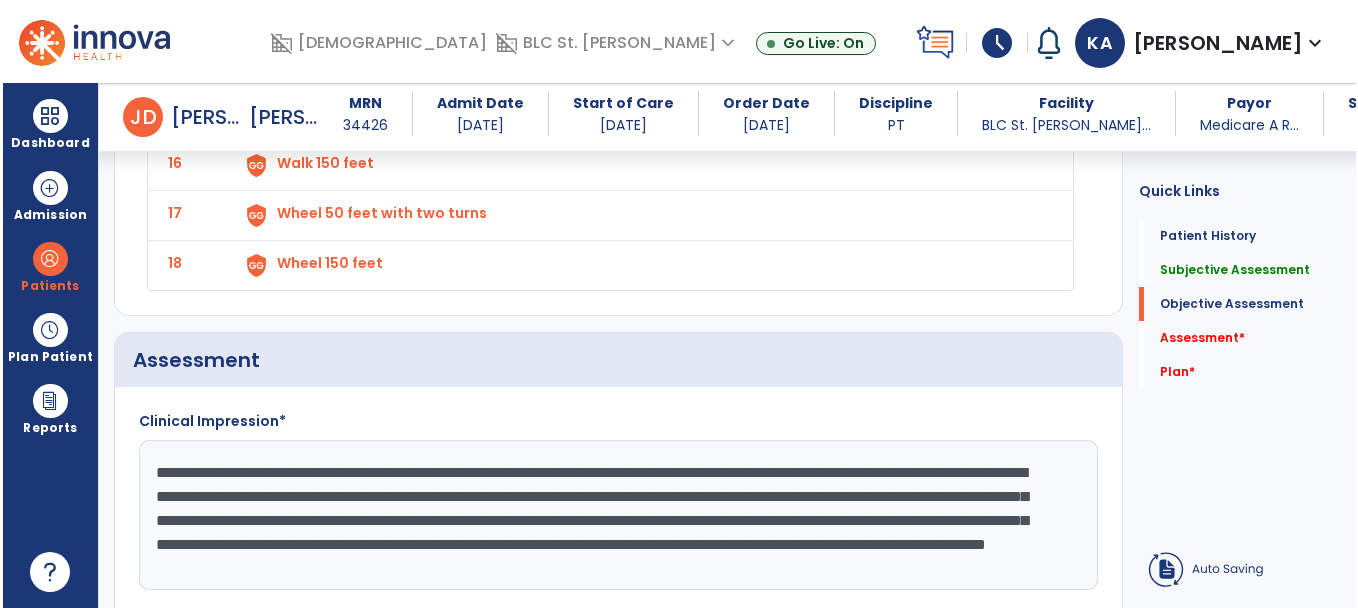 scroll, scrollTop: 3049, scrollLeft: 0, axis: vertical 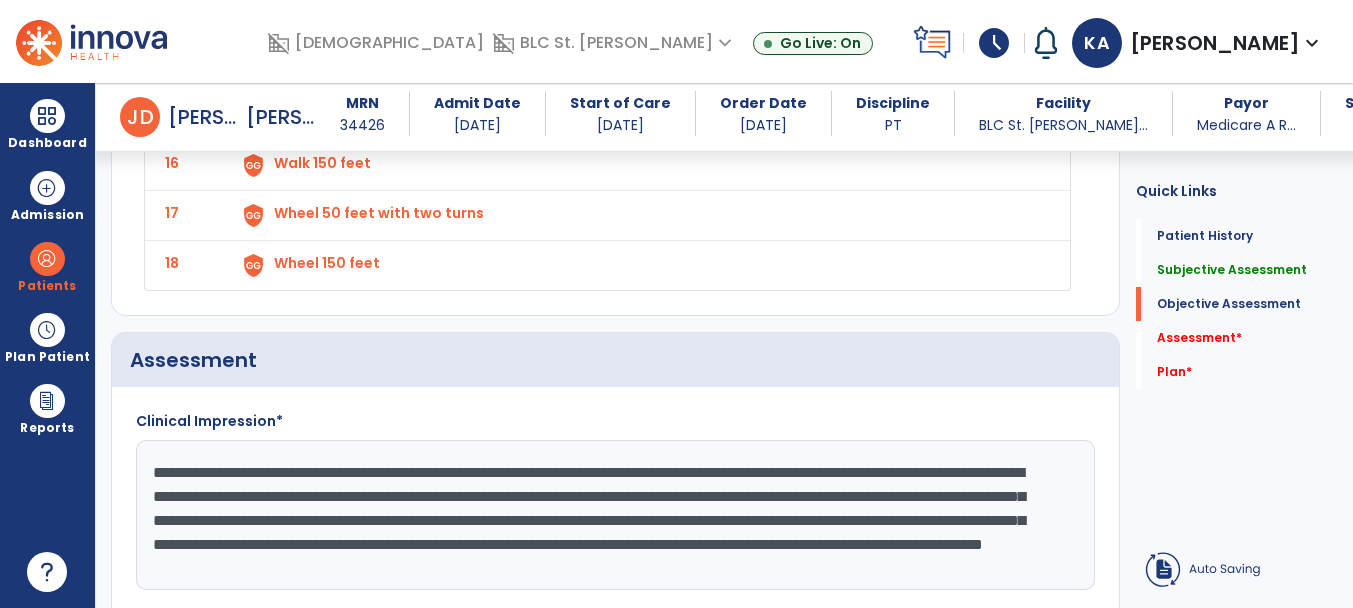 select on "**********" 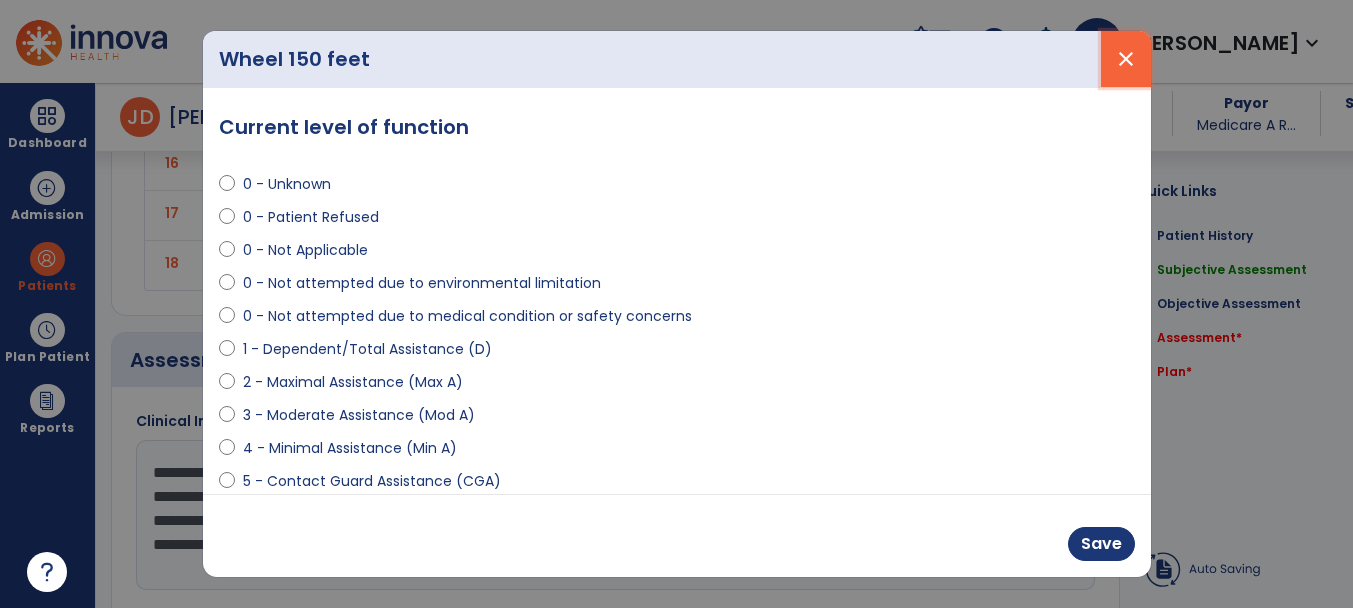 click on "close" at bounding box center (1126, 59) 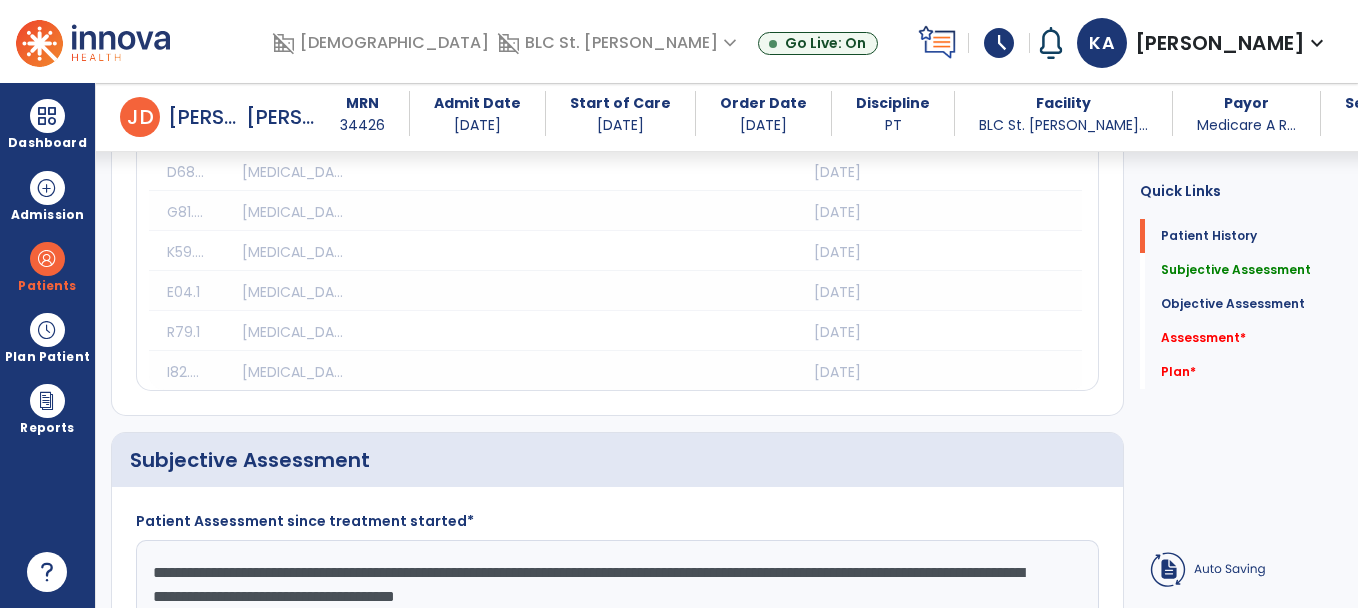 scroll, scrollTop: 0, scrollLeft: 0, axis: both 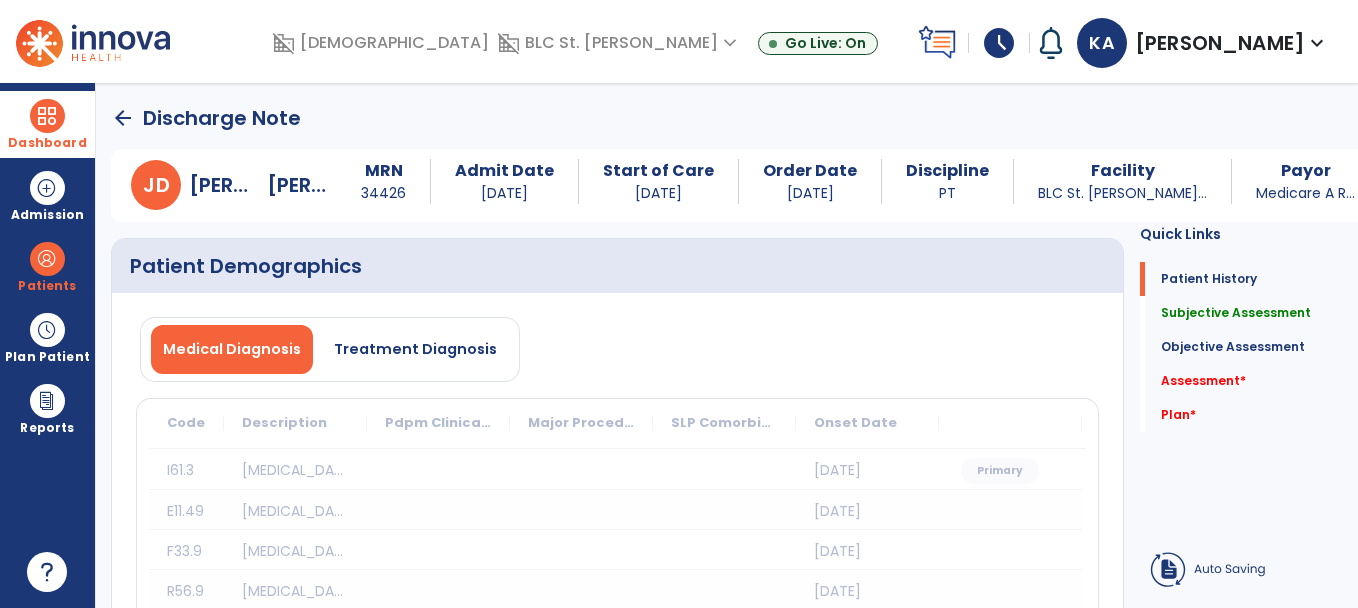 click at bounding box center (47, 116) 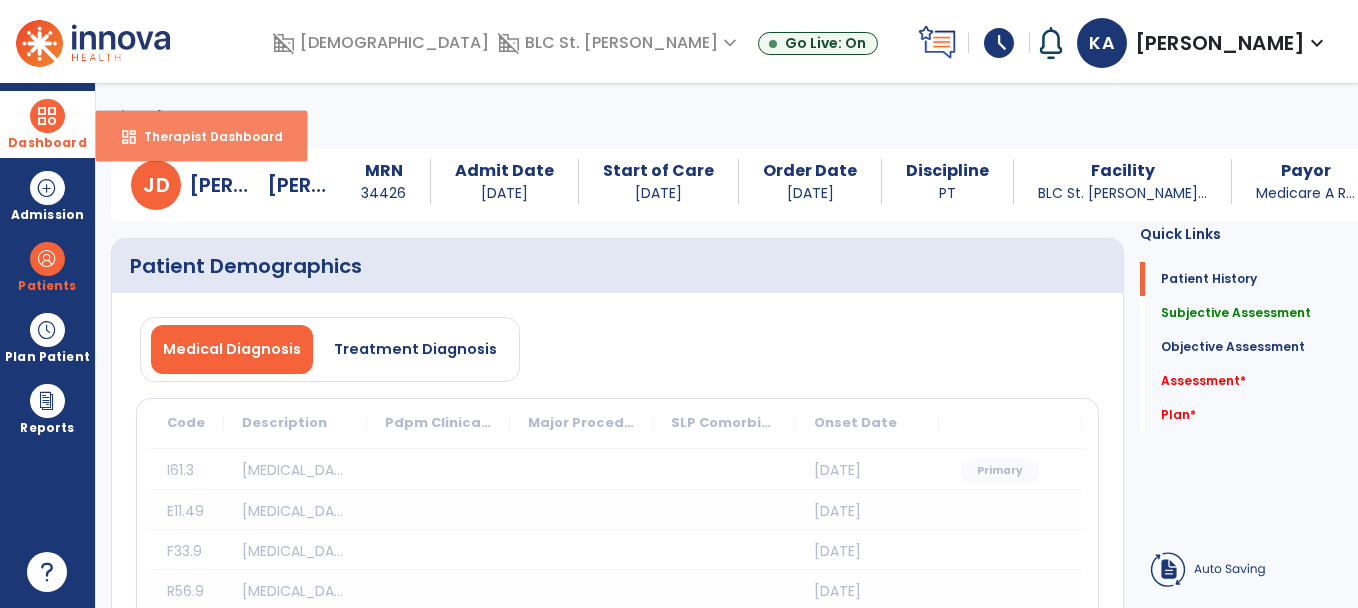 click on "Therapist Dashboard" at bounding box center (205, 136) 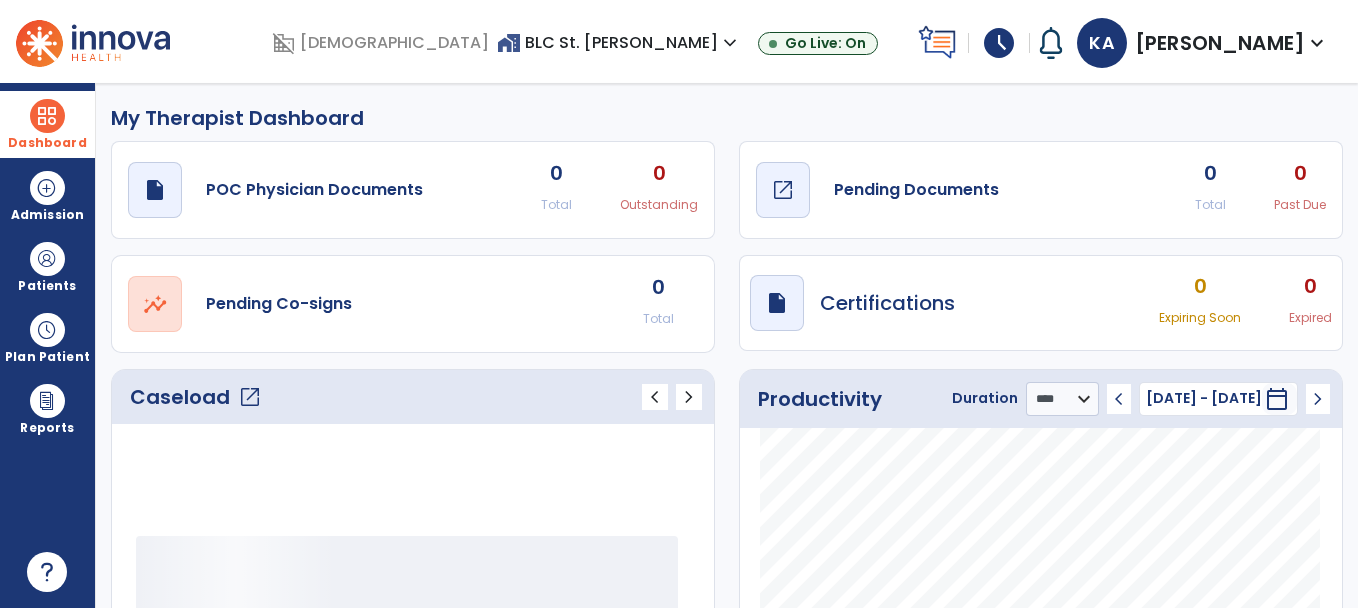 click on "Pending Documents" 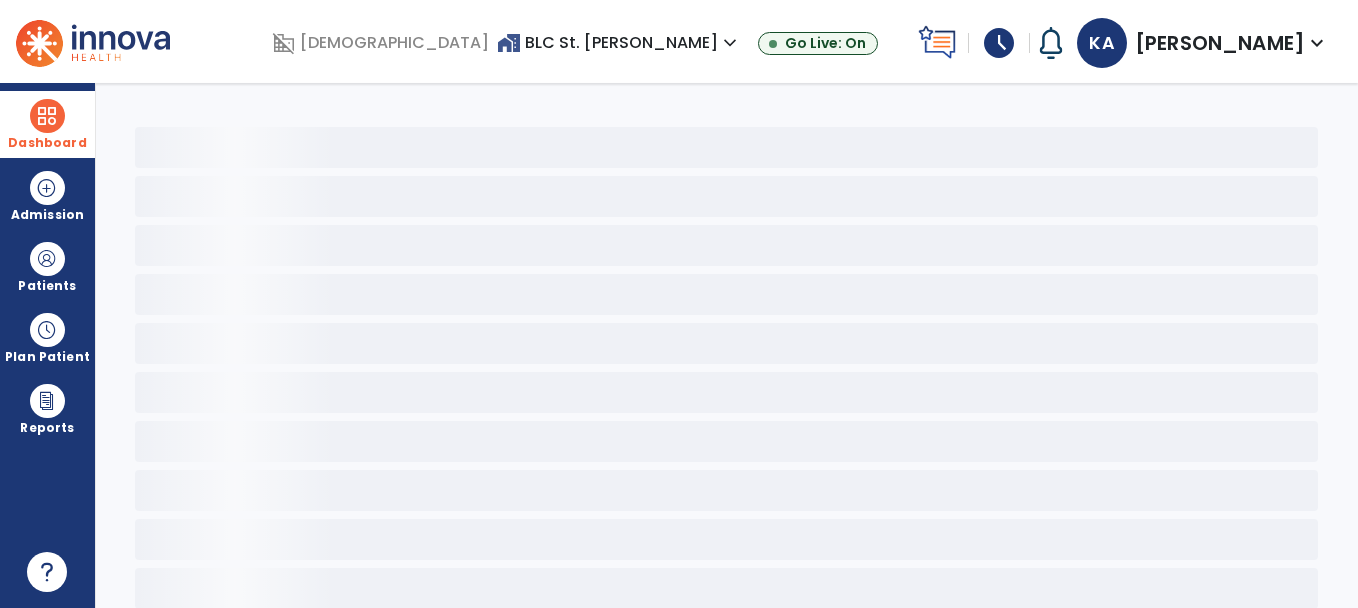 click on "[PERSON_NAME]" at bounding box center [1220, 43] 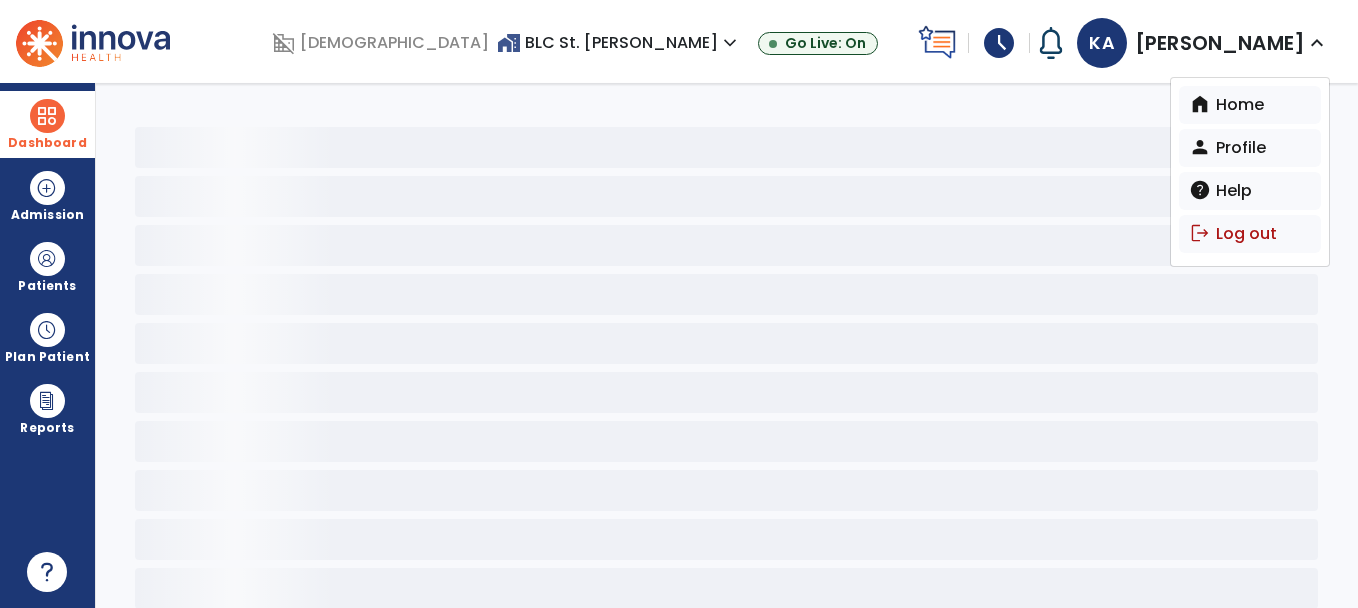 click on "logout   Log out" at bounding box center [1250, 234] 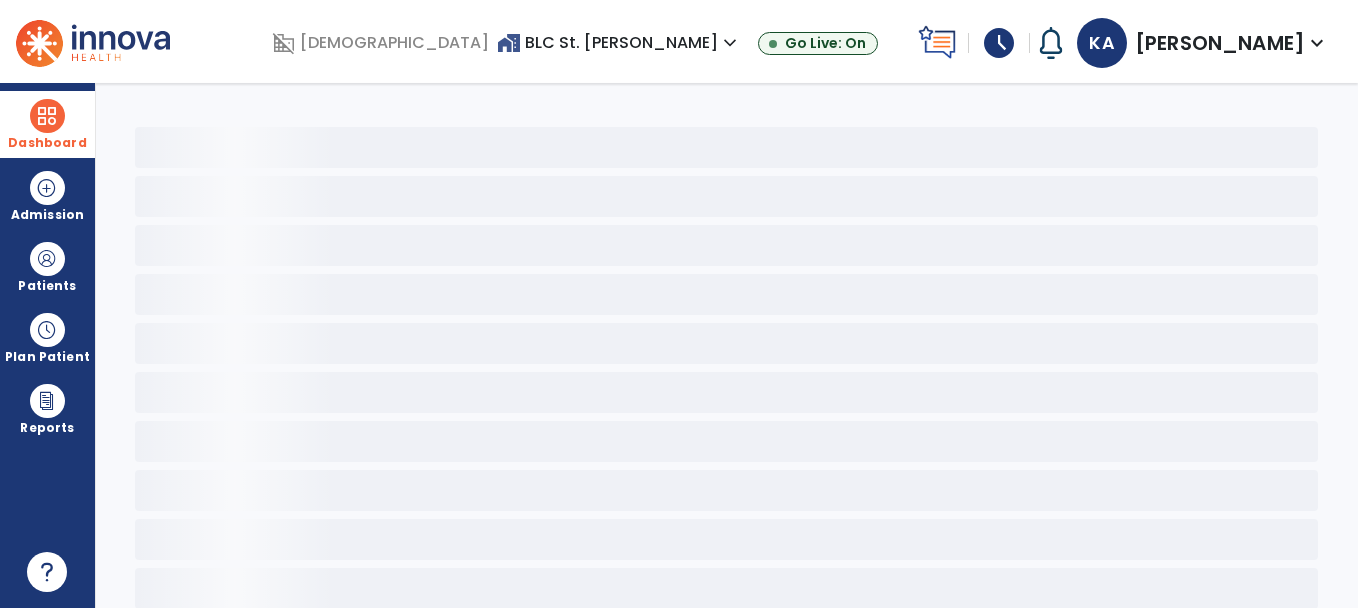 click on "expand_more" at bounding box center [1317, 43] 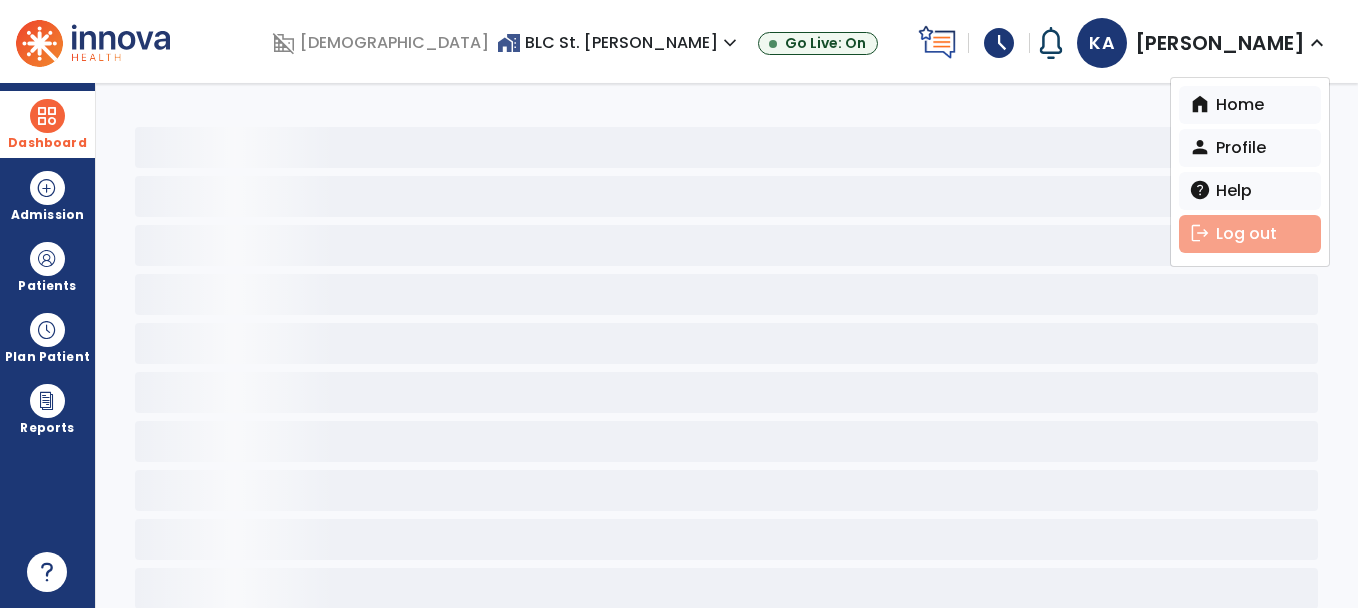 click on "logout   Log out" at bounding box center (1250, 234) 